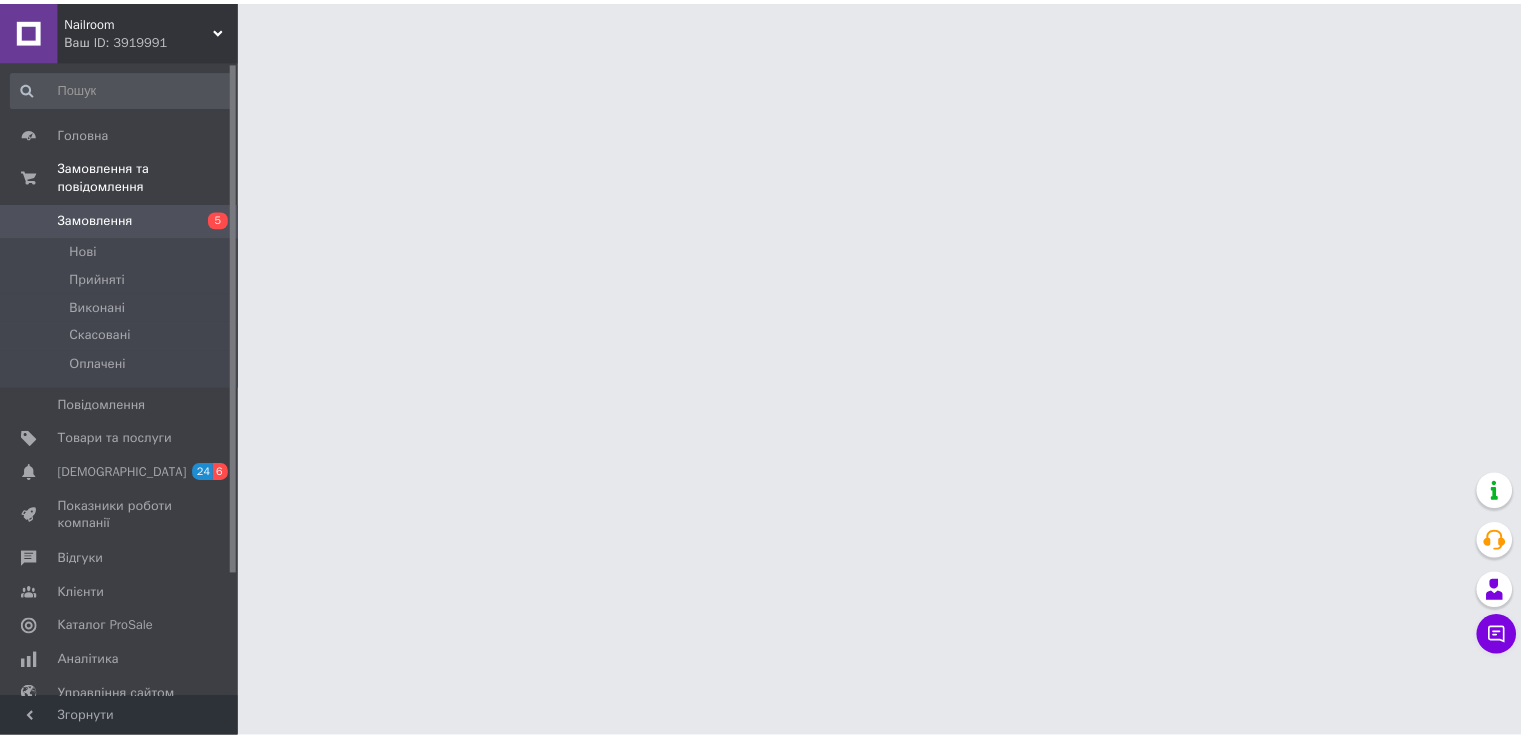 scroll, scrollTop: 0, scrollLeft: 0, axis: both 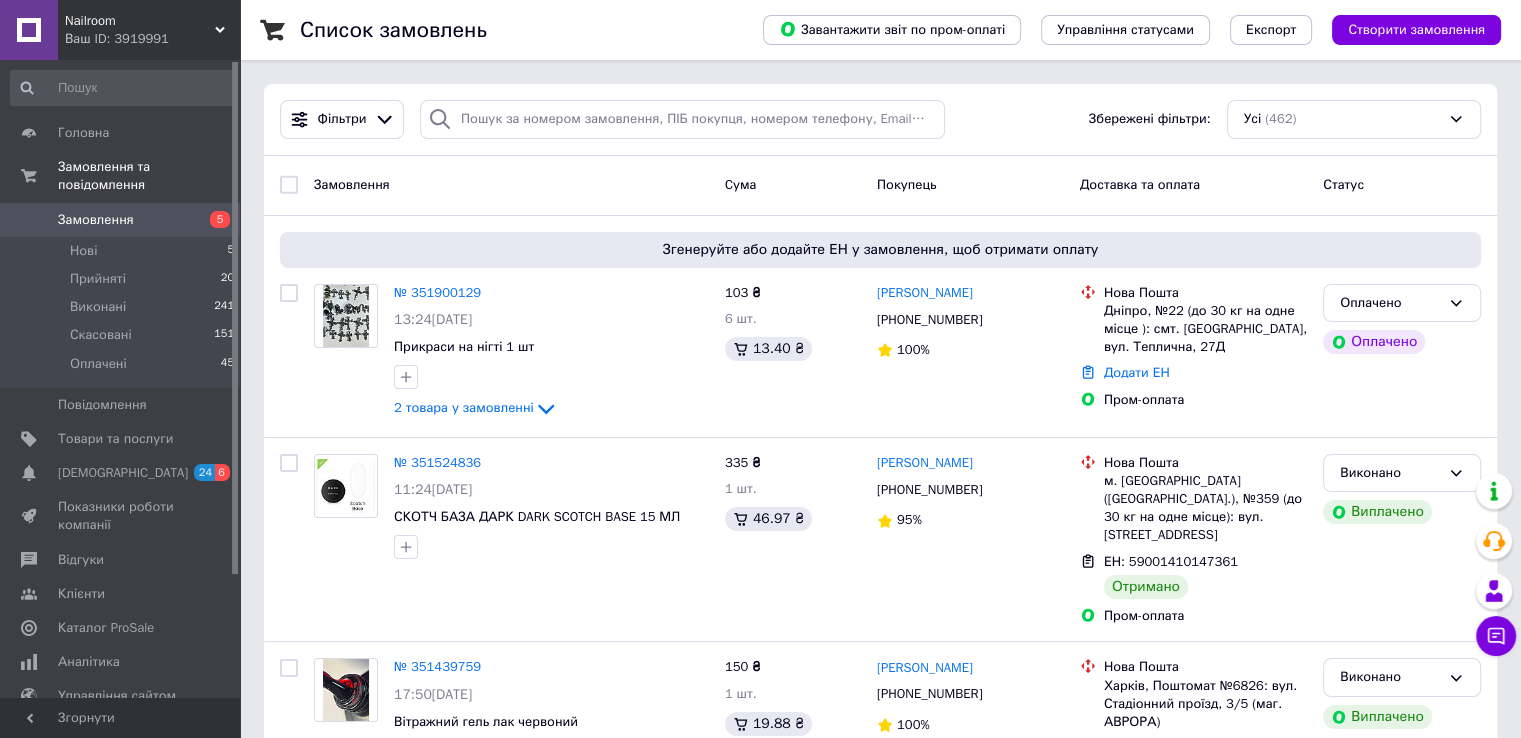 click on "Замовлення" at bounding box center (121, 220) 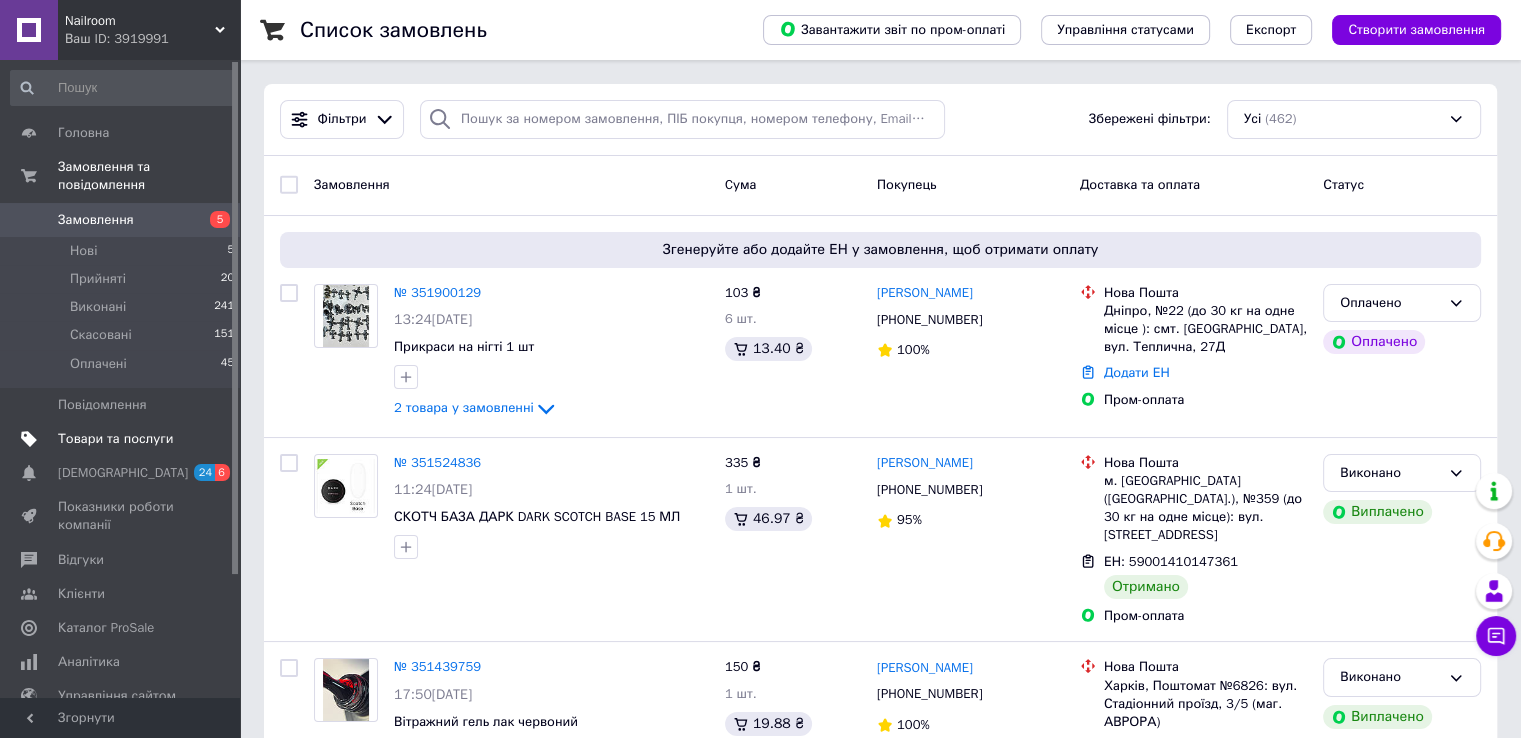 click on "Товари та послуги" at bounding box center [115, 439] 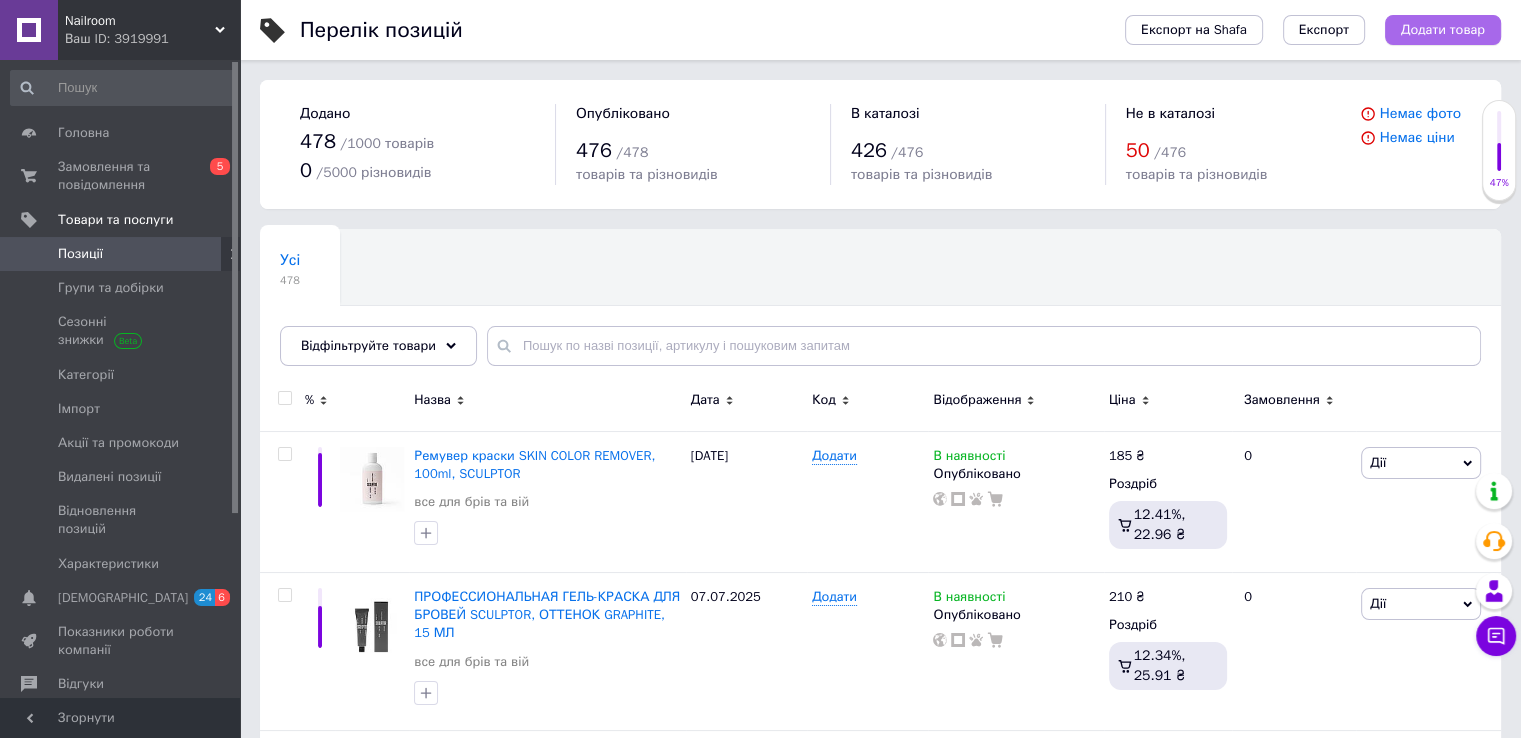 click on "Додати товар" at bounding box center [1443, 30] 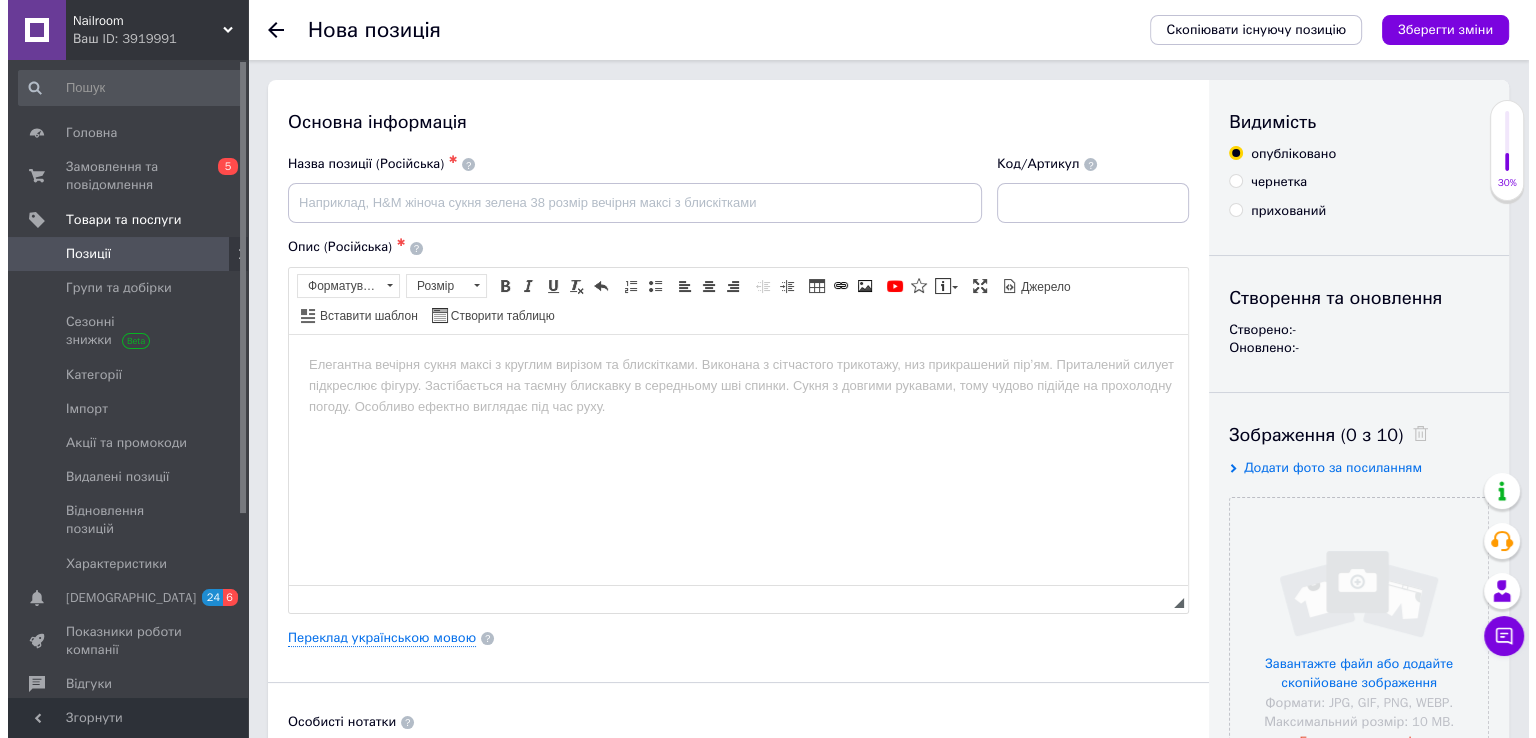 scroll, scrollTop: 0, scrollLeft: 0, axis: both 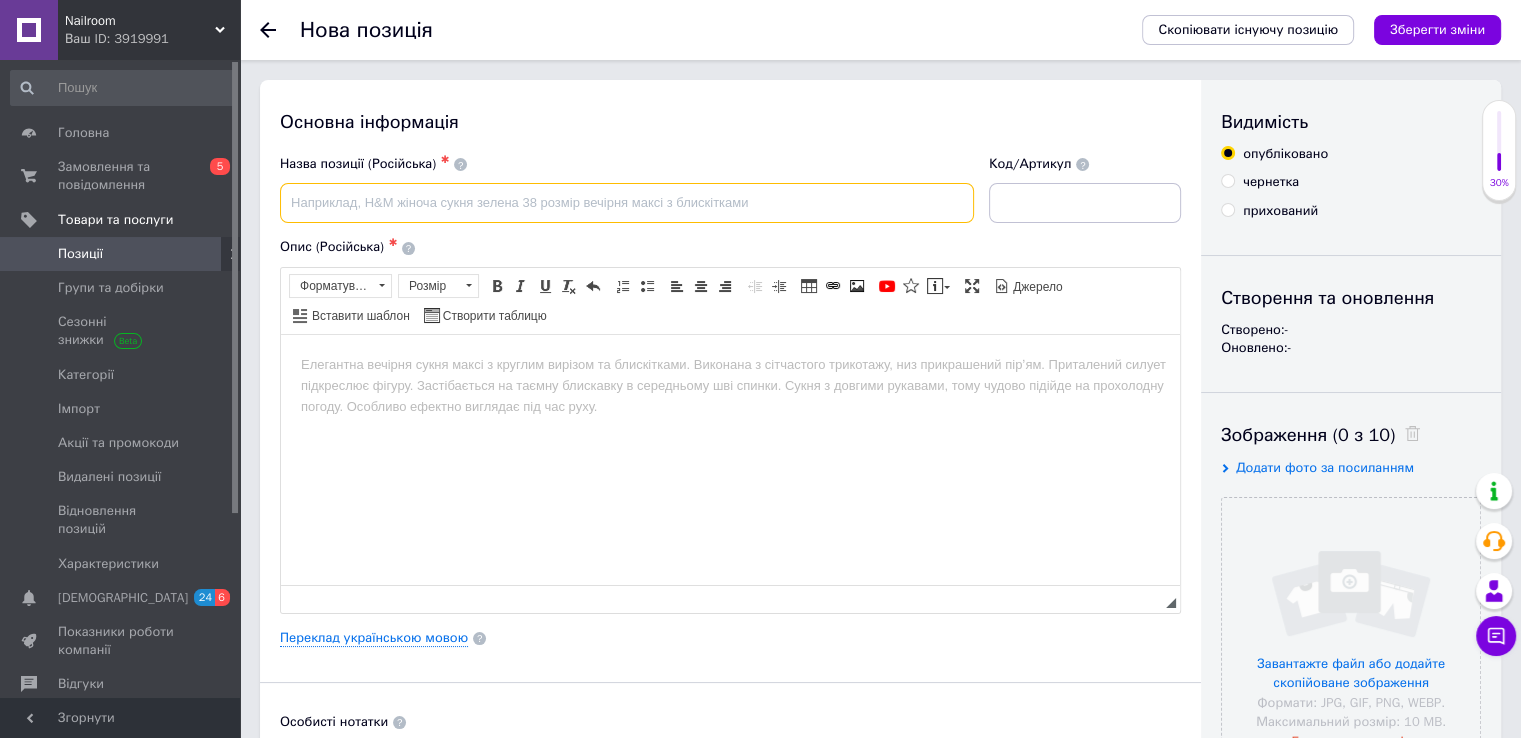 click at bounding box center [627, 203] 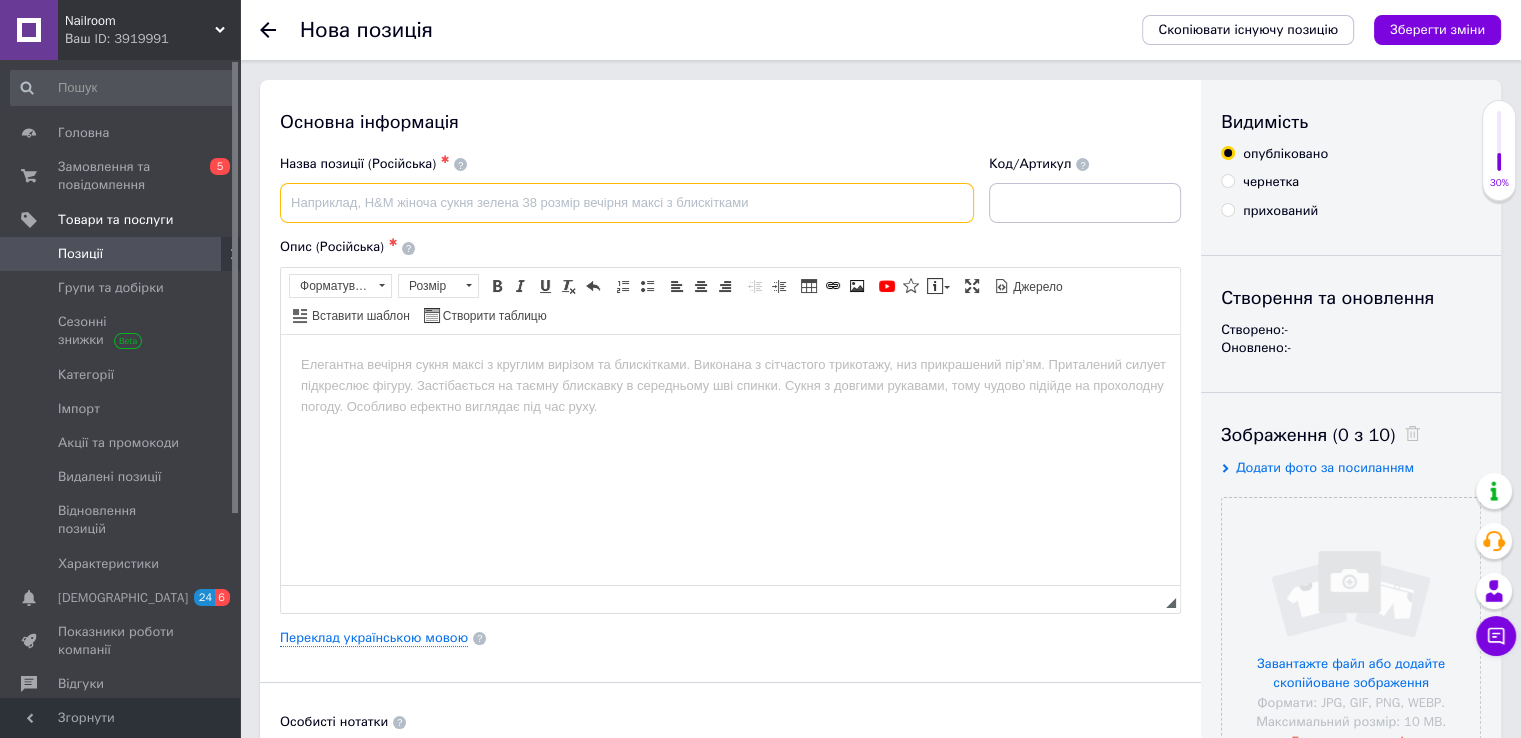 paste on "ПРОФЕССИОНАЛЬНАЯ ГЕЛЬ-КРАСКА ДЛЯ БРОВЕЙ SCULPTOR, ОТТЕНОК GRAPHITE, 15 МЛ" 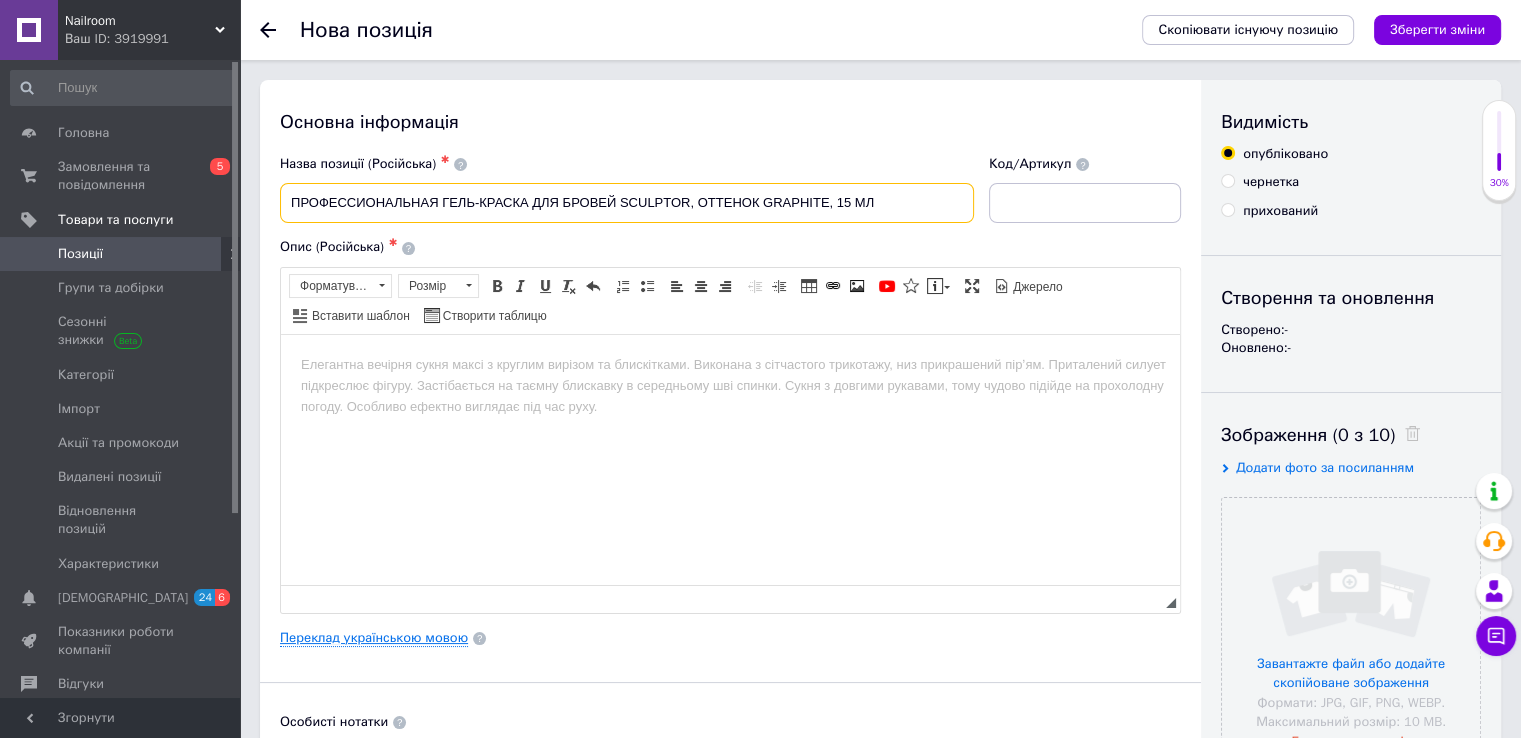 type on "ПРОФЕССИОНАЛЬНАЯ ГЕЛЬ-КРАСКА ДЛЯ БРОВЕЙ SCULPTOR, ОТТЕНОК GRAPHITE, 15 МЛ" 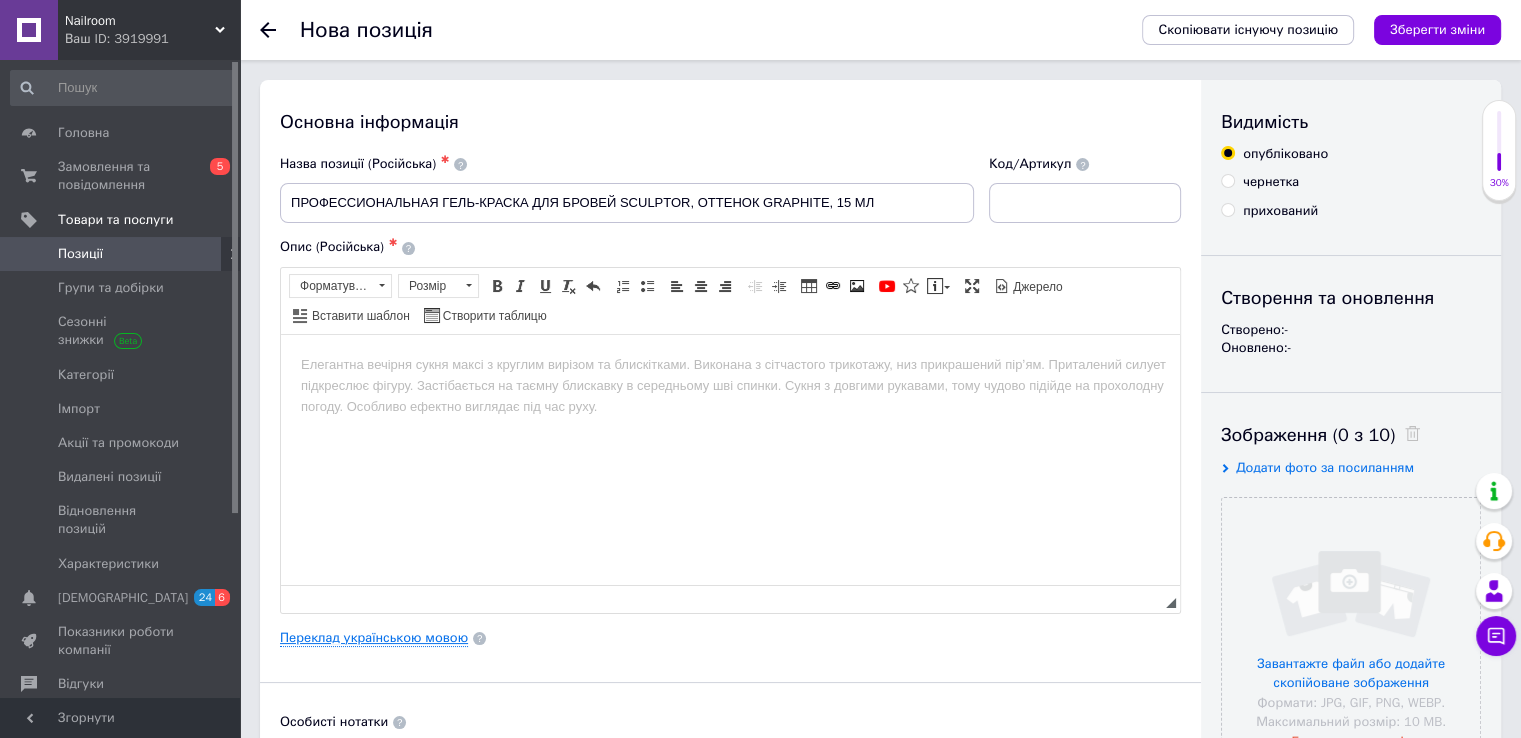 click on "Переклад українською мовою" at bounding box center (374, 638) 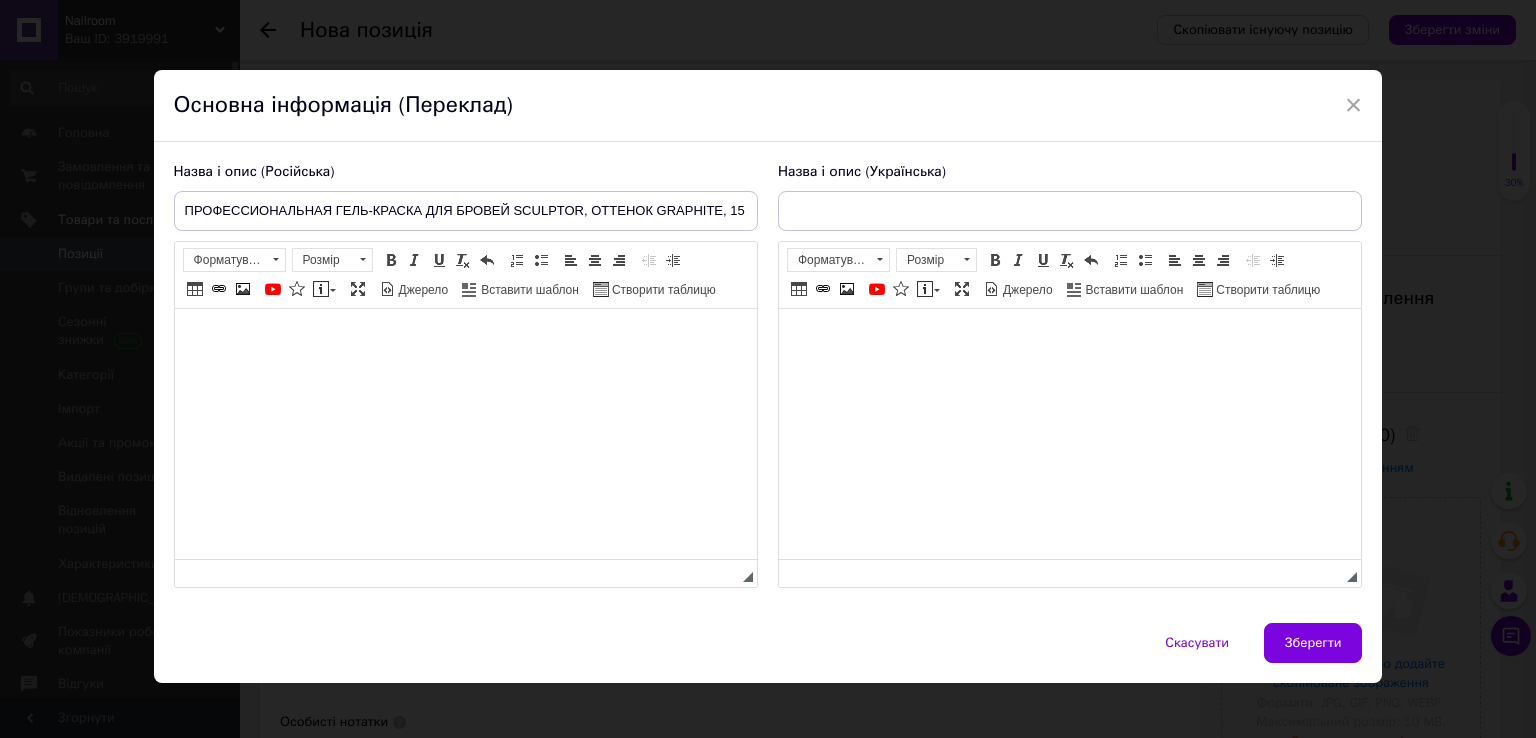 scroll, scrollTop: 0, scrollLeft: 0, axis: both 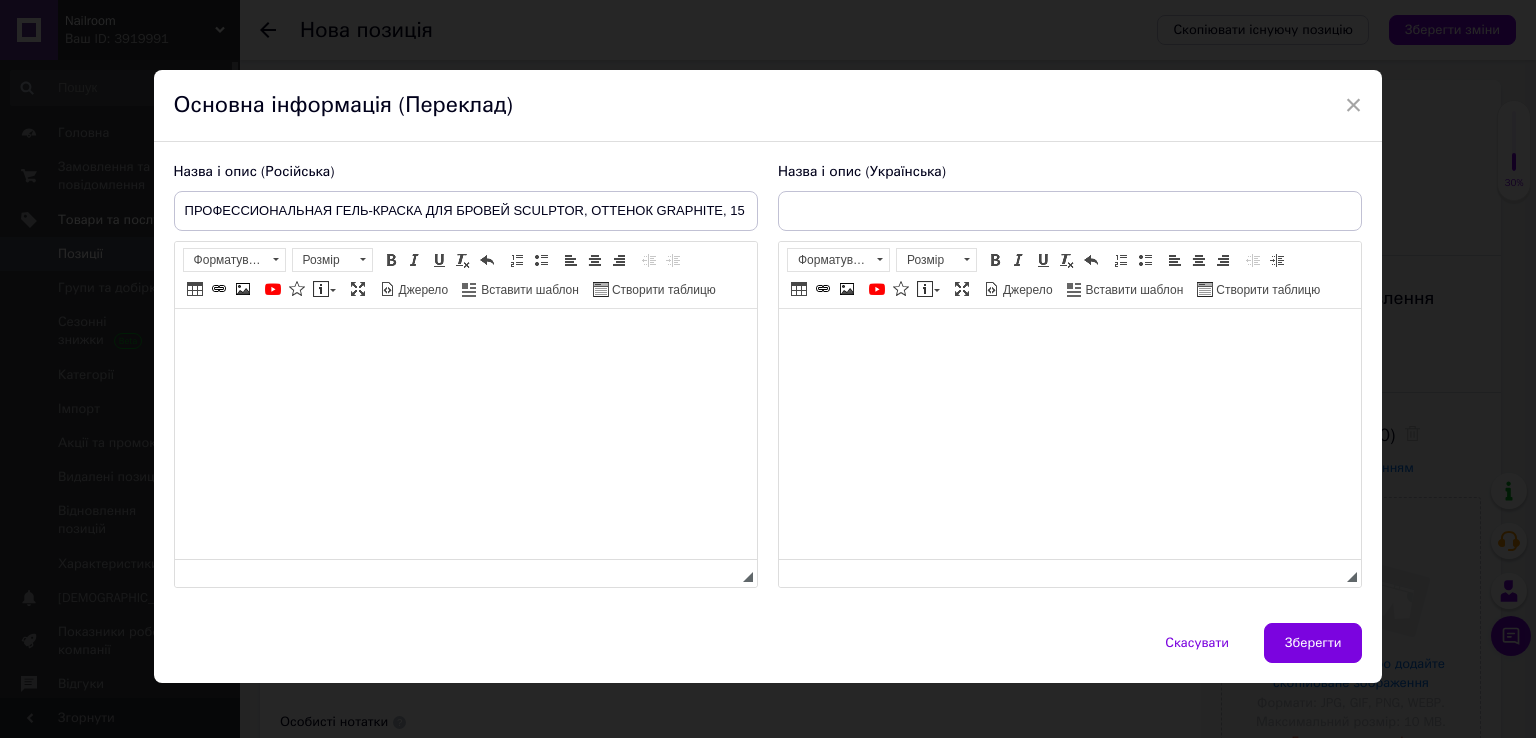 click at bounding box center [465, 339] 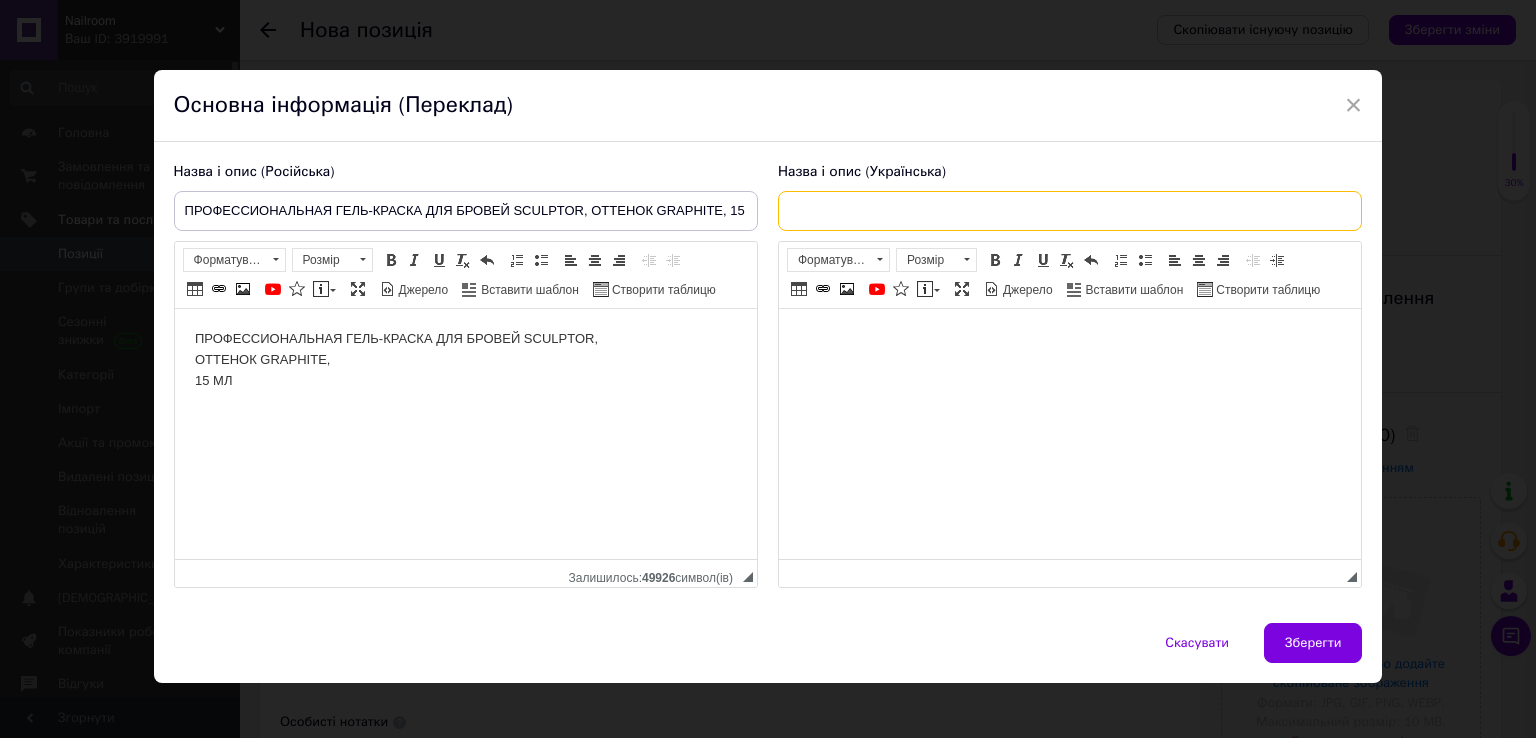 click at bounding box center (1070, 211) 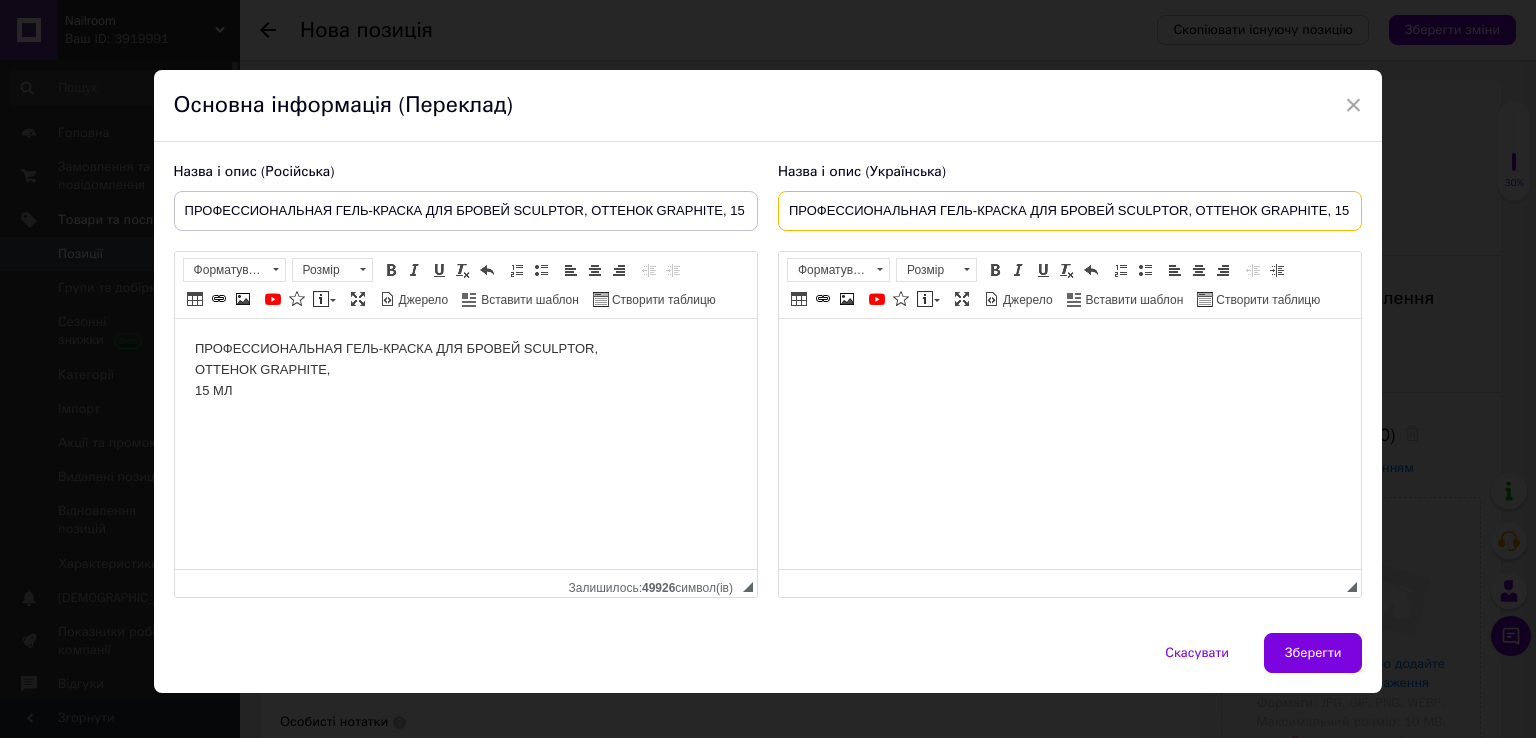 scroll, scrollTop: 0, scrollLeft: 24, axis: horizontal 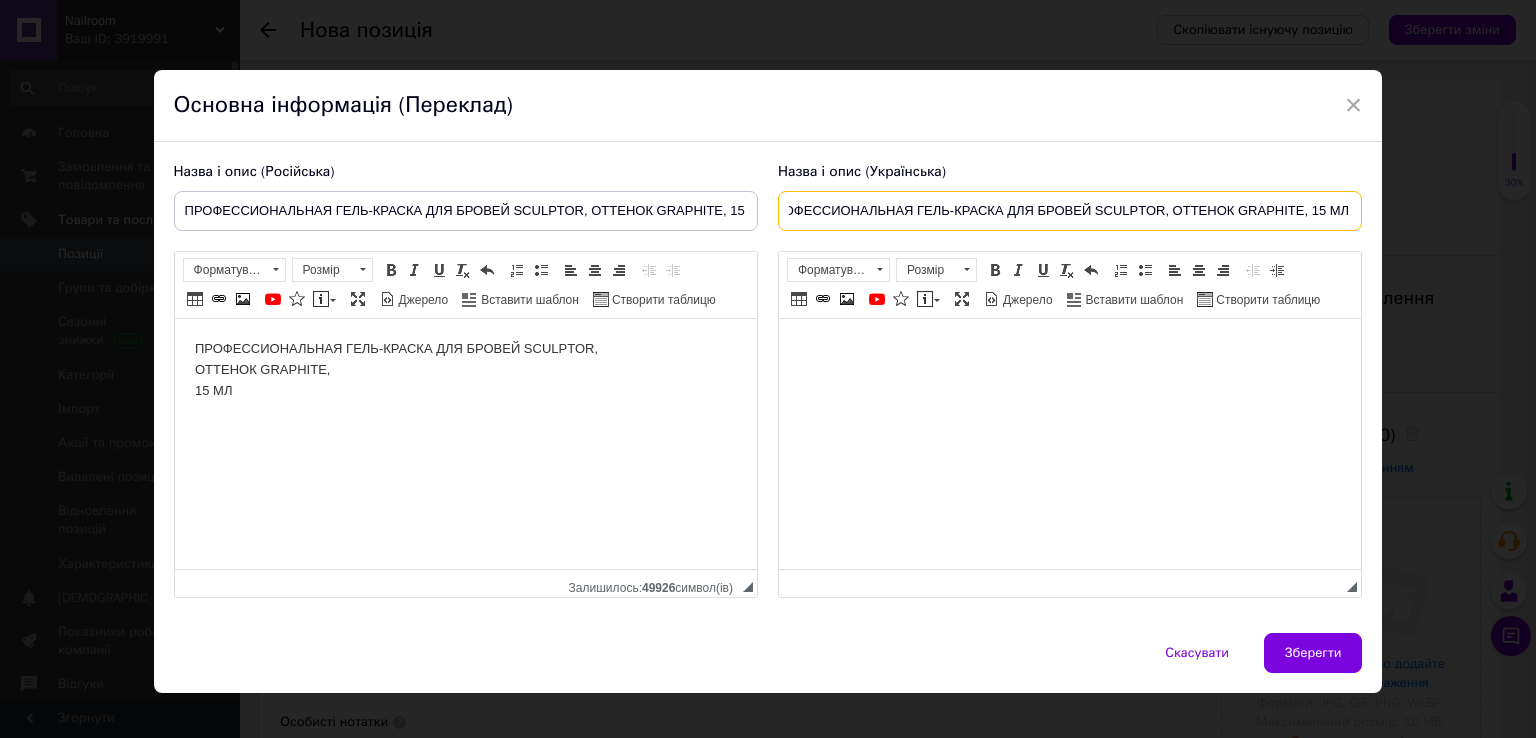 type on "ПРОФЕССИОНАЛЬНАЯ ГЕЛЬ-КРАСКА ДЛЯ БРОВЕЙ SCULPTOR, ОТТЕНОК GRAPHITE, 15 МЛ" 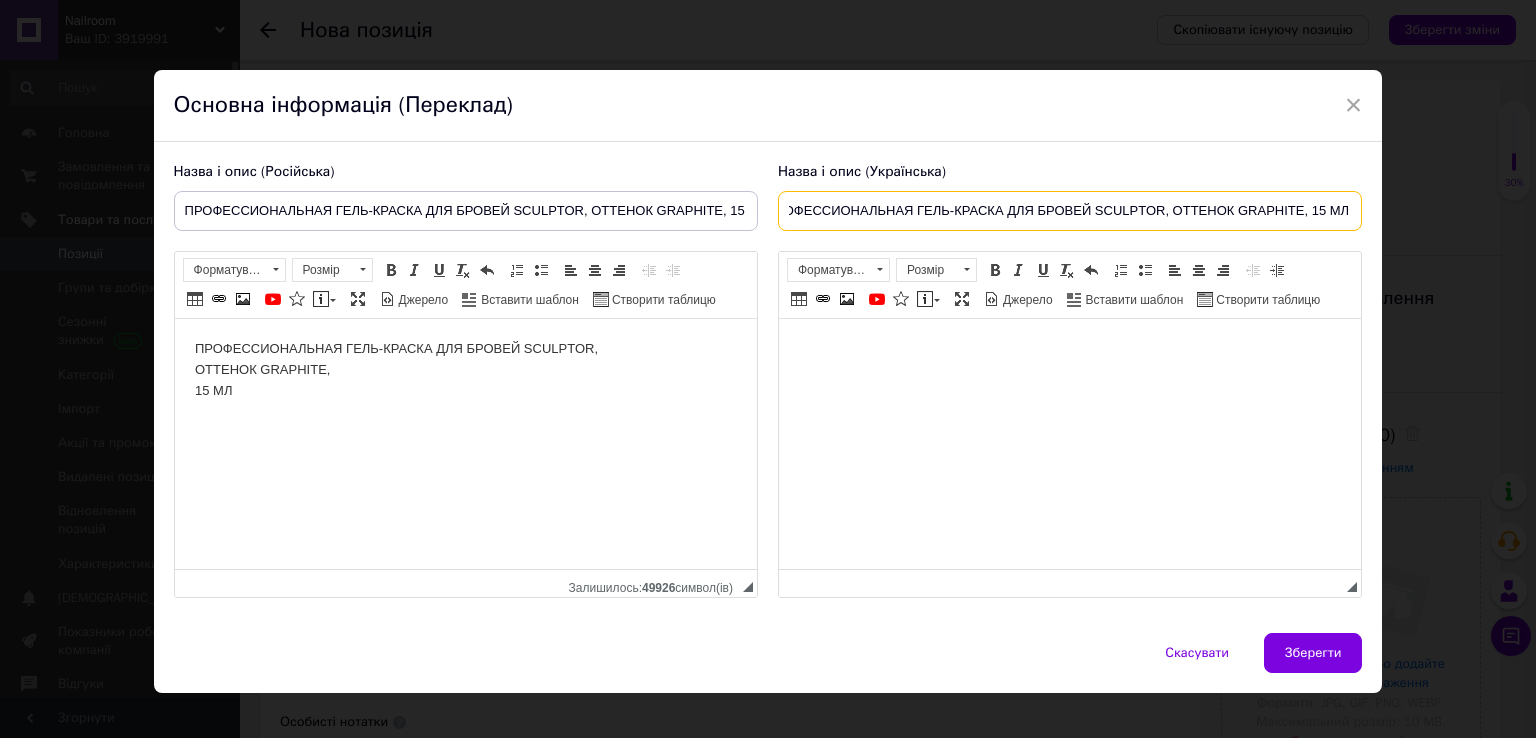 scroll, scrollTop: 0, scrollLeft: 0, axis: both 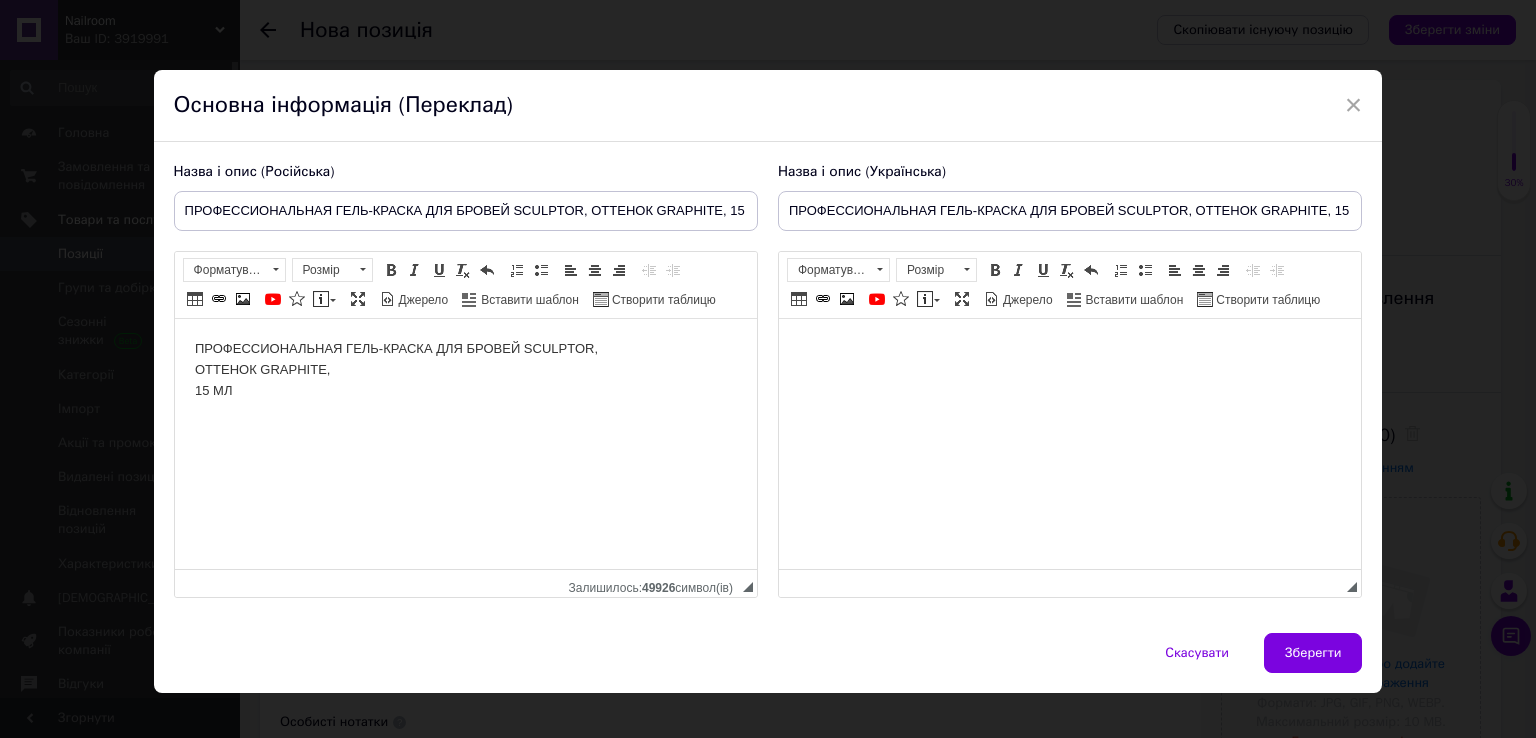 click at bounding box center [1069, 349] 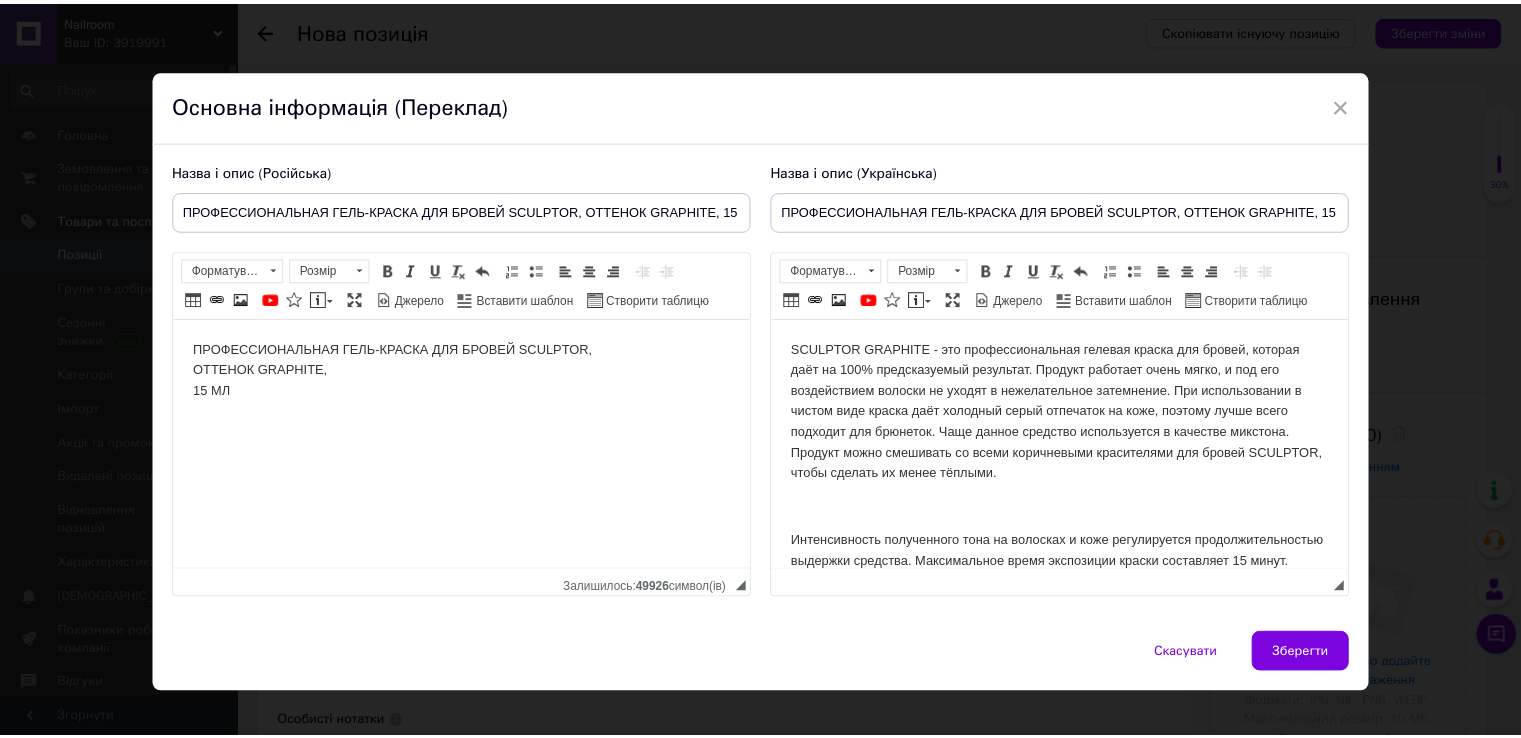 scroll, scrollTop: 325, scrollLeft: 0, axis: vertical 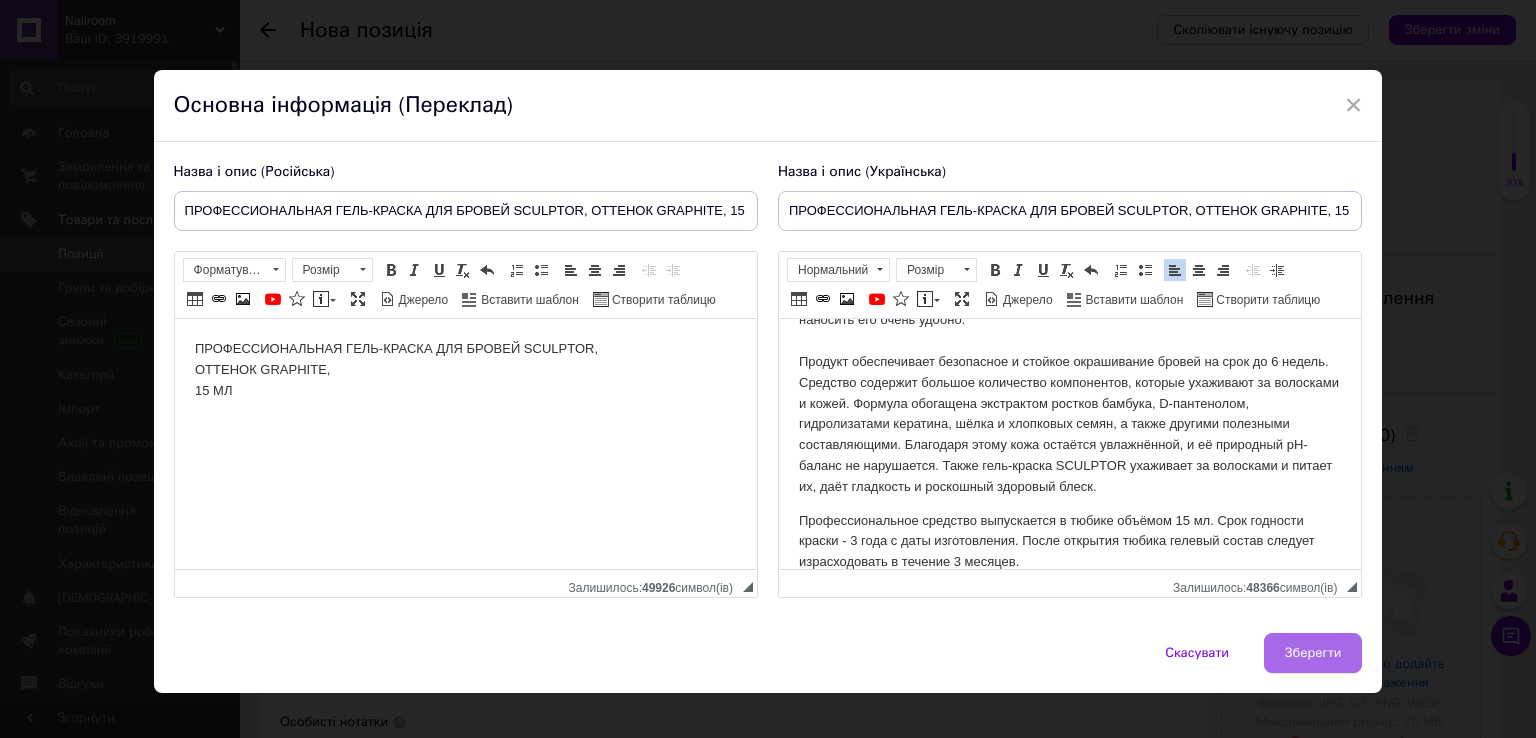 click on "Зберегти" at bounding box center [1313, 653] 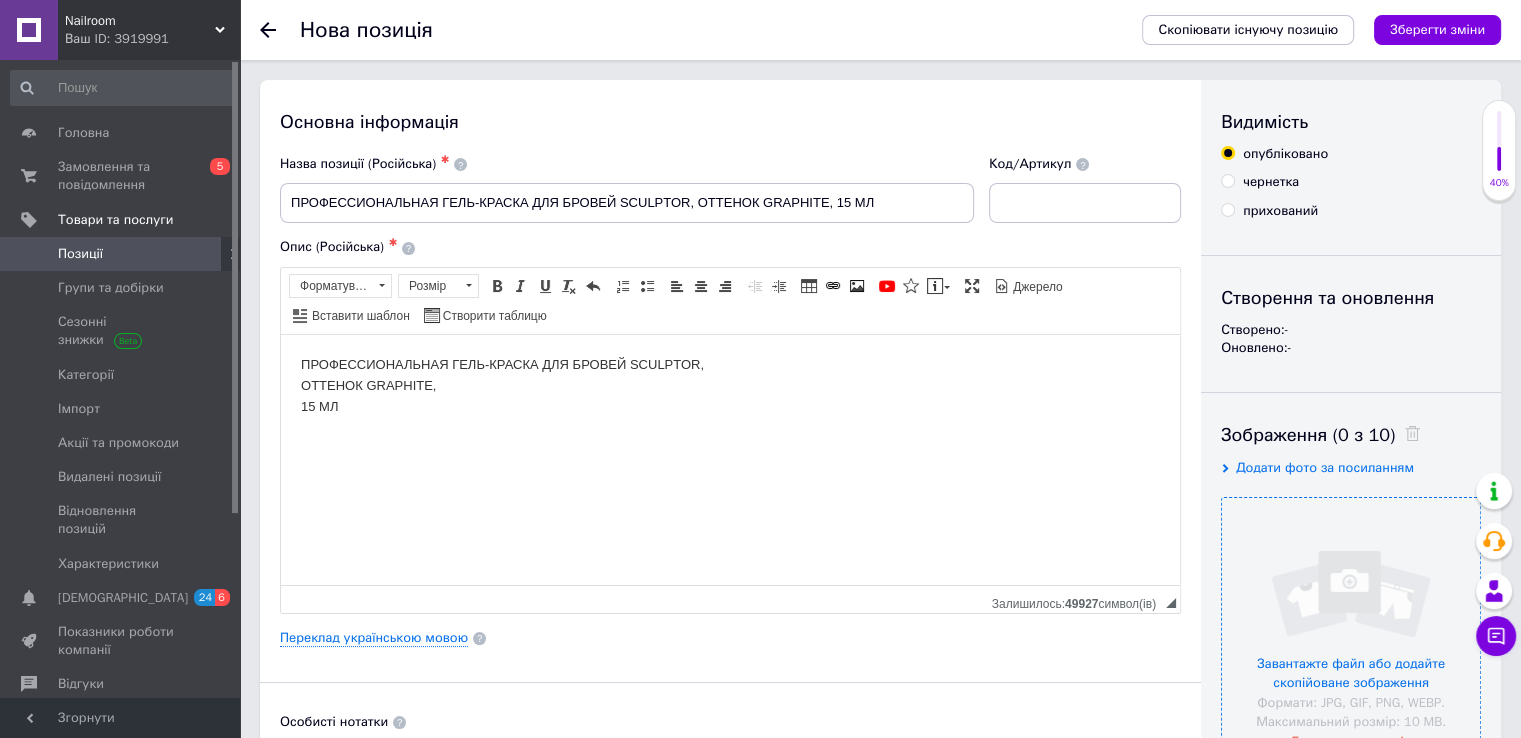 click at bounding box center (1351, 627) 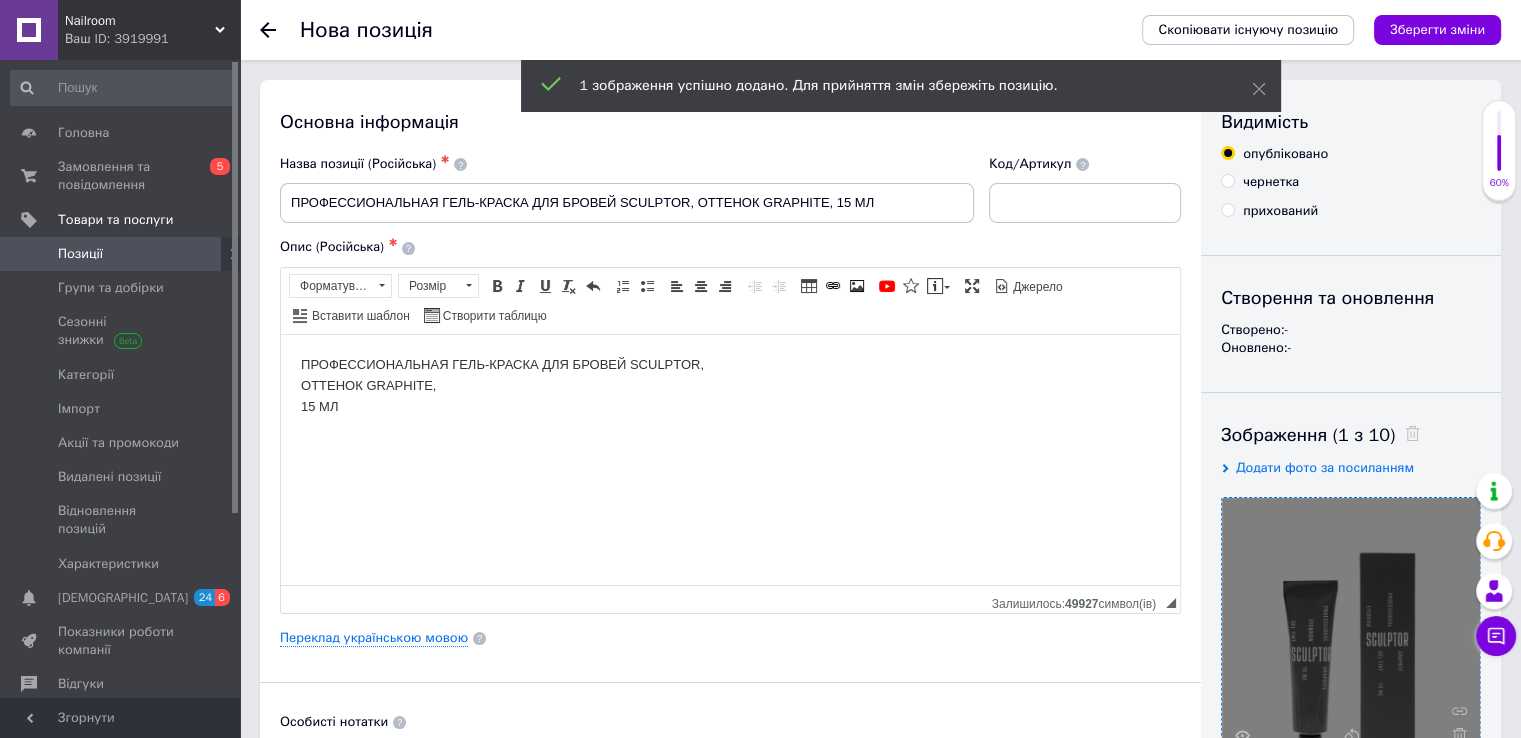 drag, startPoint x: 1555, startPoint y: 929, endPoint x: 1052, endPoint y: 412, distance: 721.31683 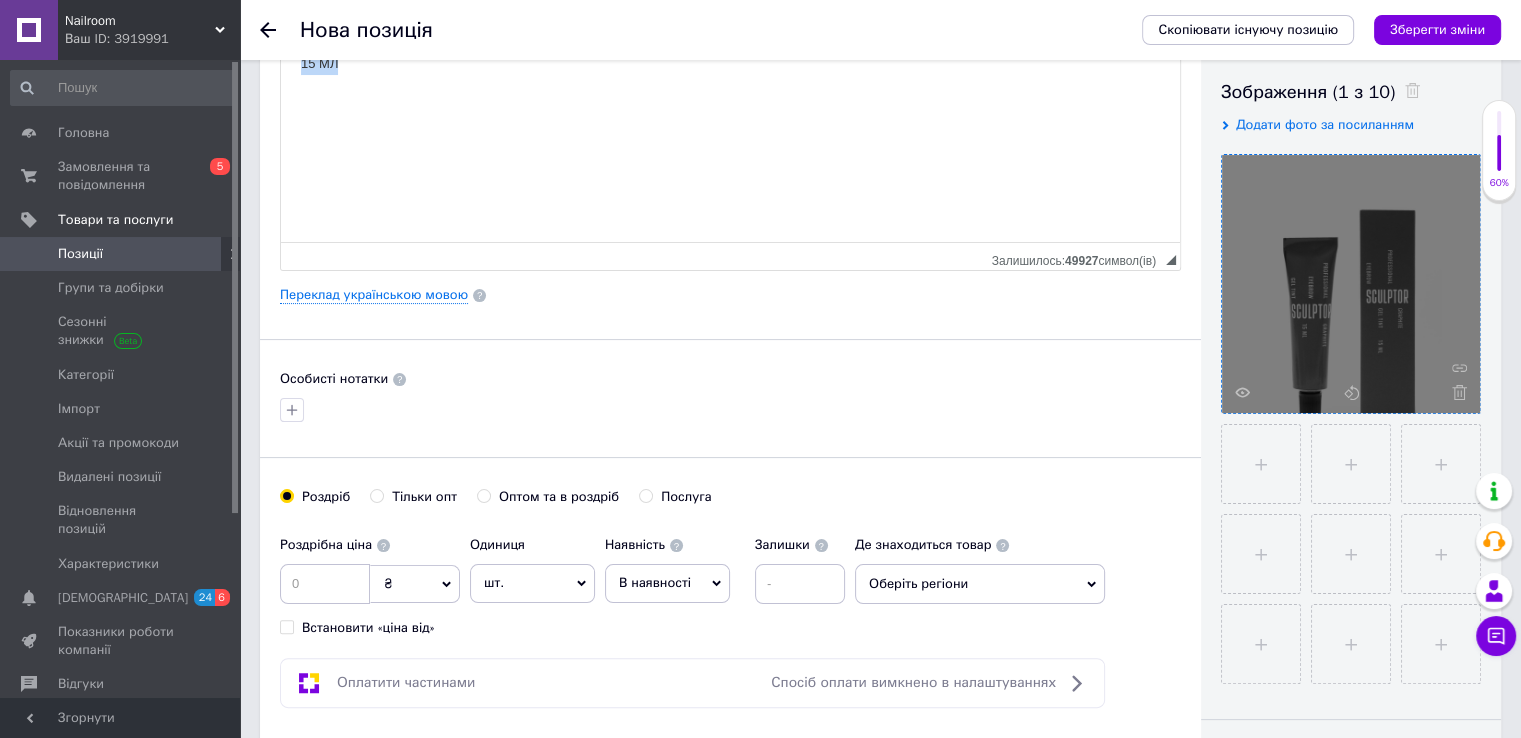scroll, scrollTop: 431, scrollLeft: 0, axis: vertical 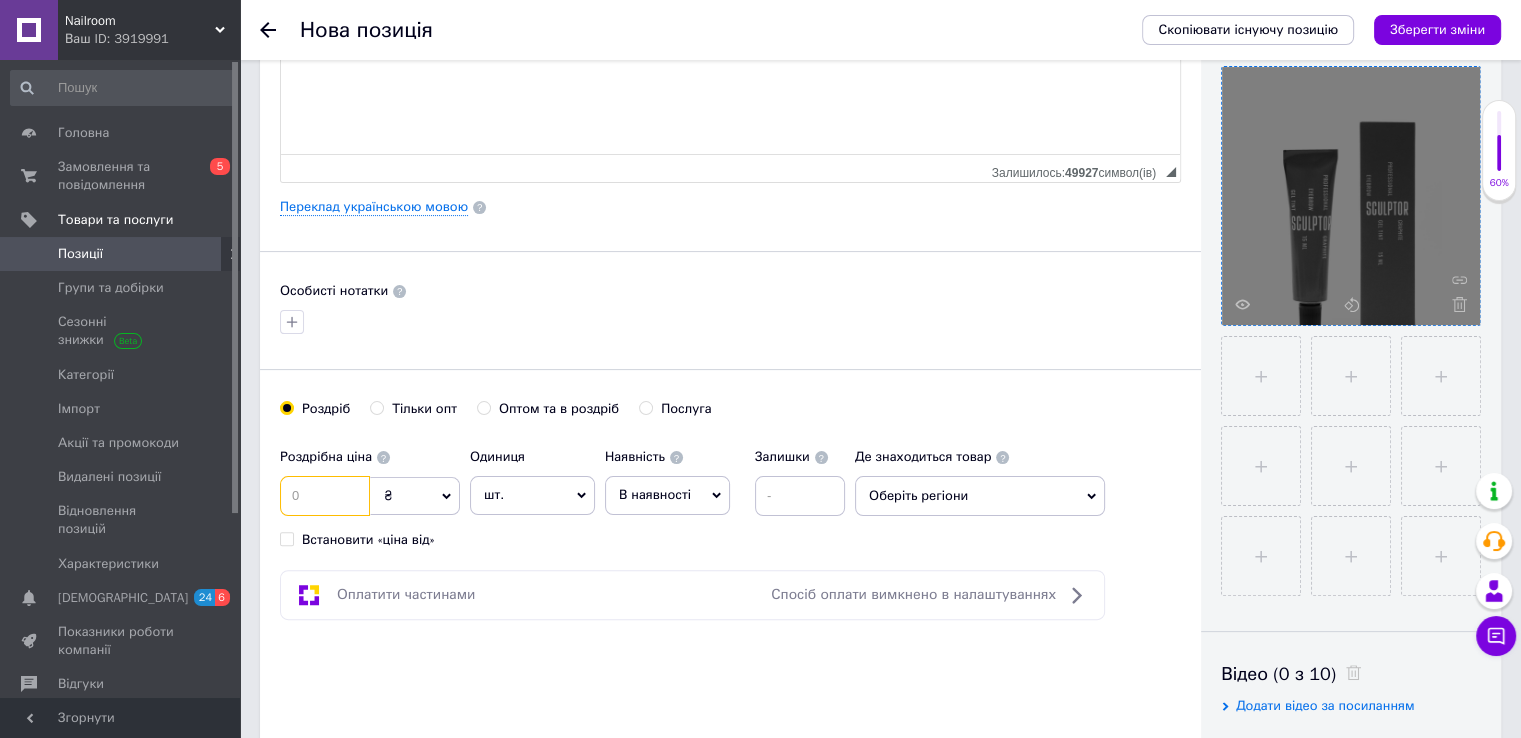 click at bounding box center (325, 496) 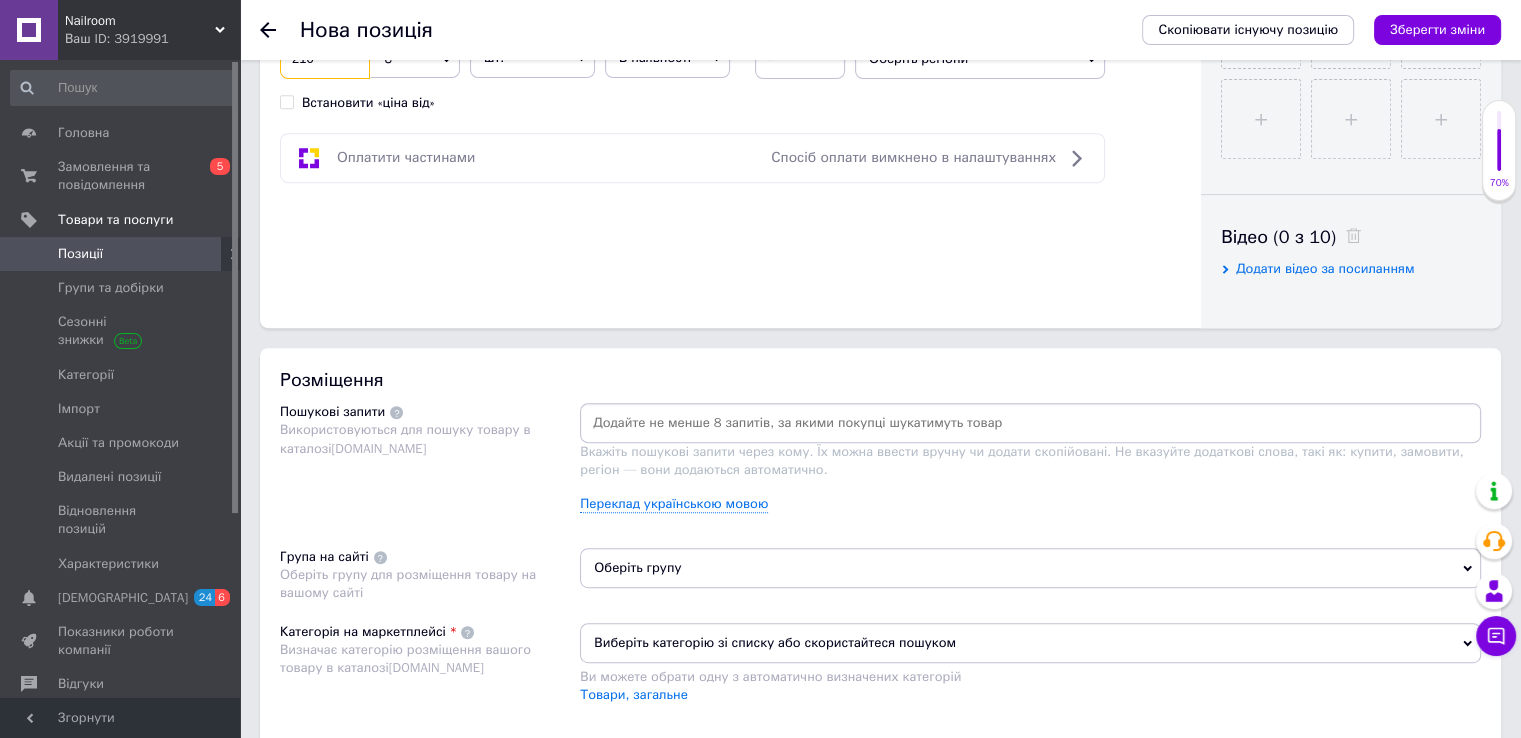 scroll, scrollTop: 1015, scrollLeft: 0, axis: vertical 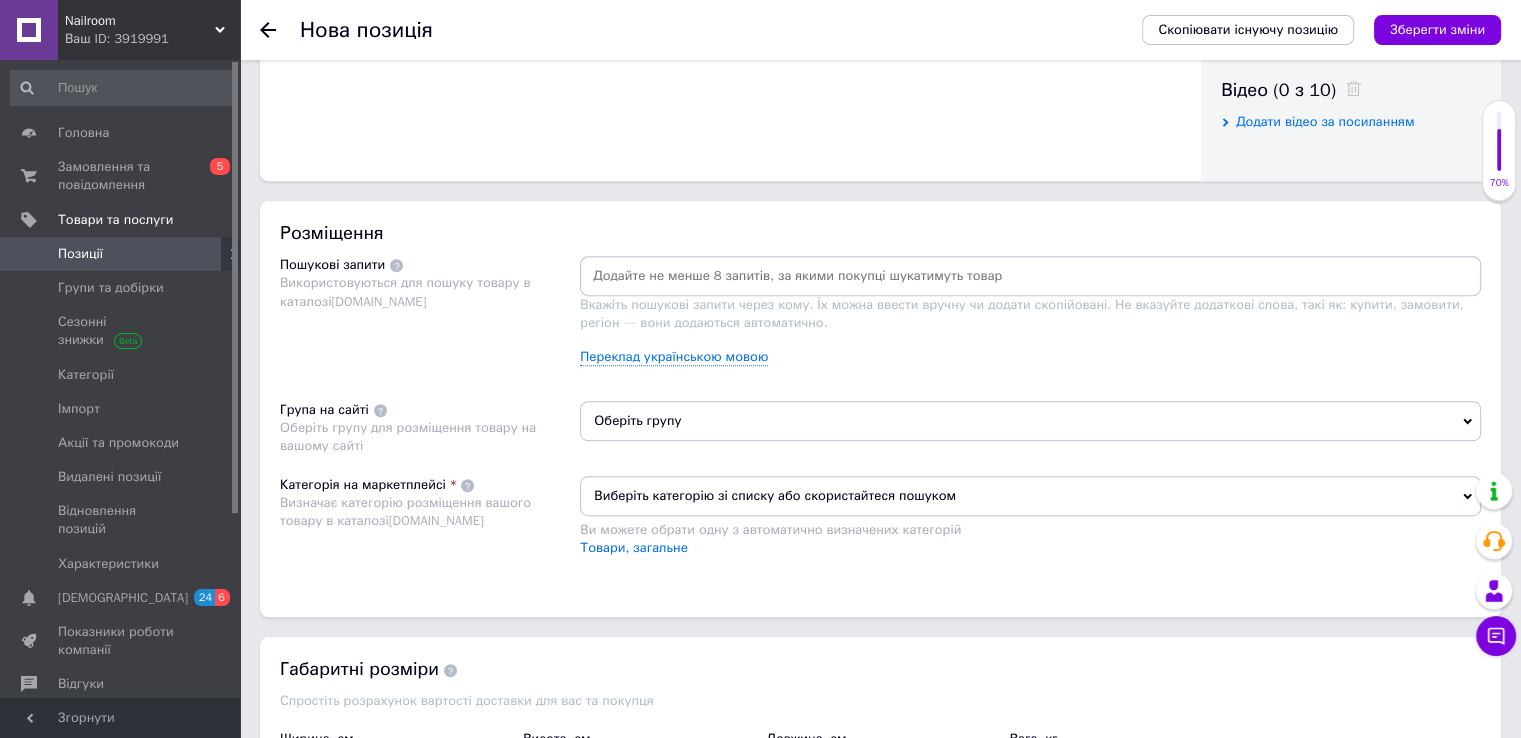 type on "210" 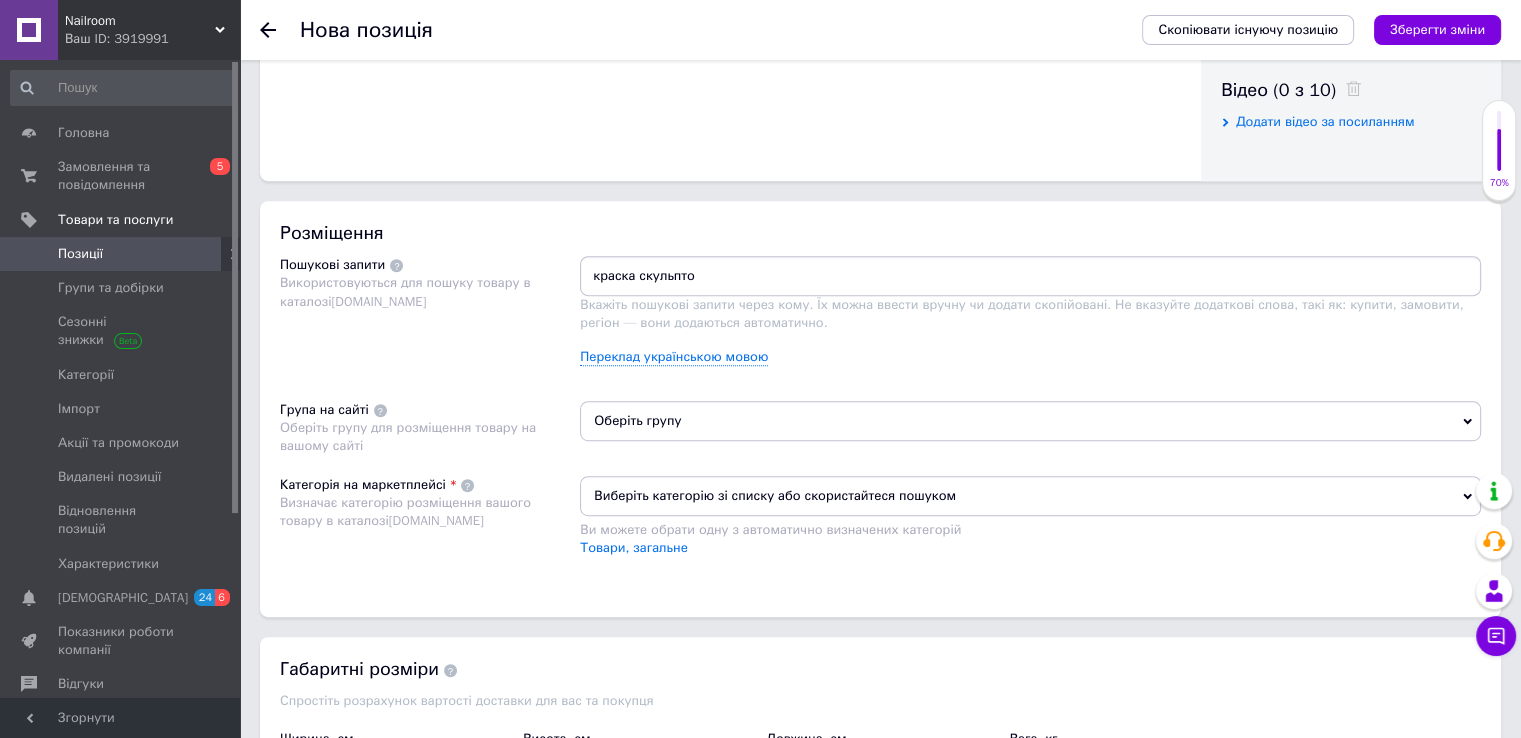 type on "краска скульптор" 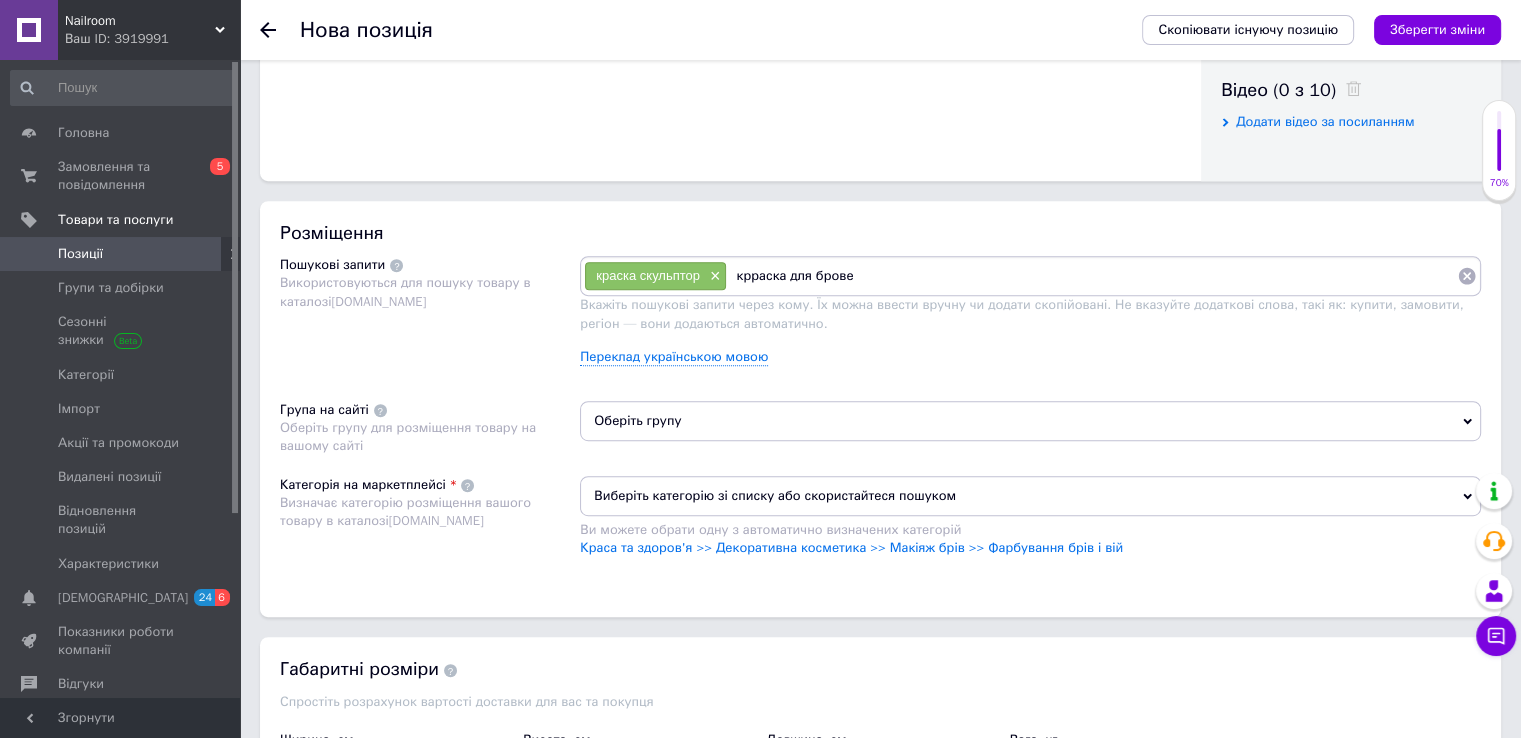 type on "крраска для бровей" 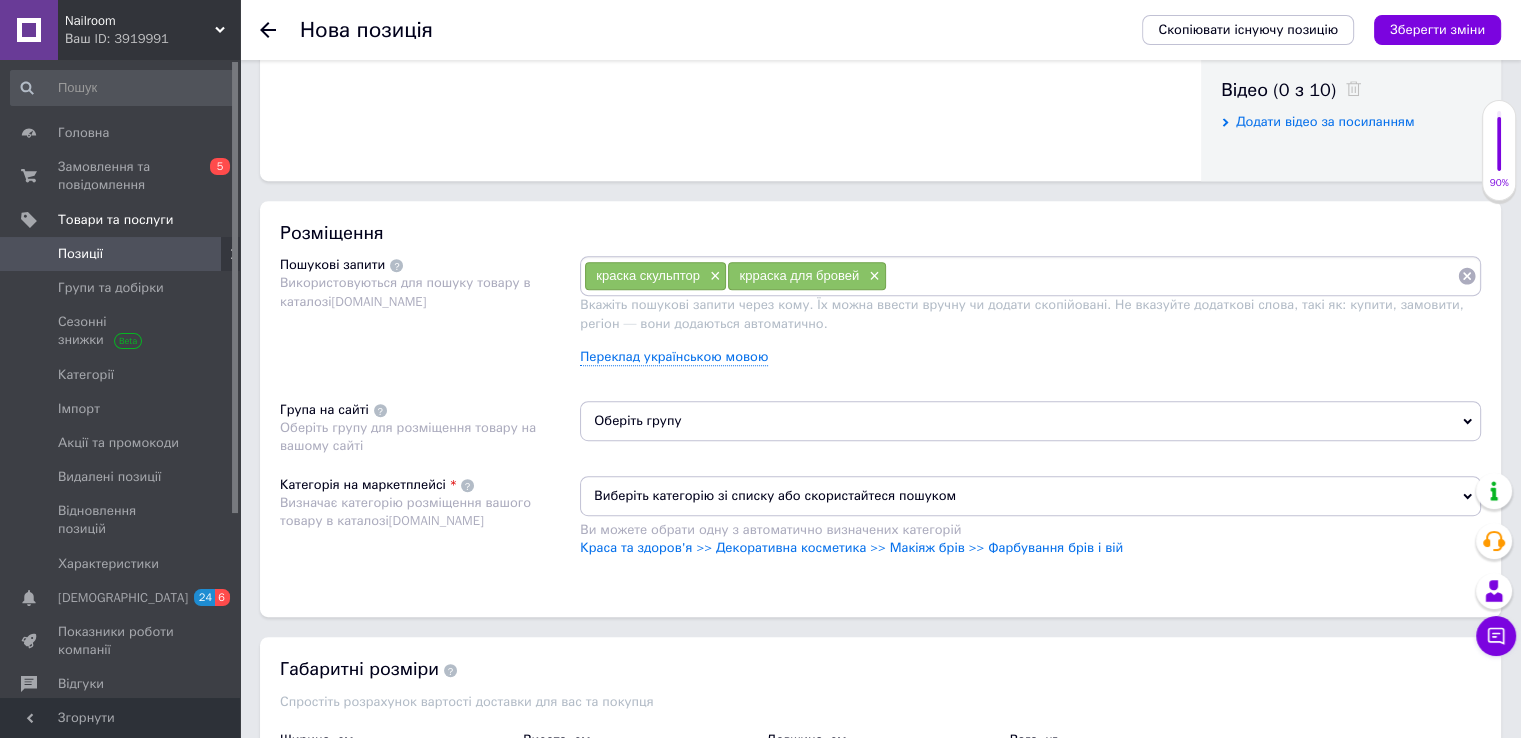 click at bounding box center (1172, 276) 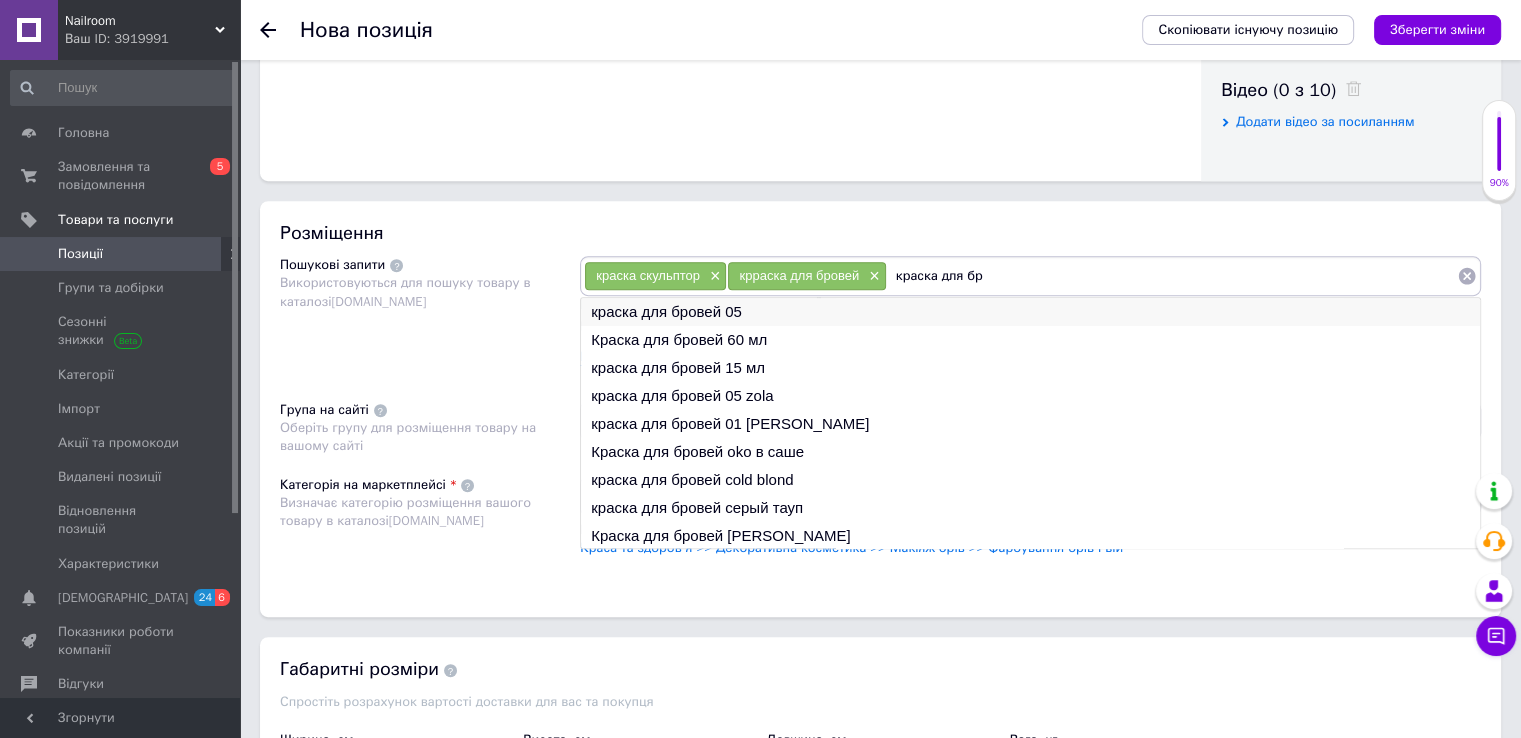 type on "краска для бр" 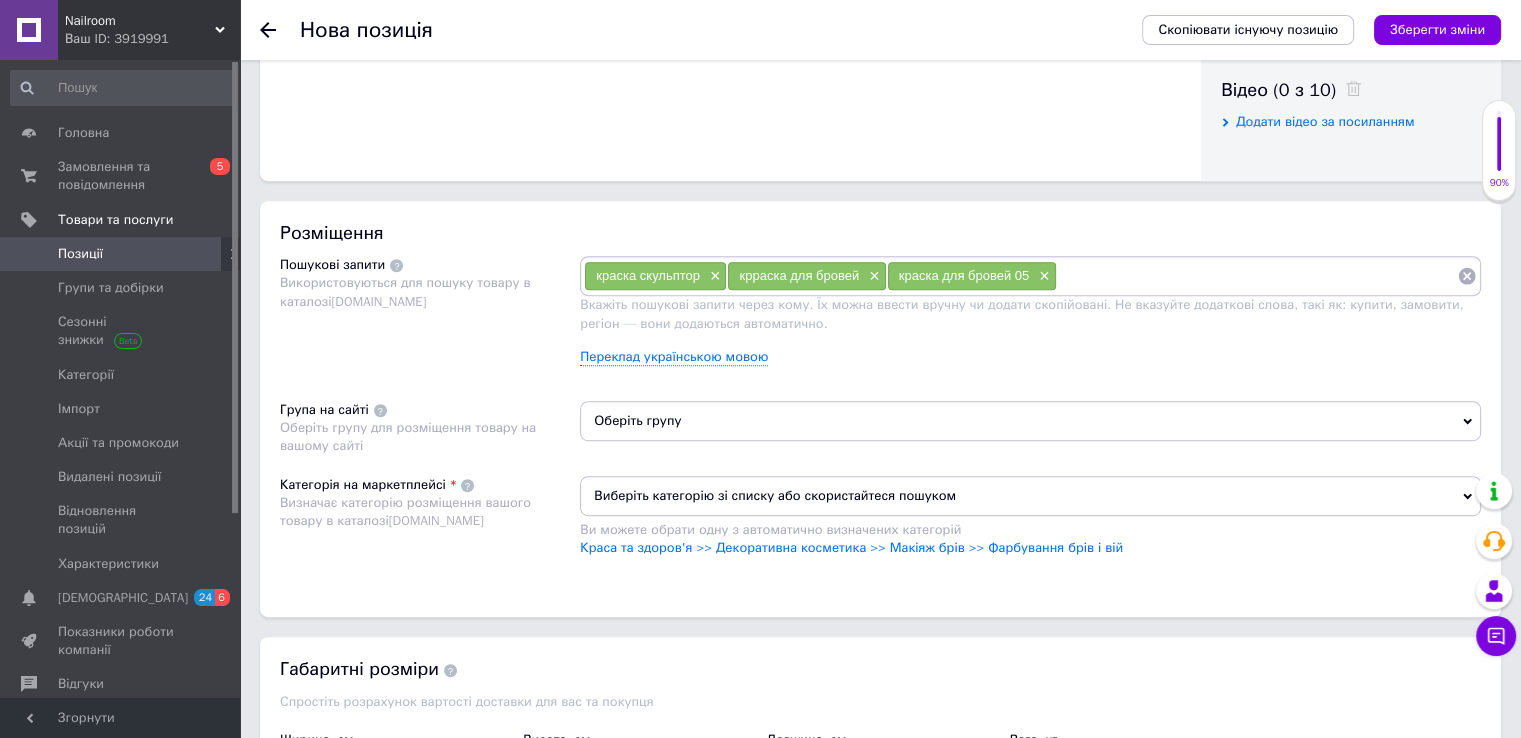 click at bounding box center [1257, 276] 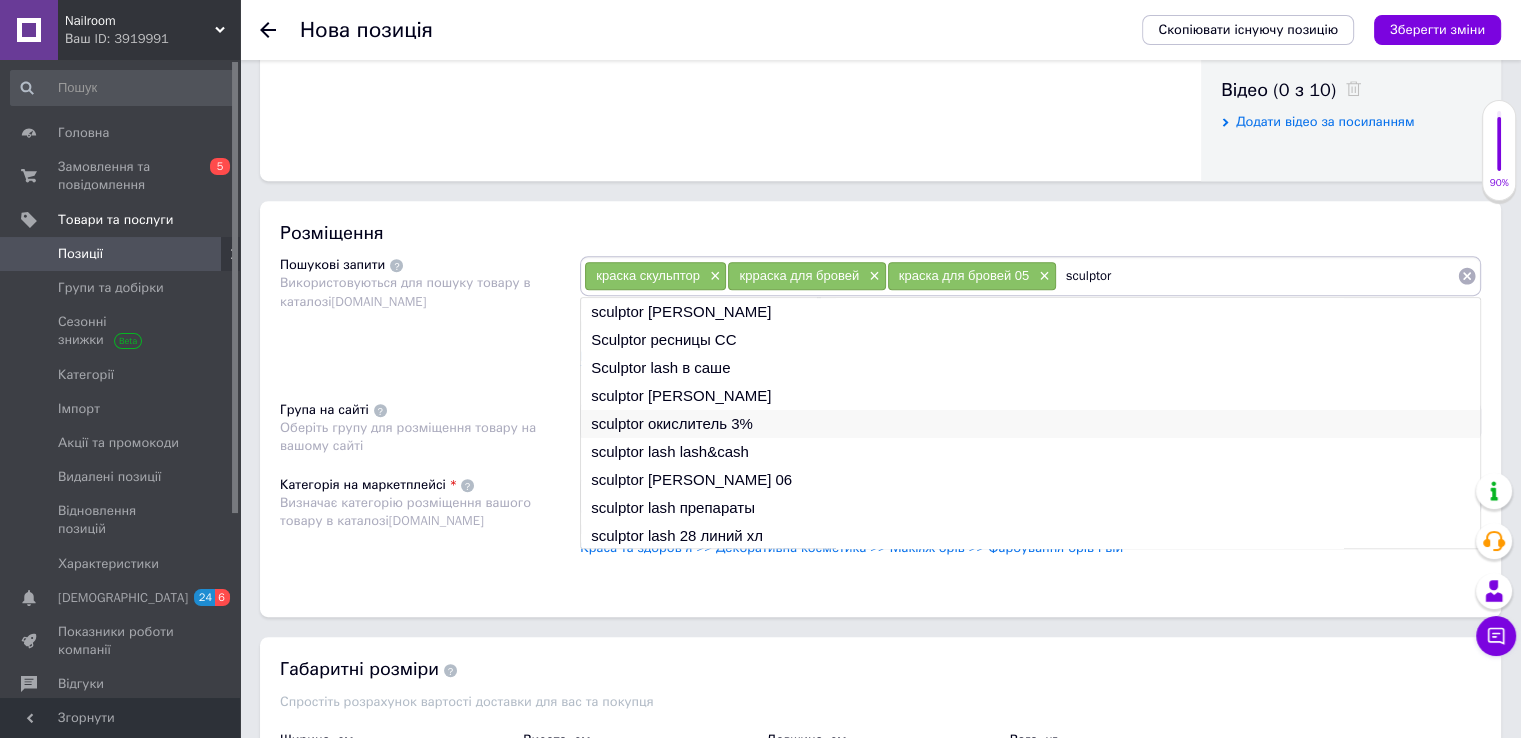 type on "sculptor" 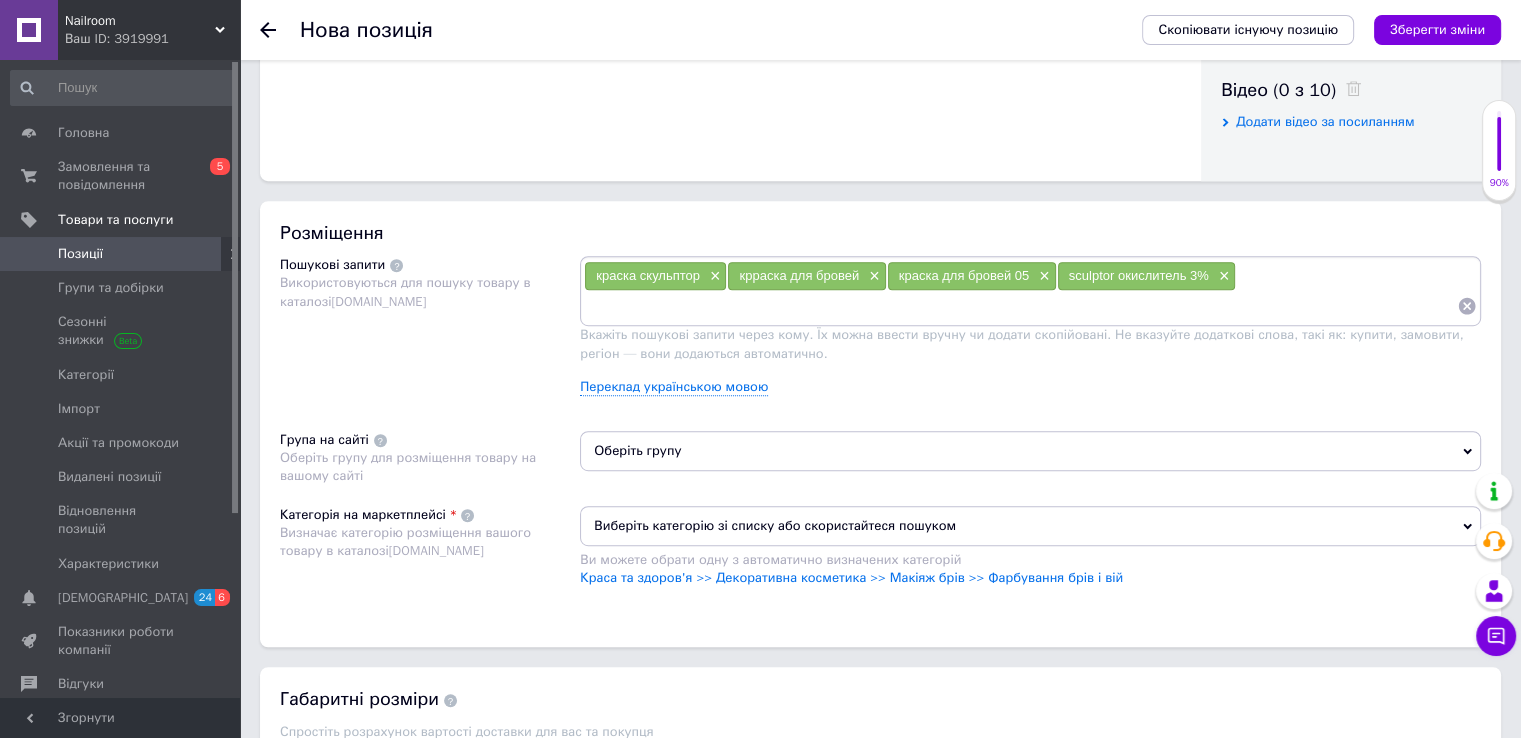 click on "Оберіть групу" at bounding box center [1030, 451] 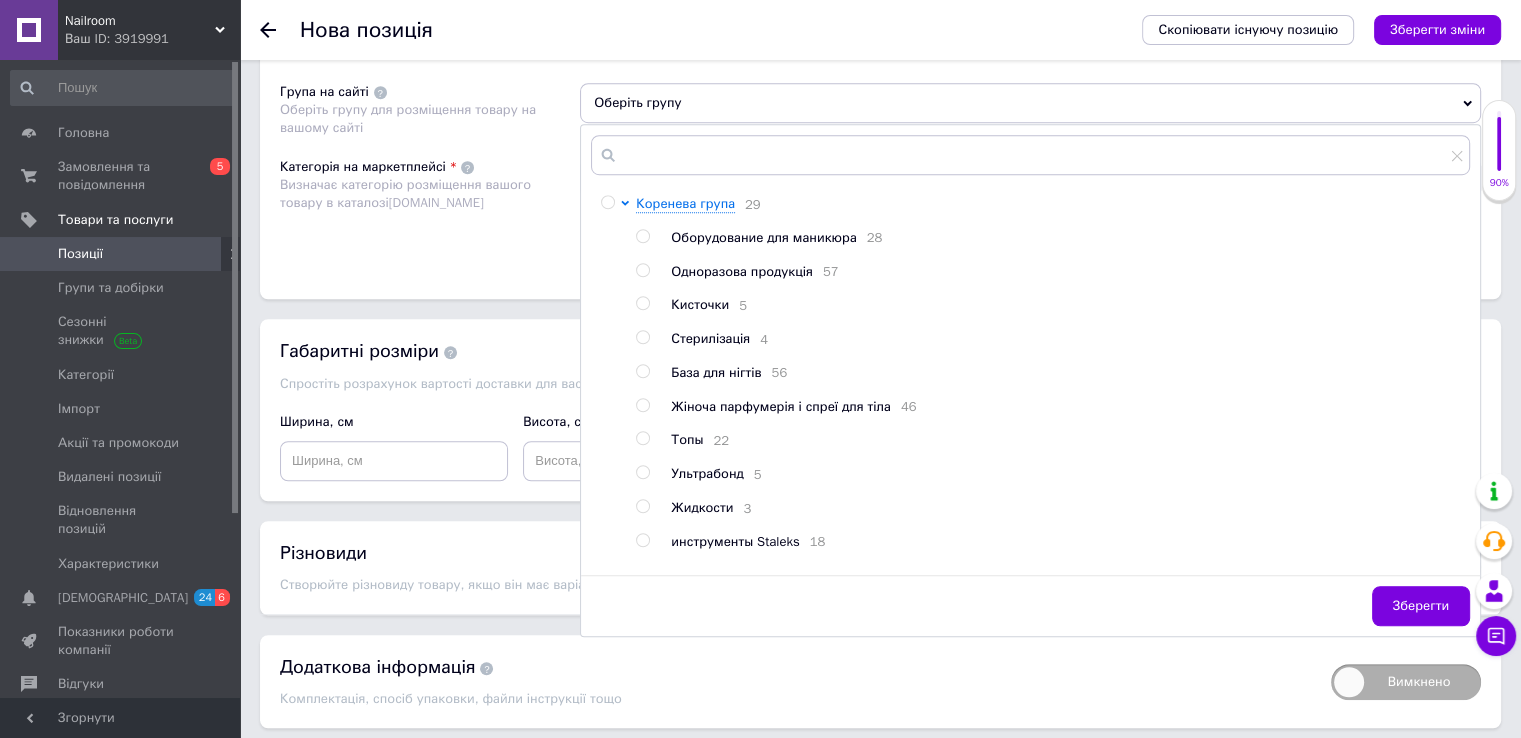 scroll, scrollTop: 1428, scrollLeft: 0, axis: vertical 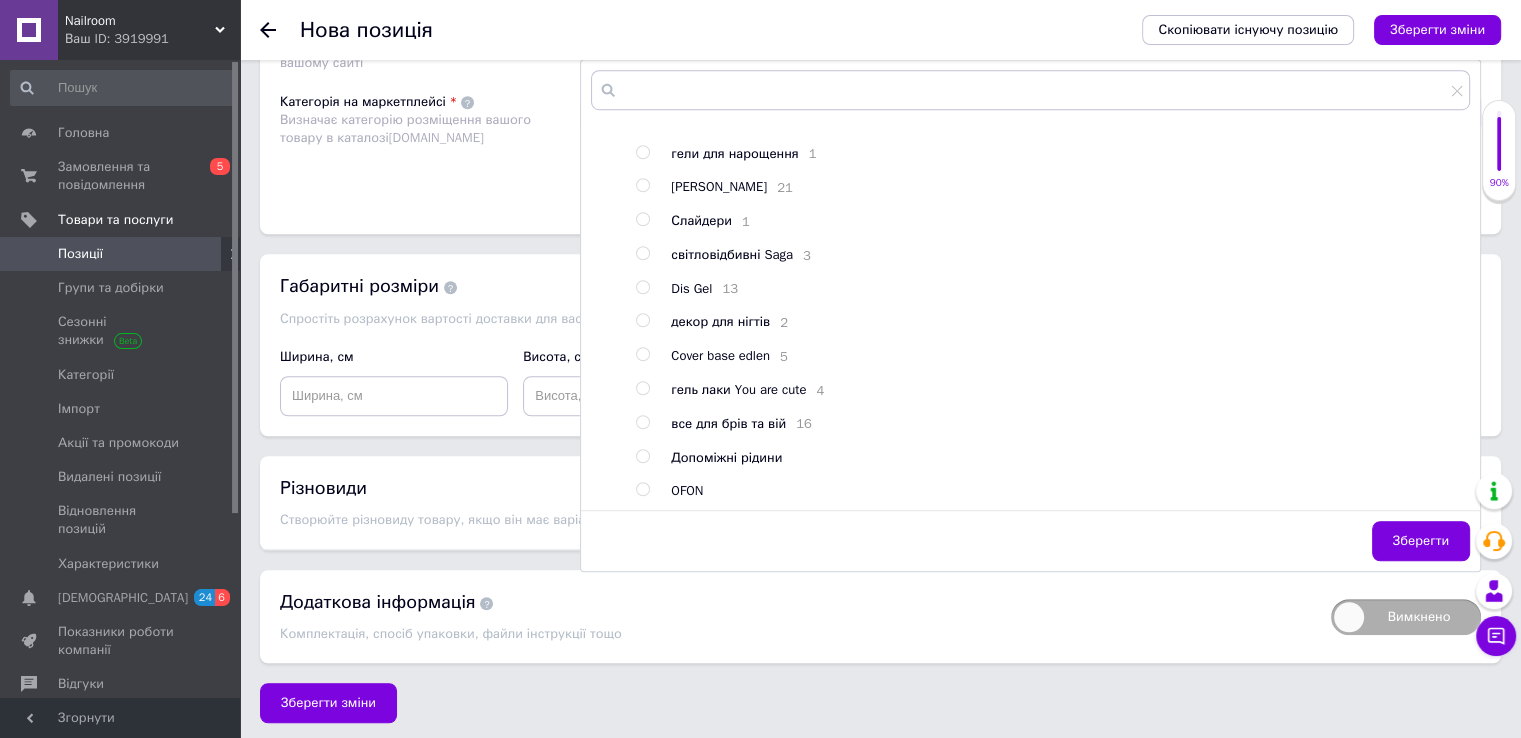 click at bounding box center (642, 422) 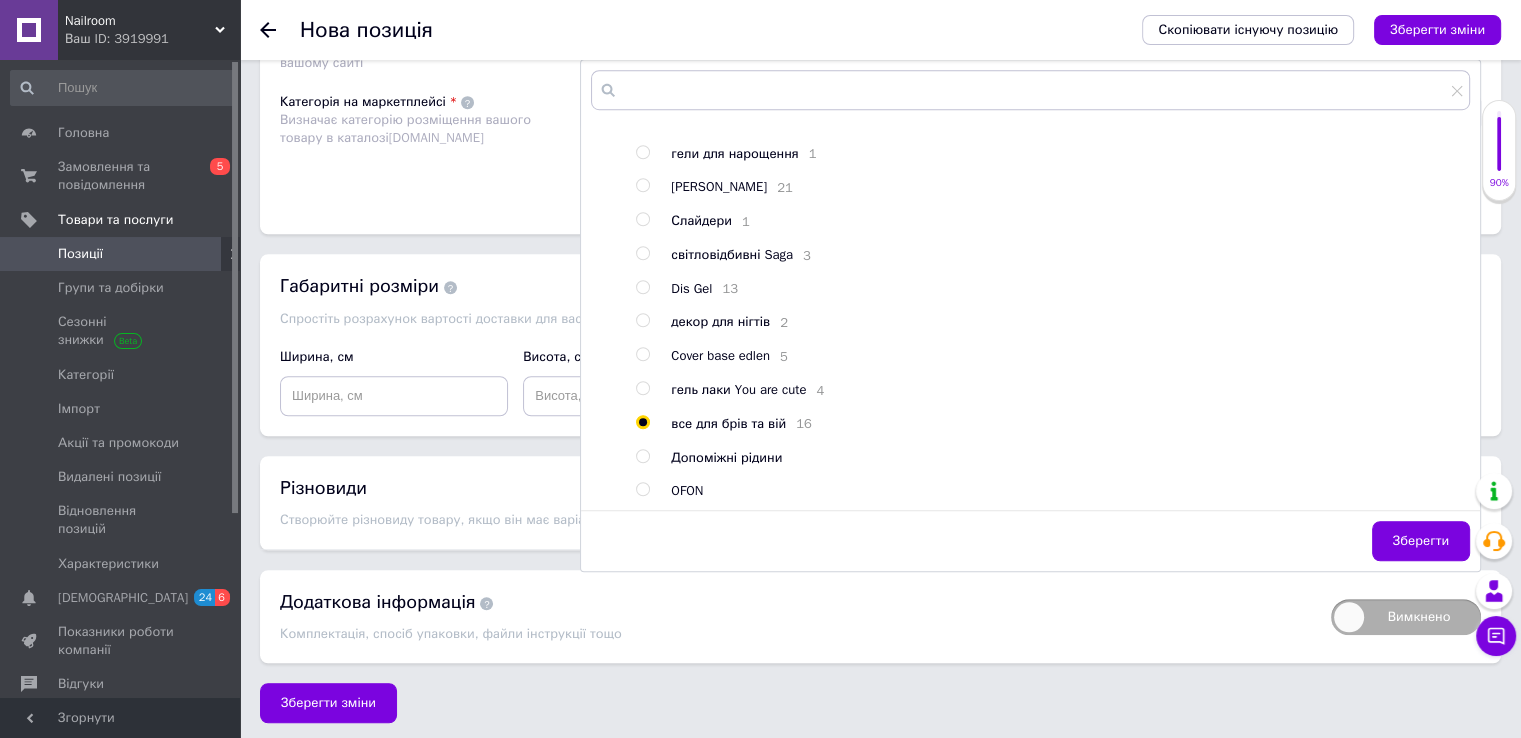 radio on "true" 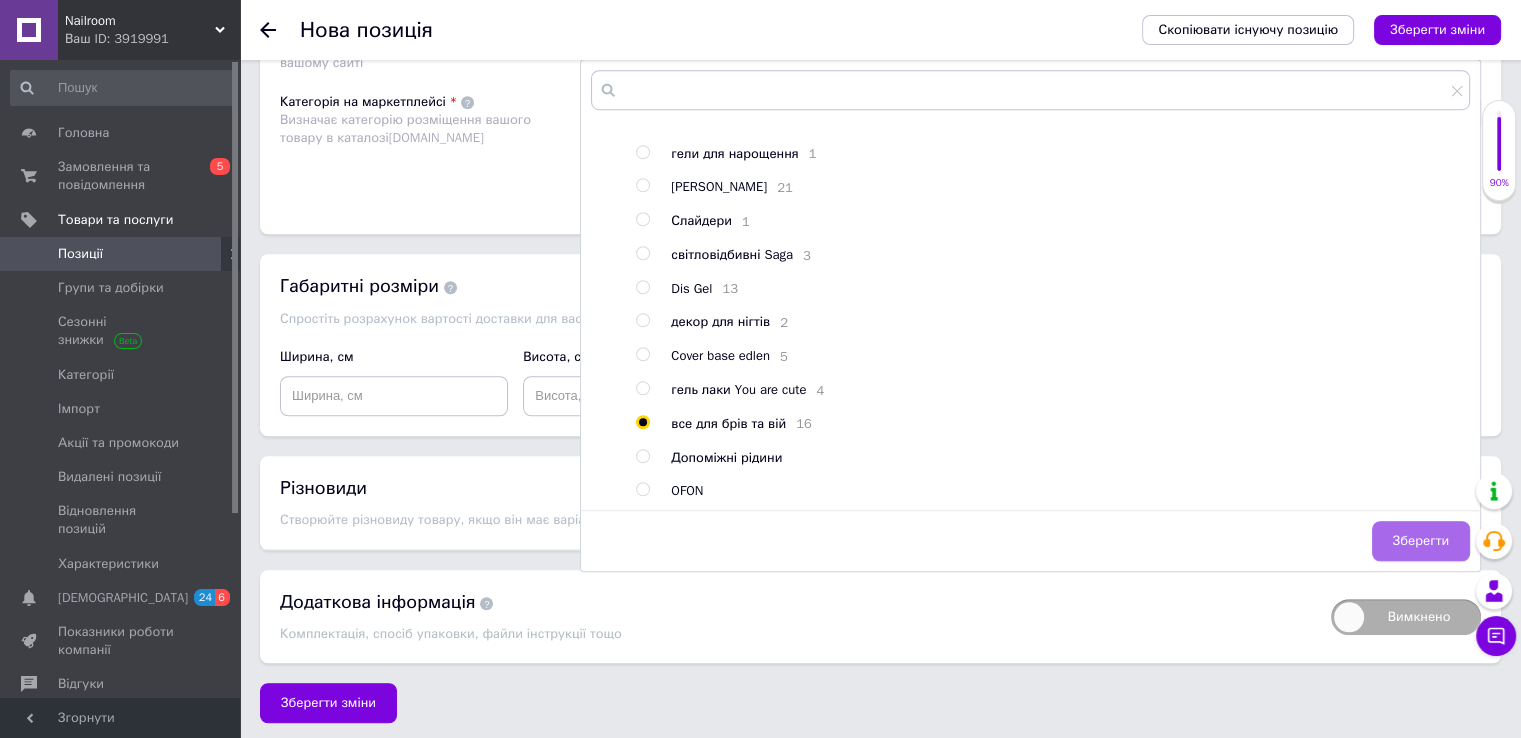 click on "Зберегти" at bounding box center [1421, 541] 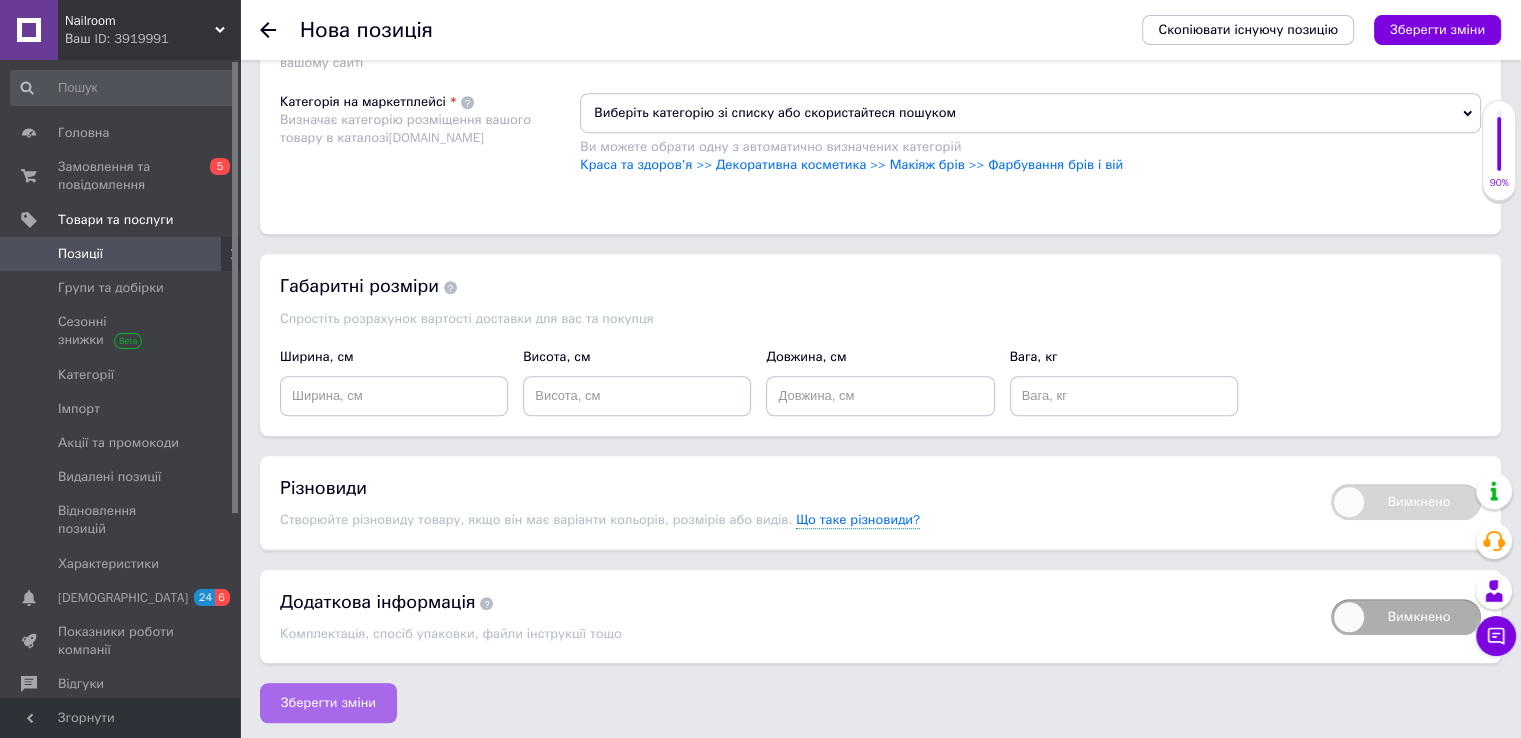 click on "Зберегти зміни" at bounding box center [328, 703] 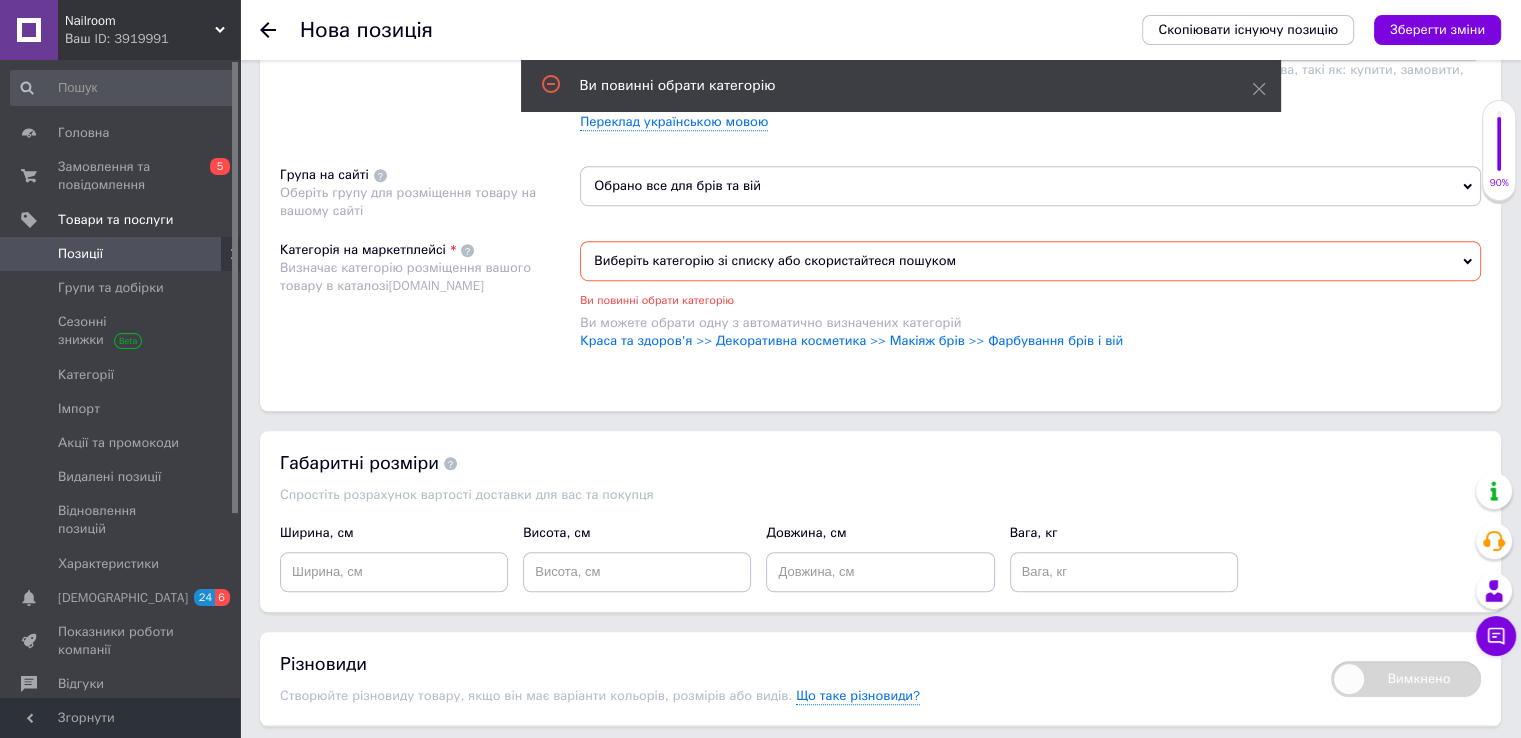 scroll, scrollTop: 1208, scrollLeft: 0, axis: vertical 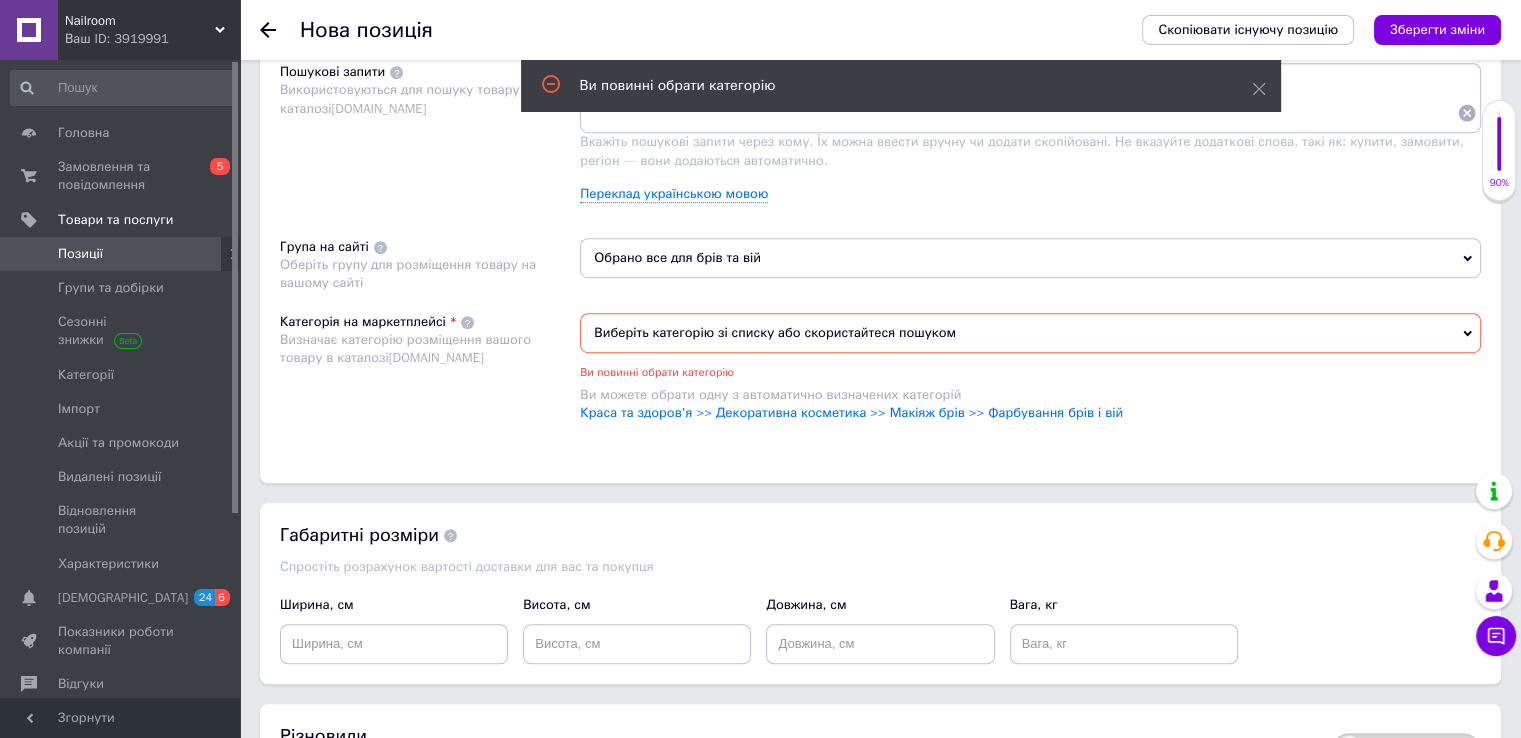 click on "Виберіть категорію зі списку або скористайтеся пошуком" at bounding box center [1030, 333] 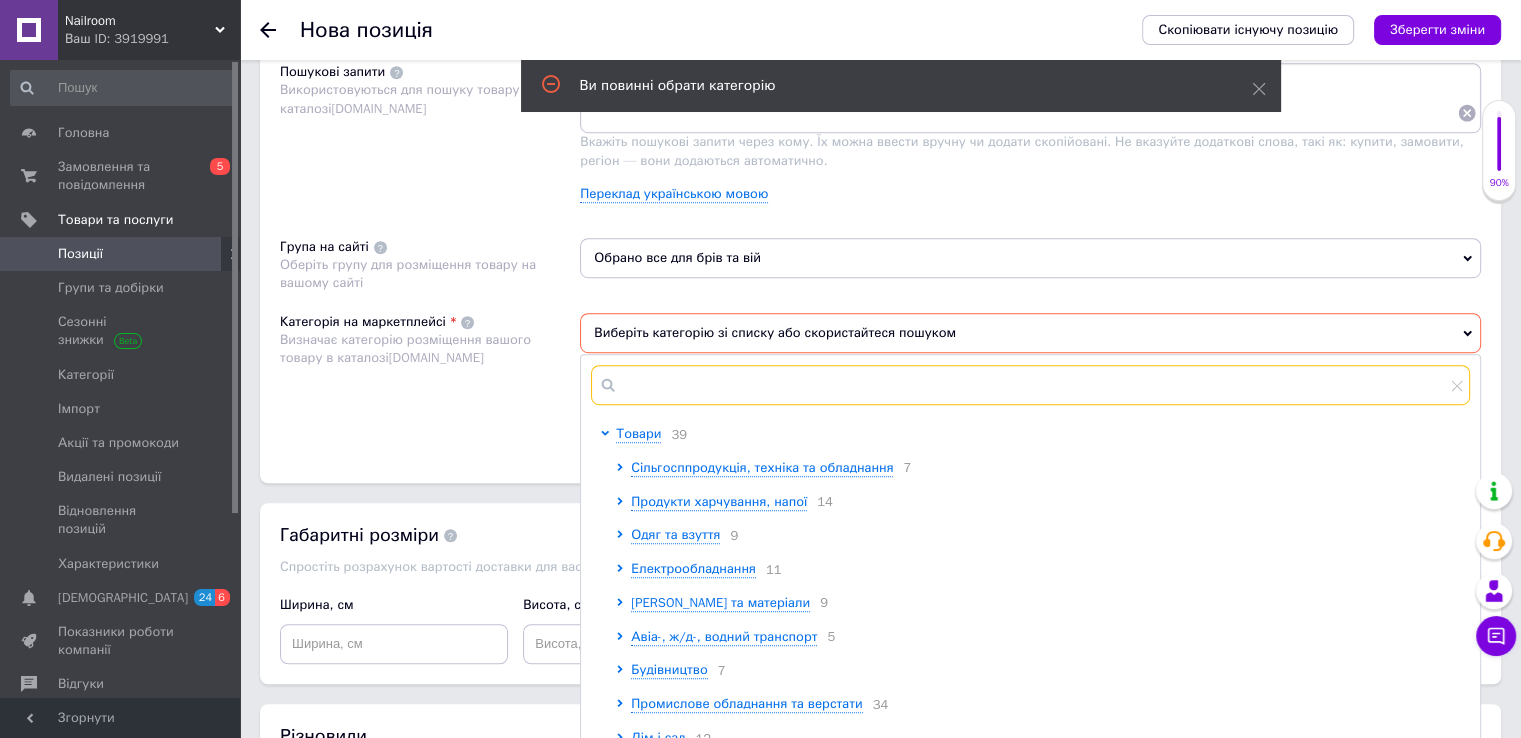 click at bounding box center (1030, 385) 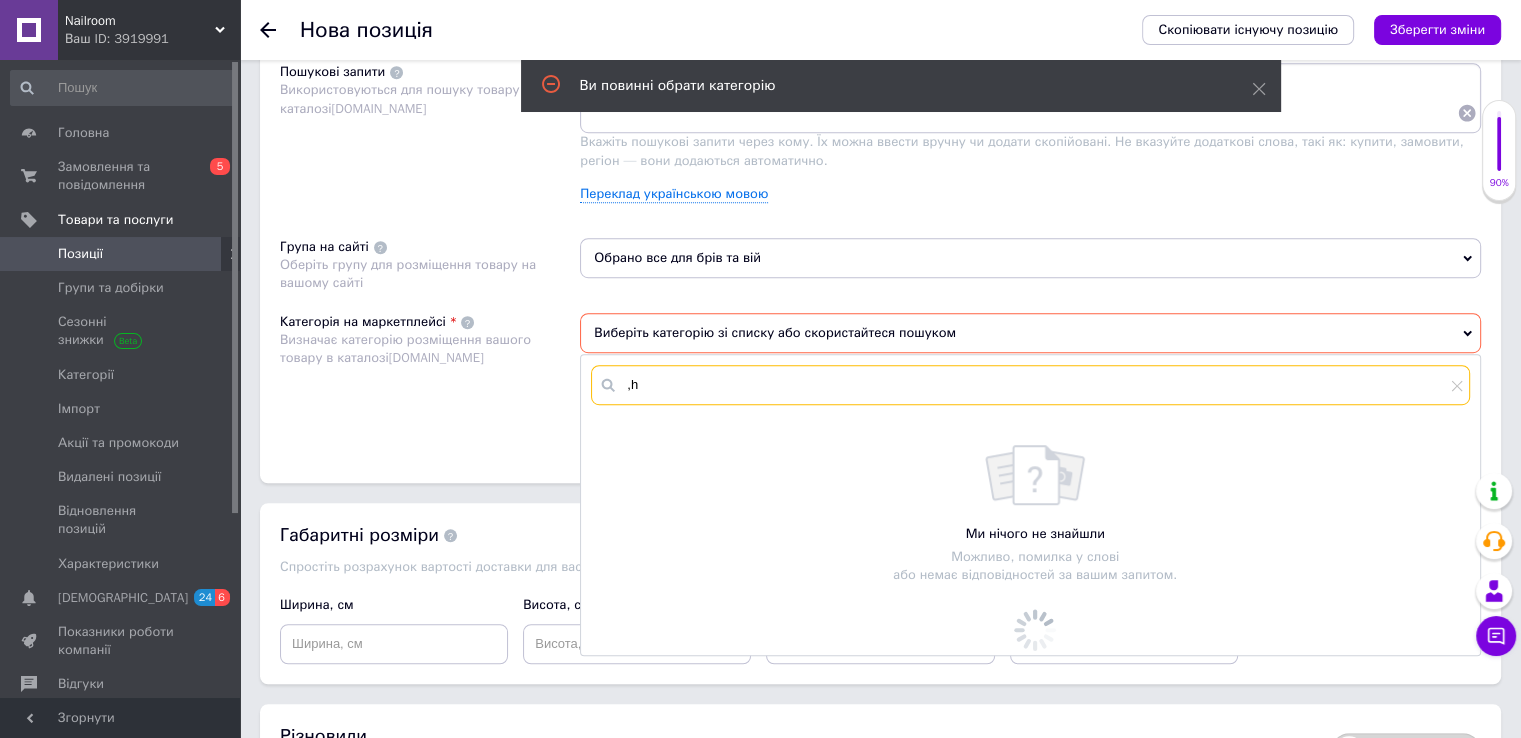 type on "," 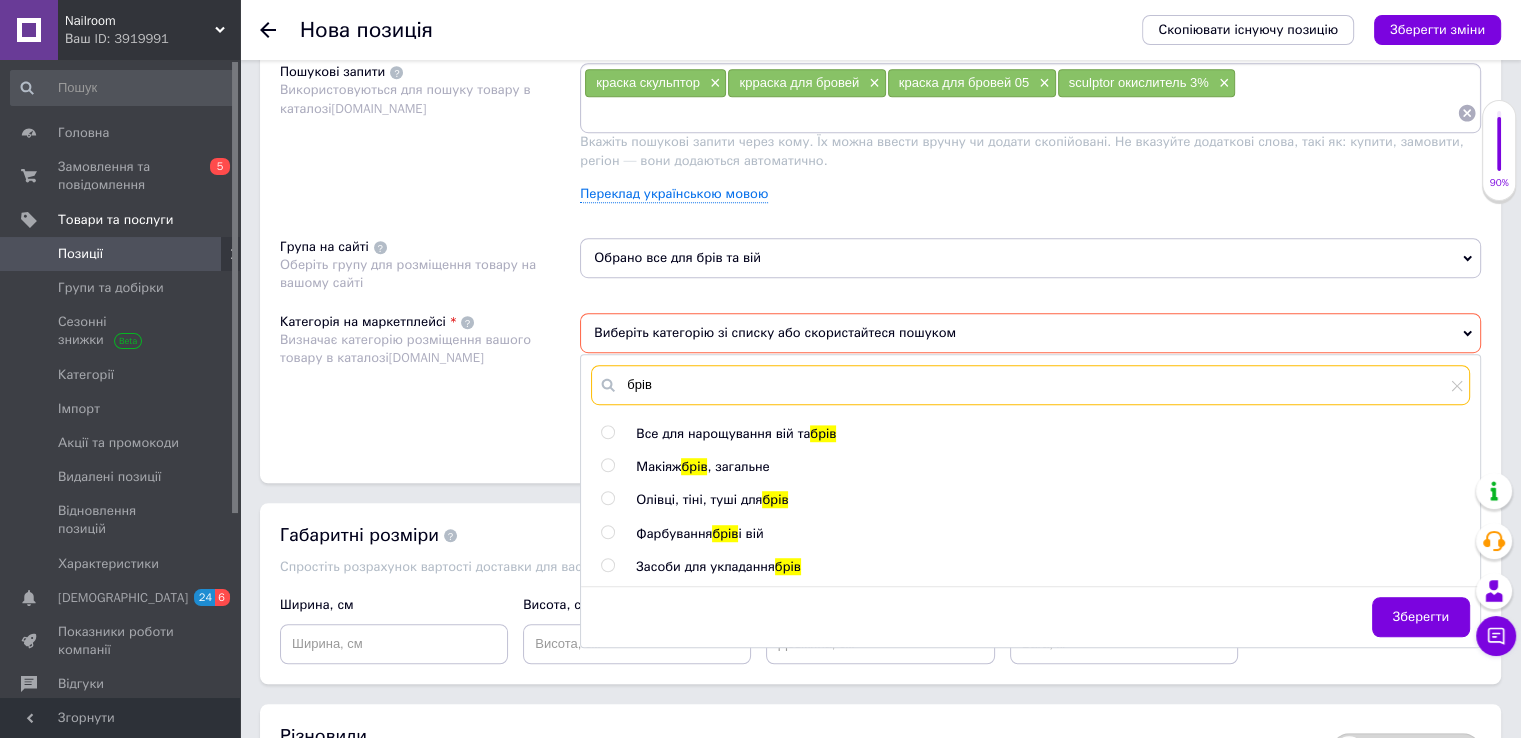 type on "брів" 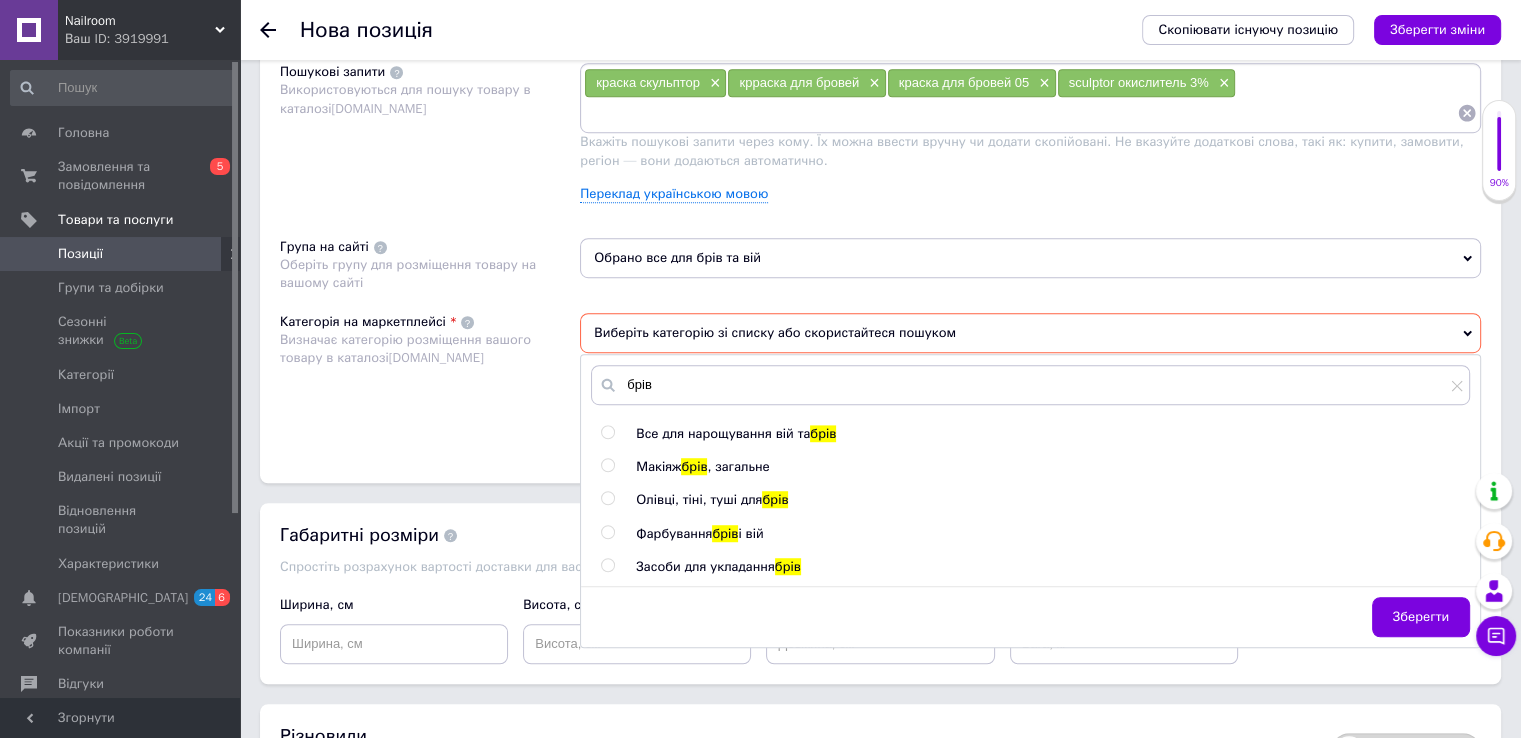 click at bounding box center (607, 532) 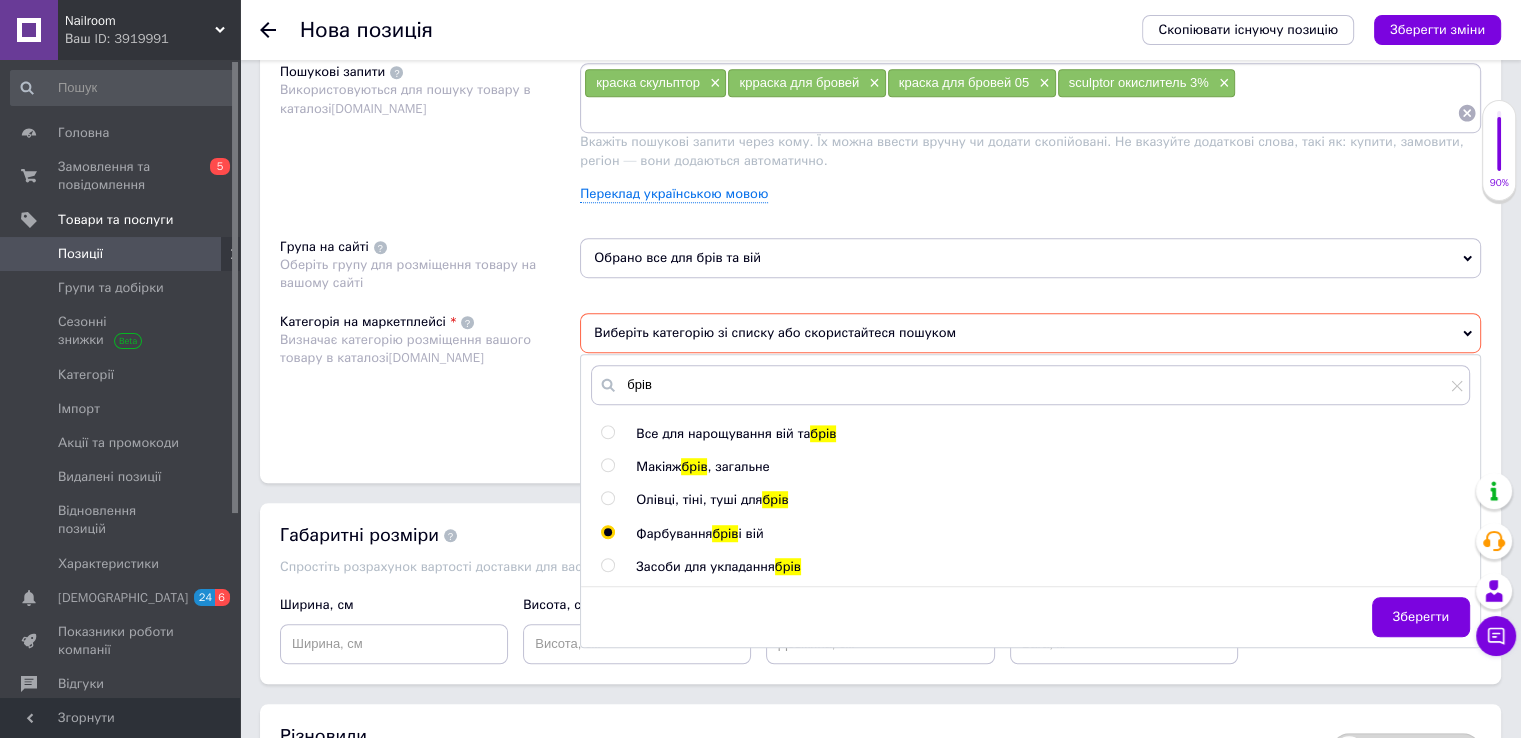 radio on "true" 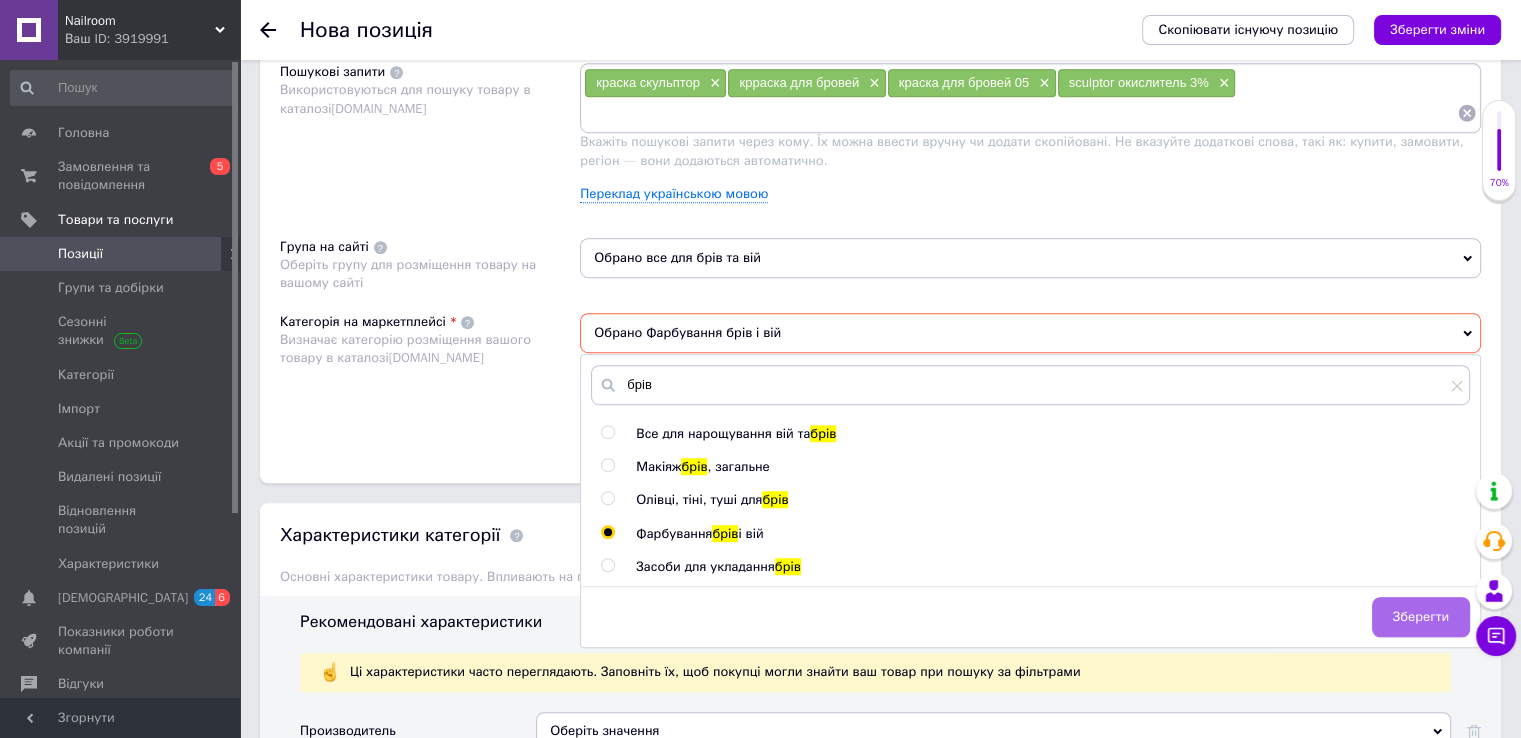 click on "Зберегти" at bounding box center [1421, 617] 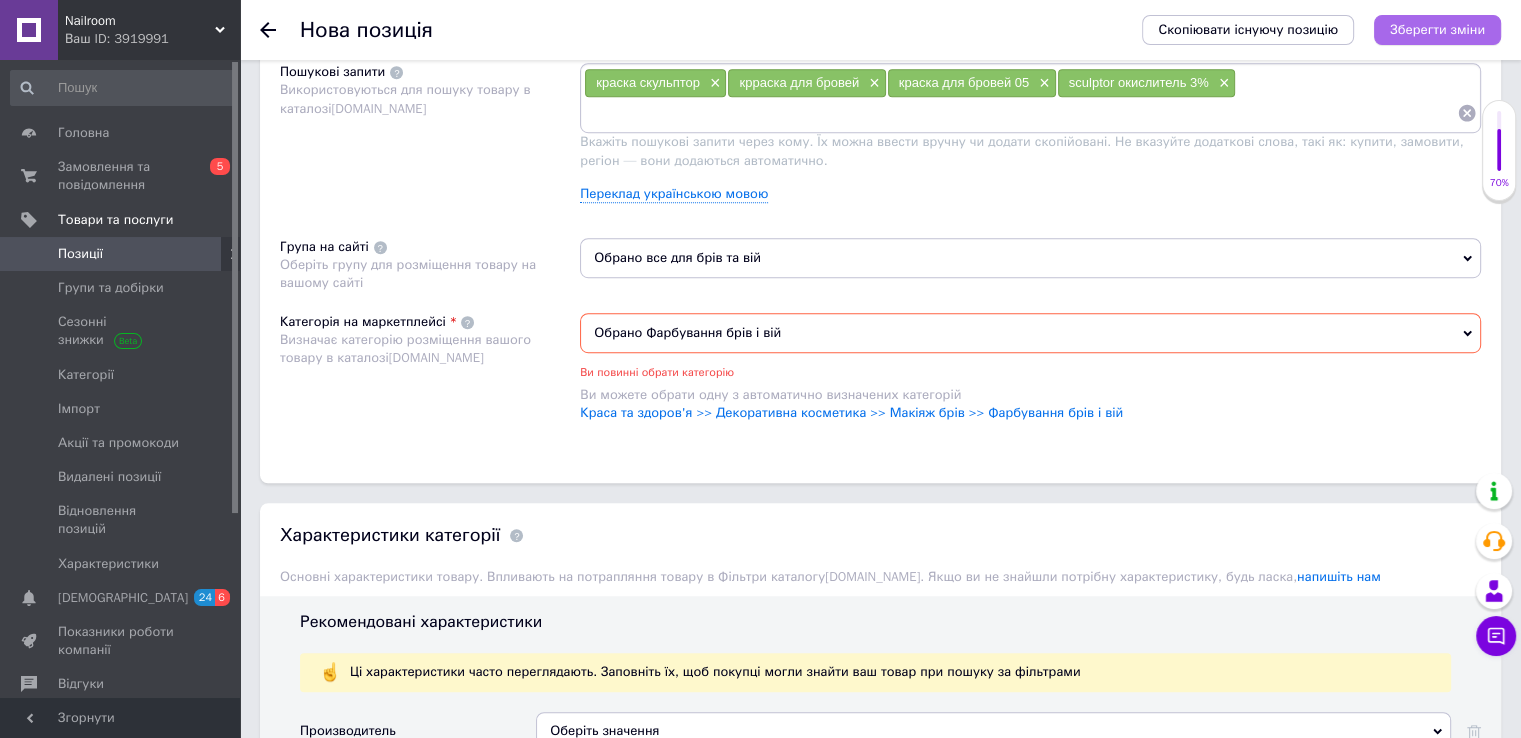 click on "Зберегти зміни" at bounding box center [1437, 29] 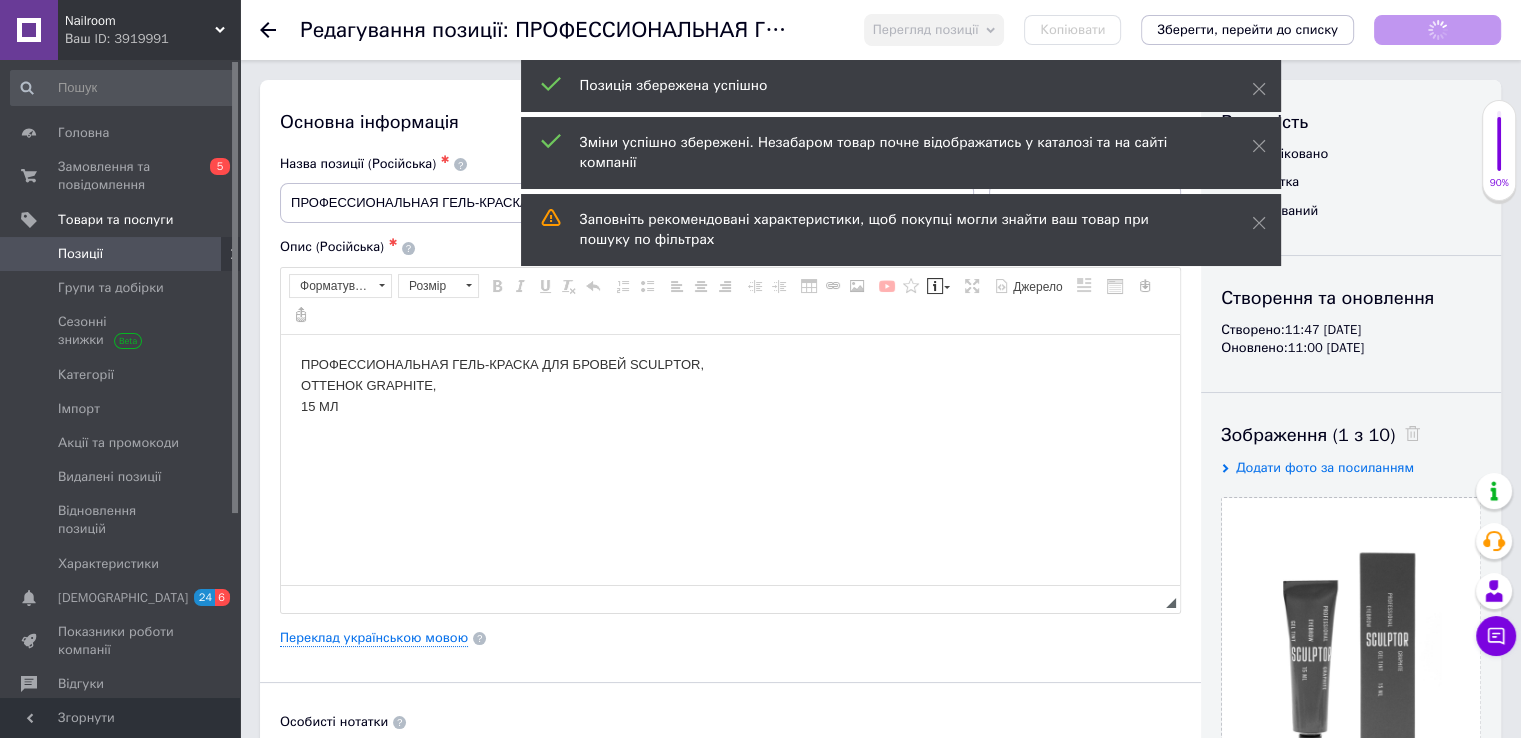 scroll, scrollTop: 0, scrollLeft: 0, axis: both 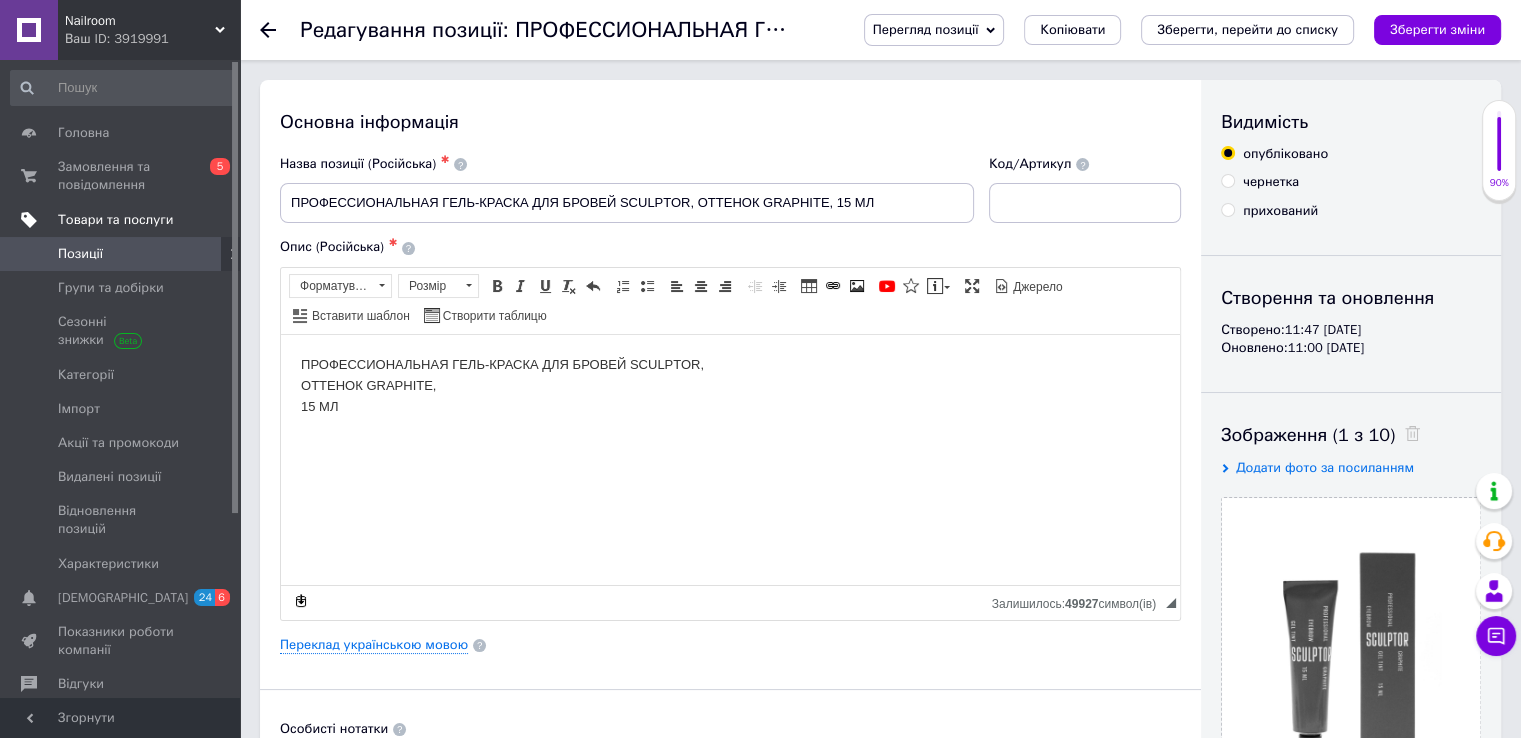 click on "Товари та послуги" at bounding box center (115, 220) 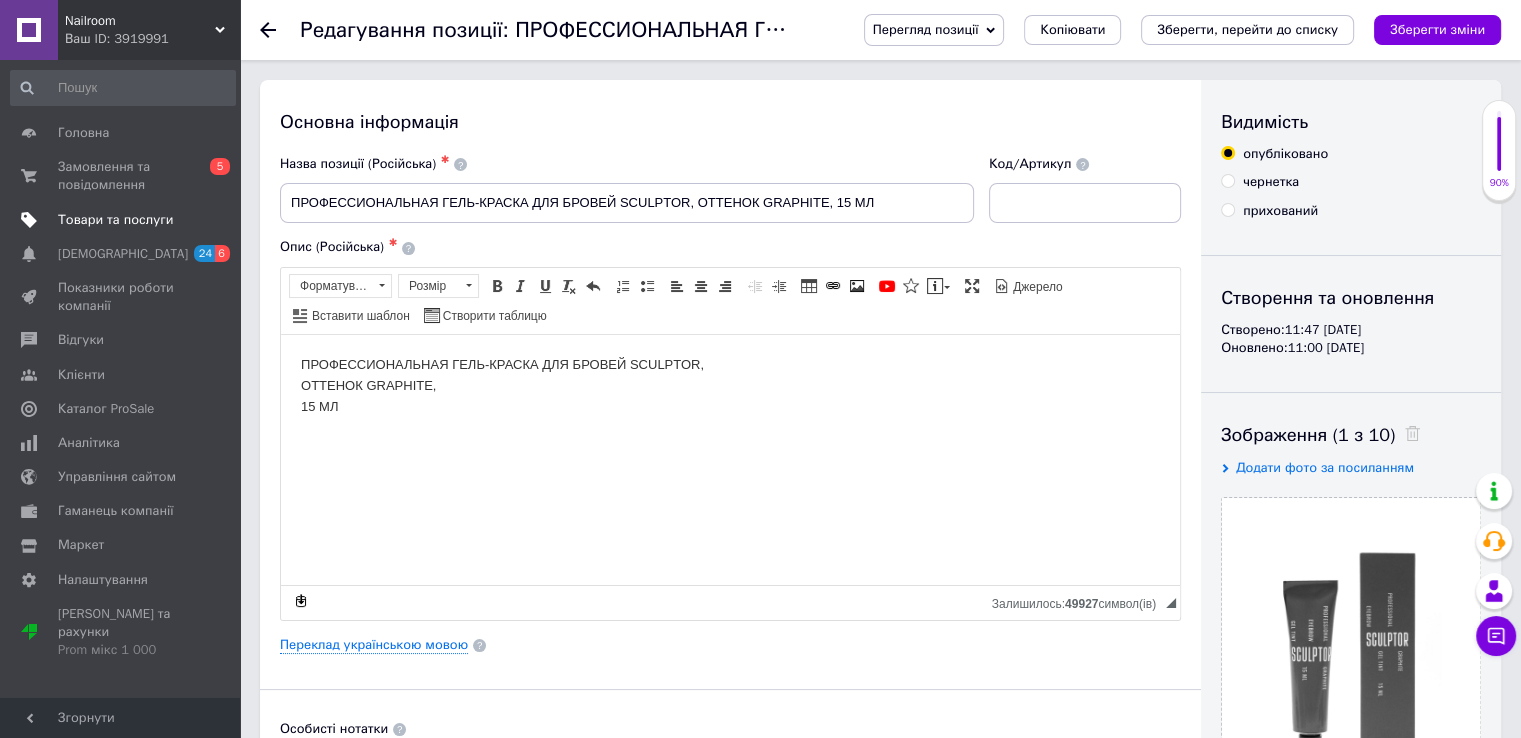 click on "Товари та послуги" at bounding box center [115, 220] 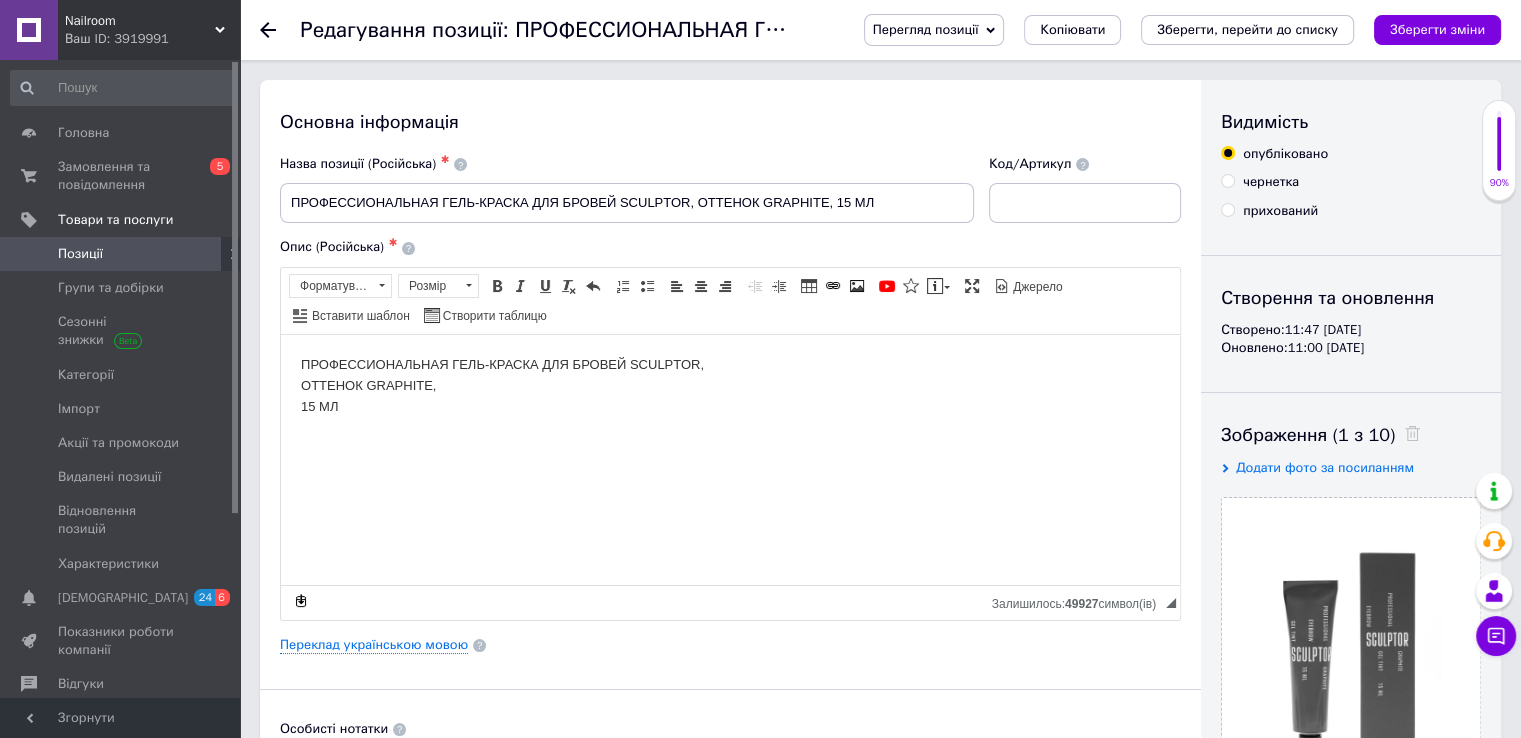 click on "Позиції" at bounding box center (121, 254) 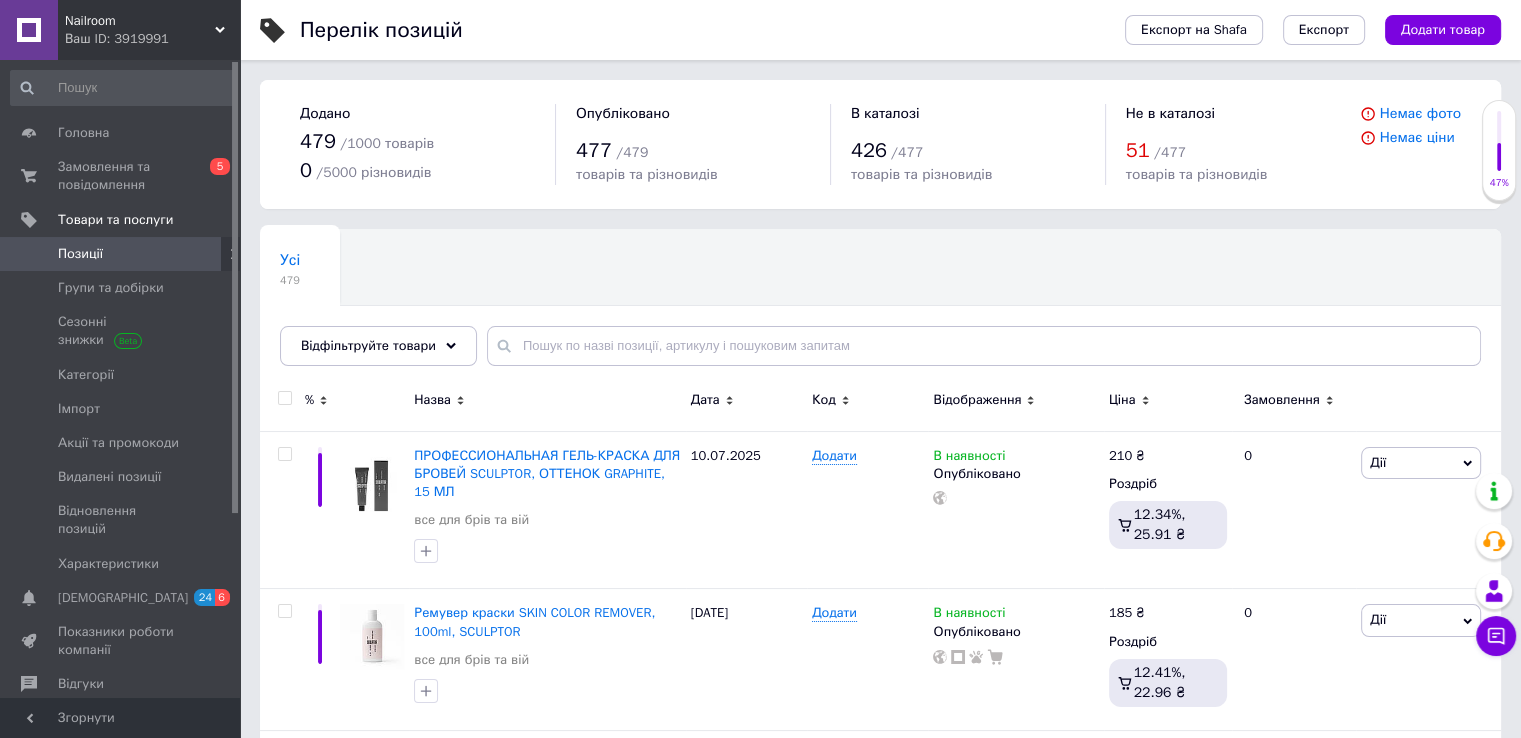 click 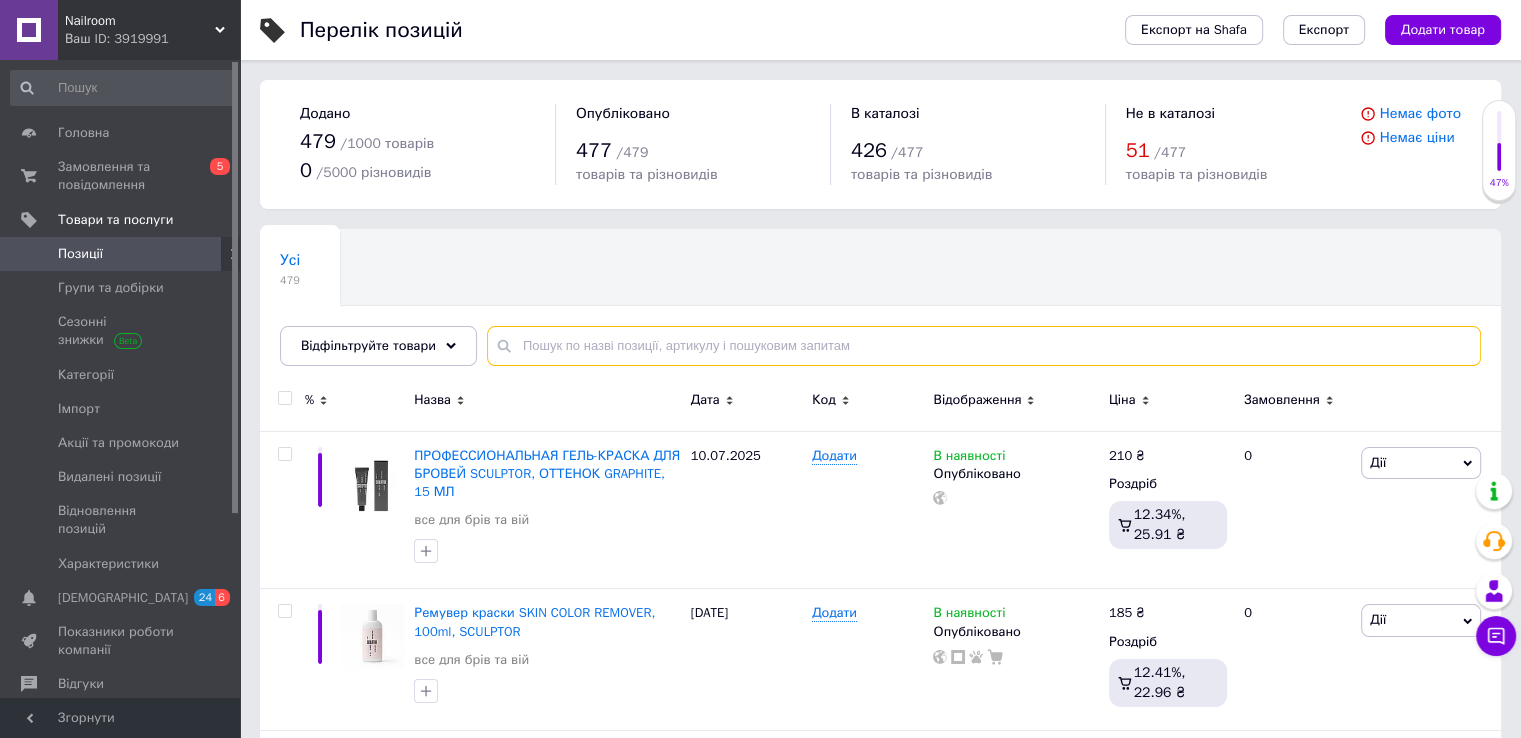 click at bounding box center (984, 346) 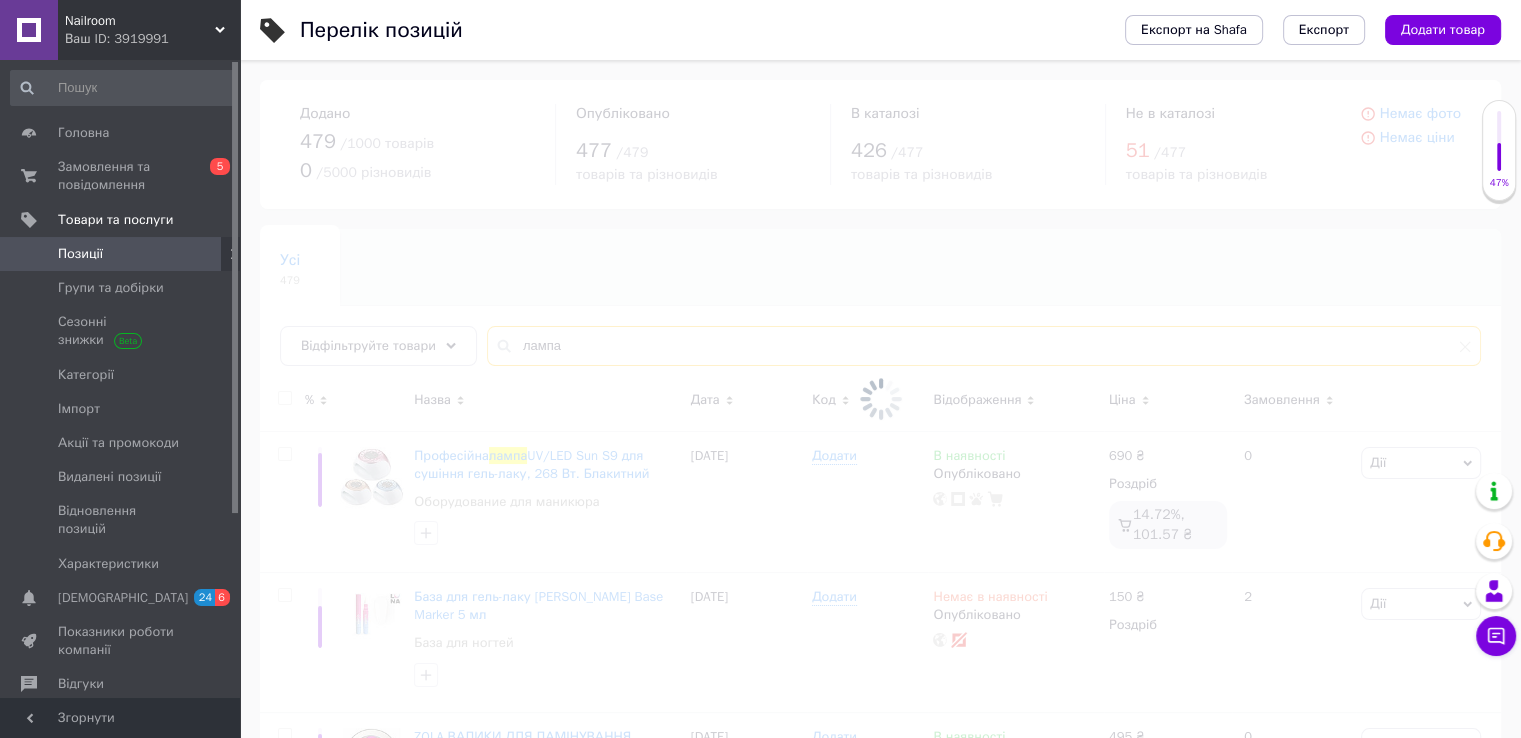 type on "лампа" 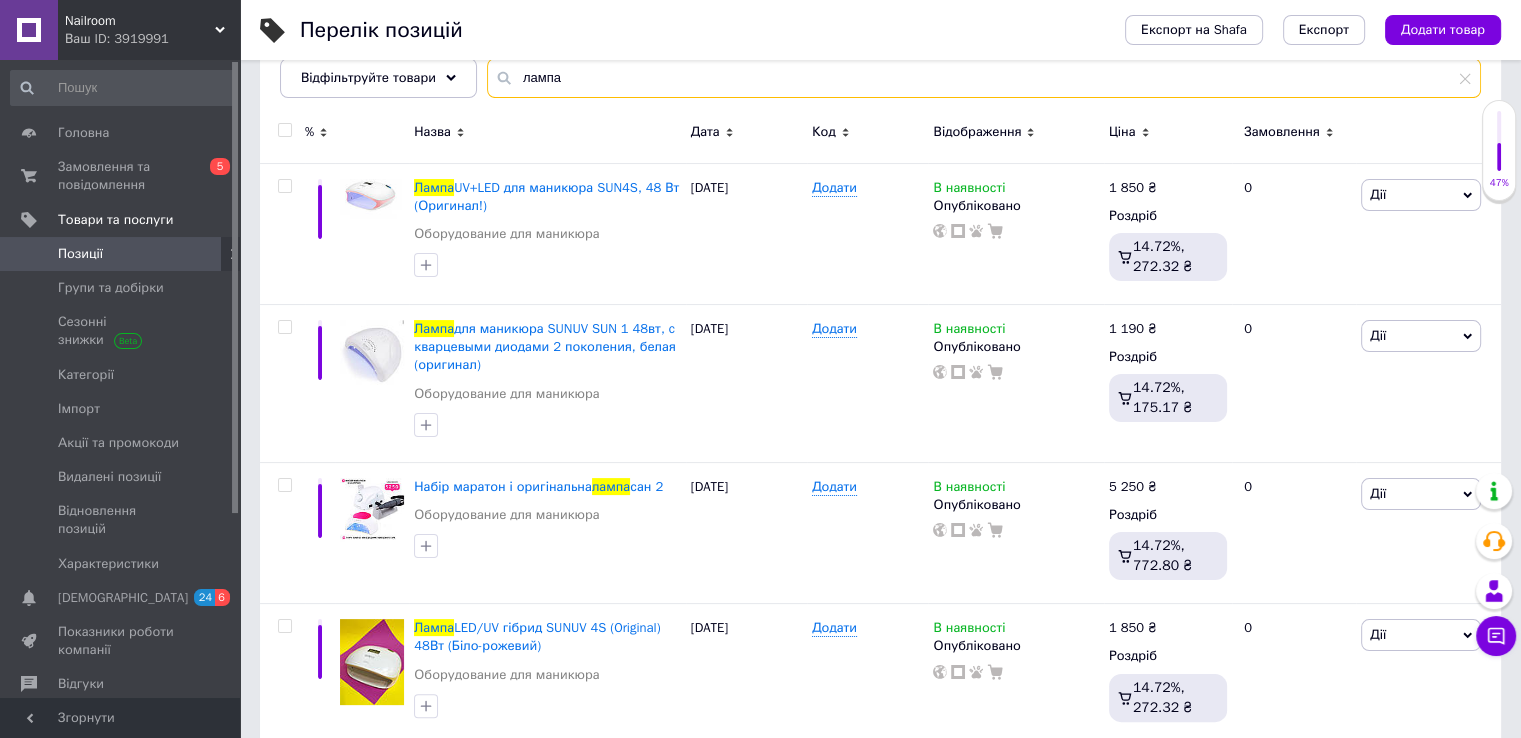 scroll, scrollTop: 396, scrollLeft: 0, axis: vertical 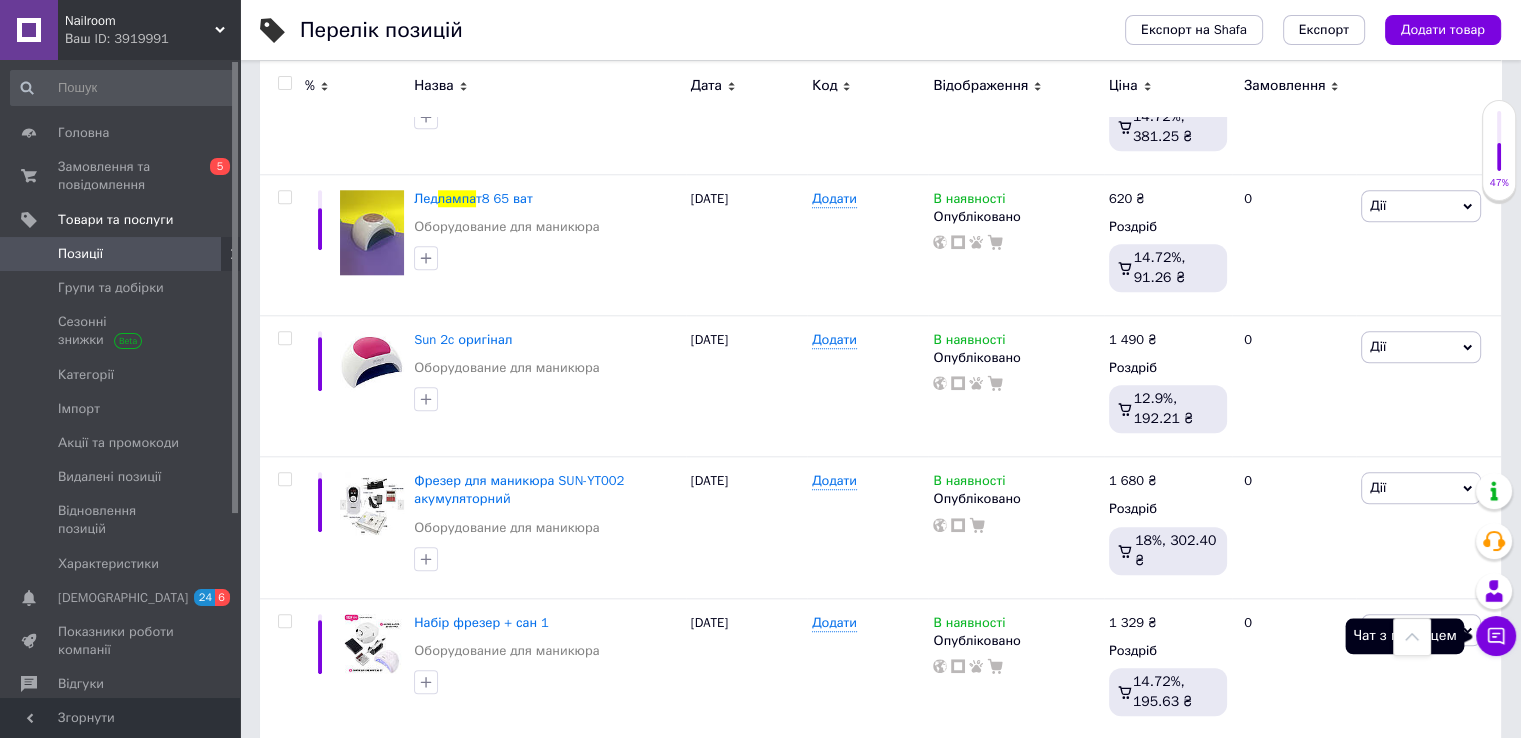 click on "Чат з покупцем" at bounding box center (1496, 636) 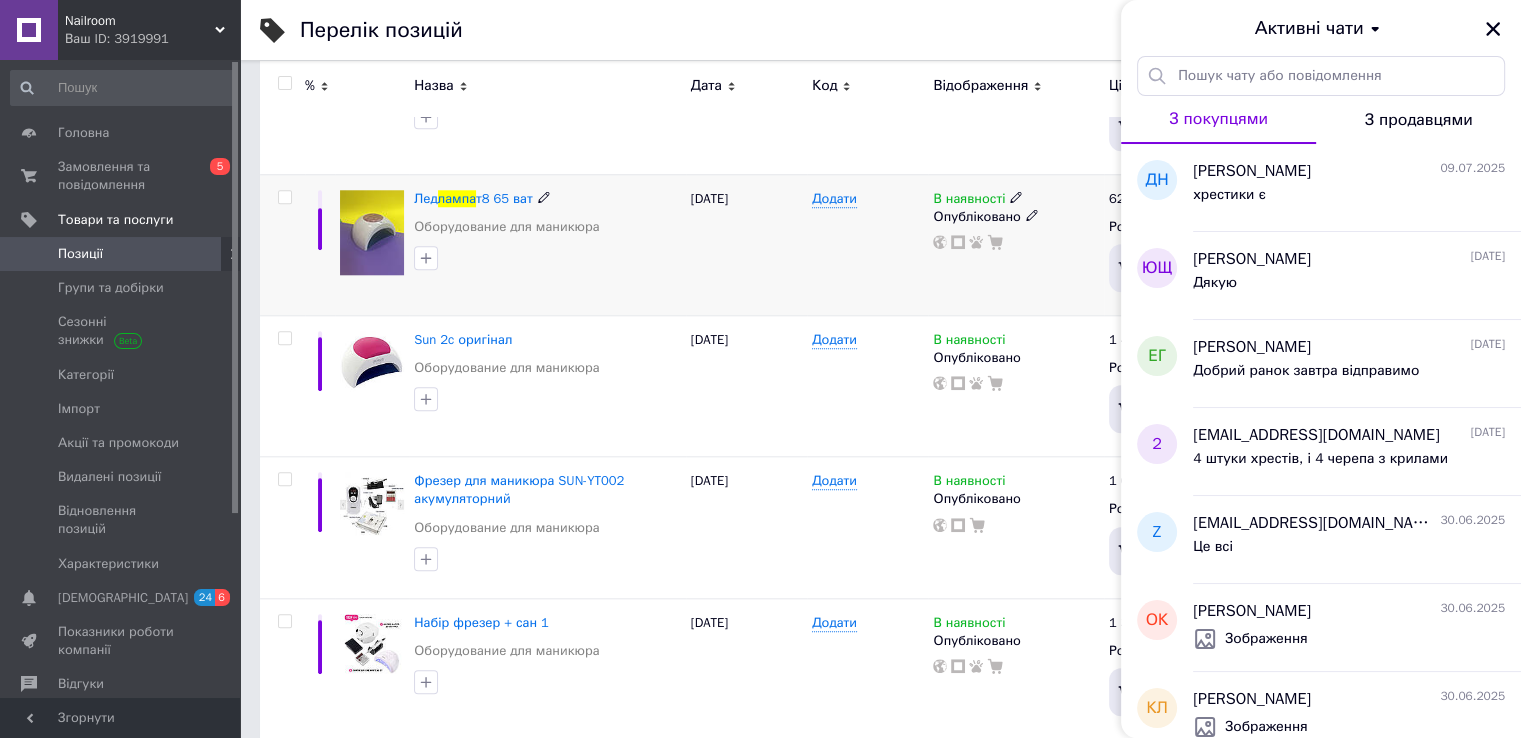 click on "В наявності Опубліковано" at bounding box center [1015, 244] 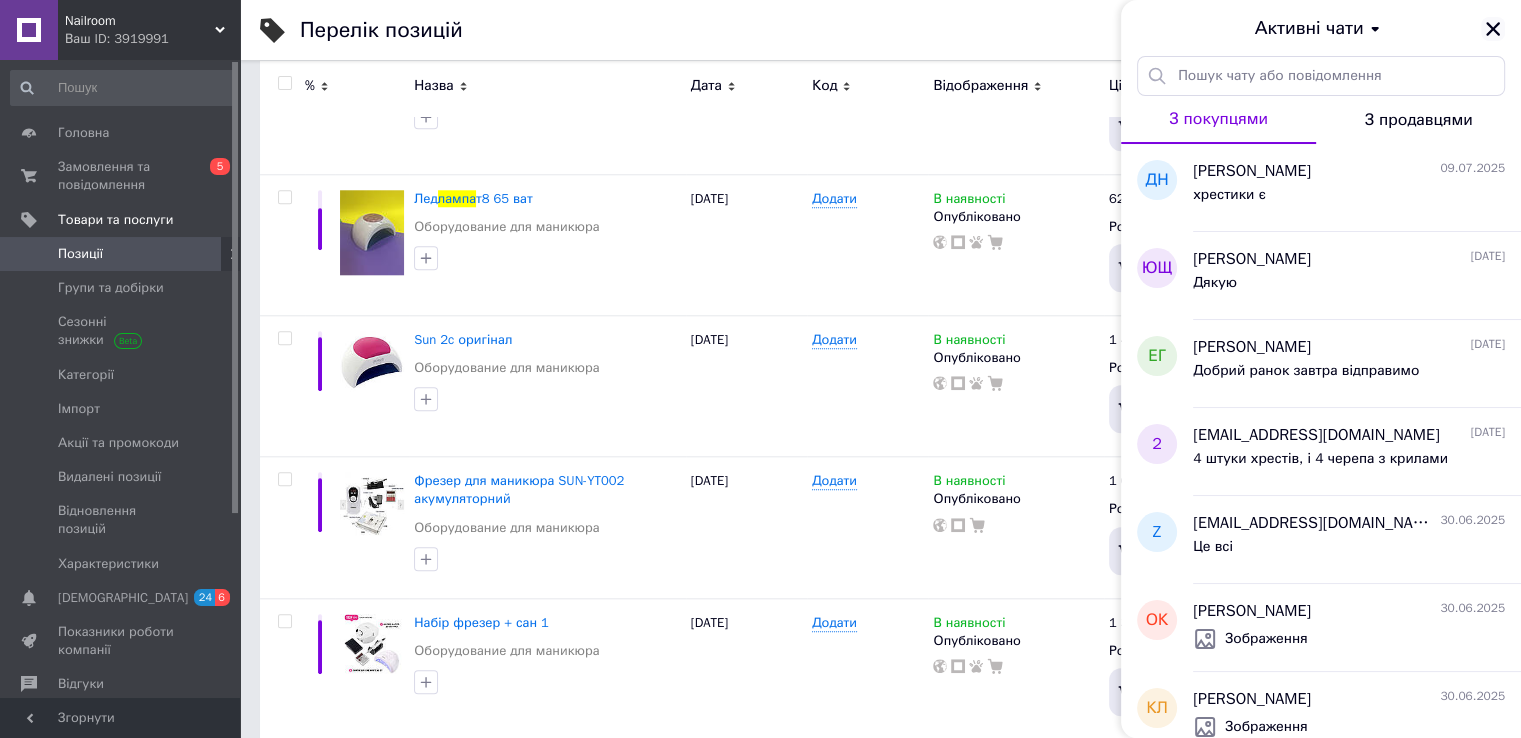 click 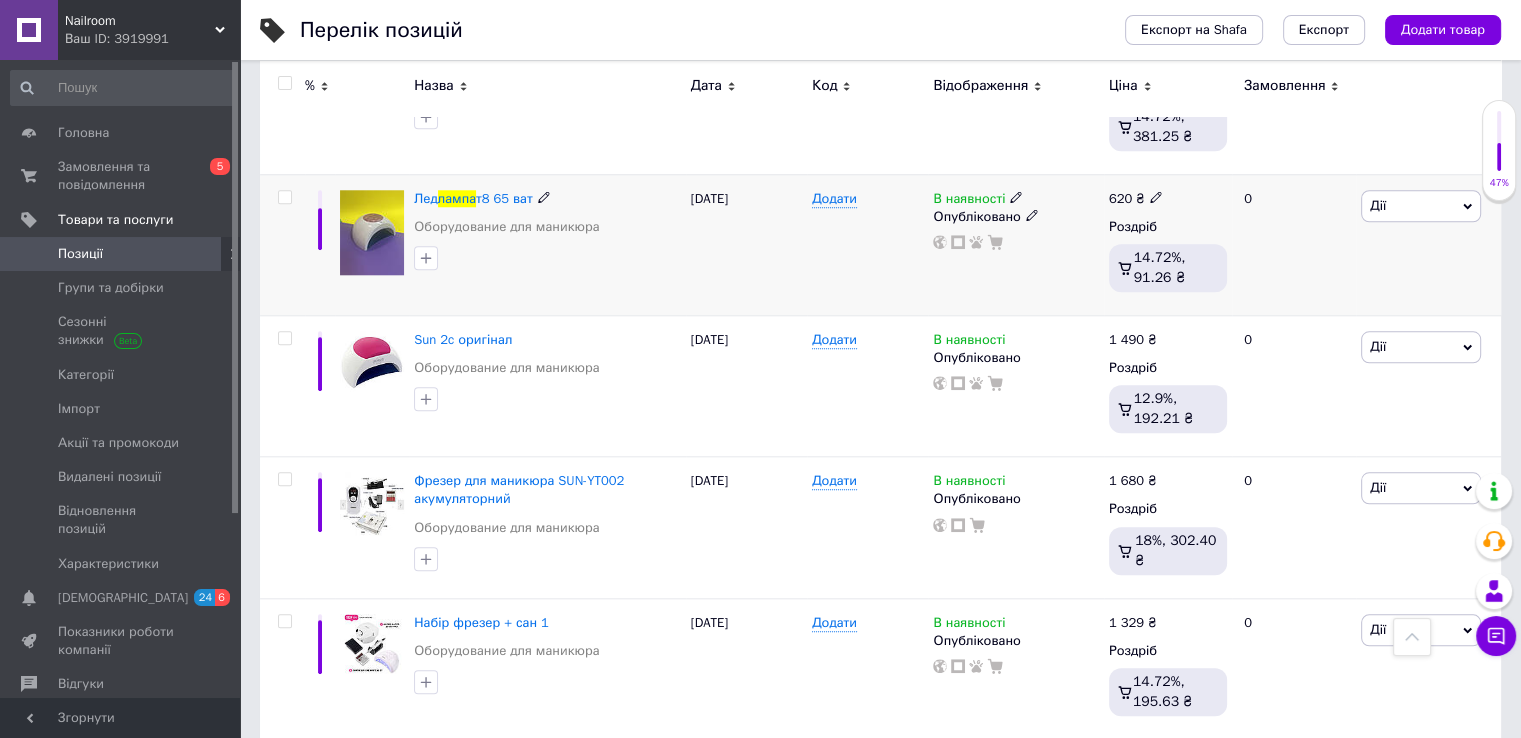 click 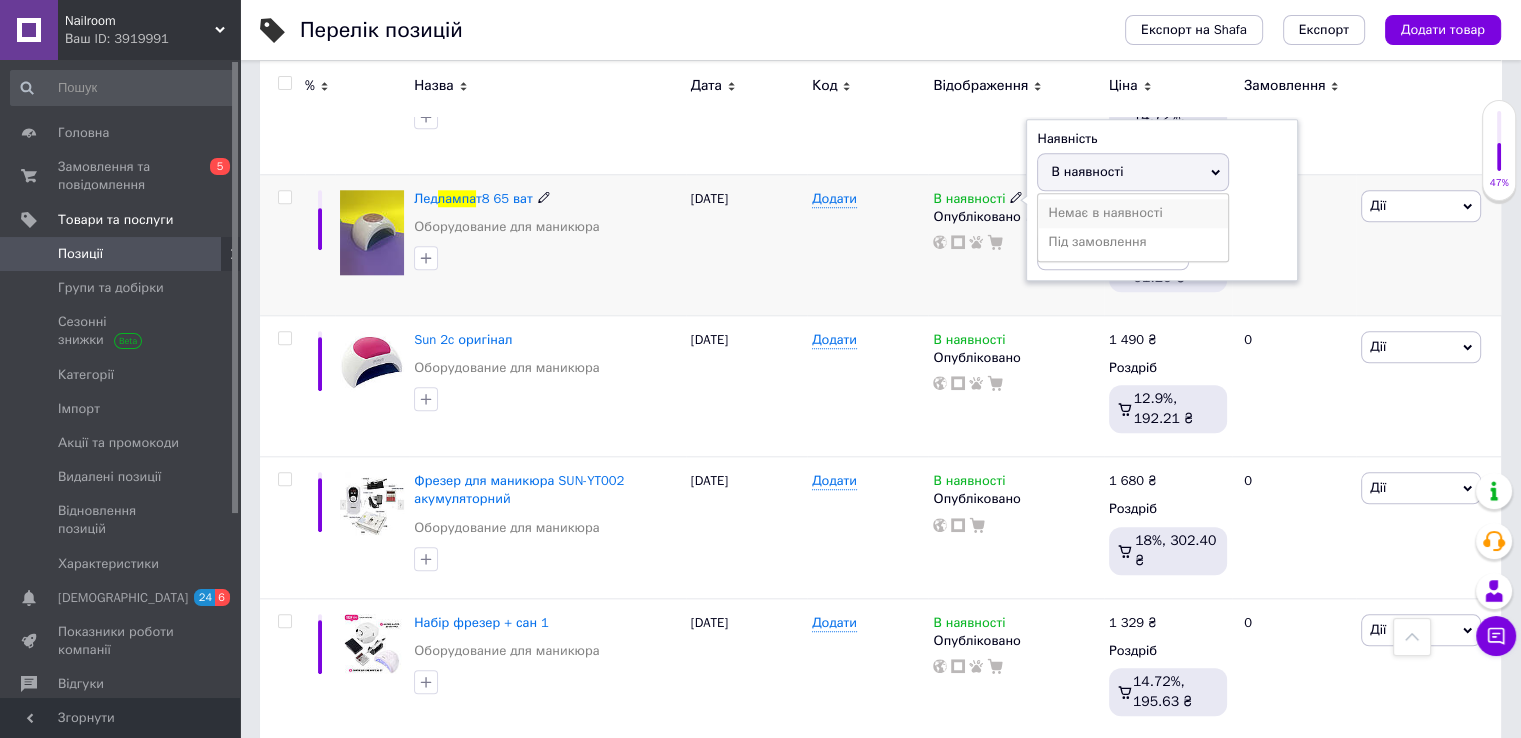 click on "Немає в наявності" at bounding box center [1133, 213] 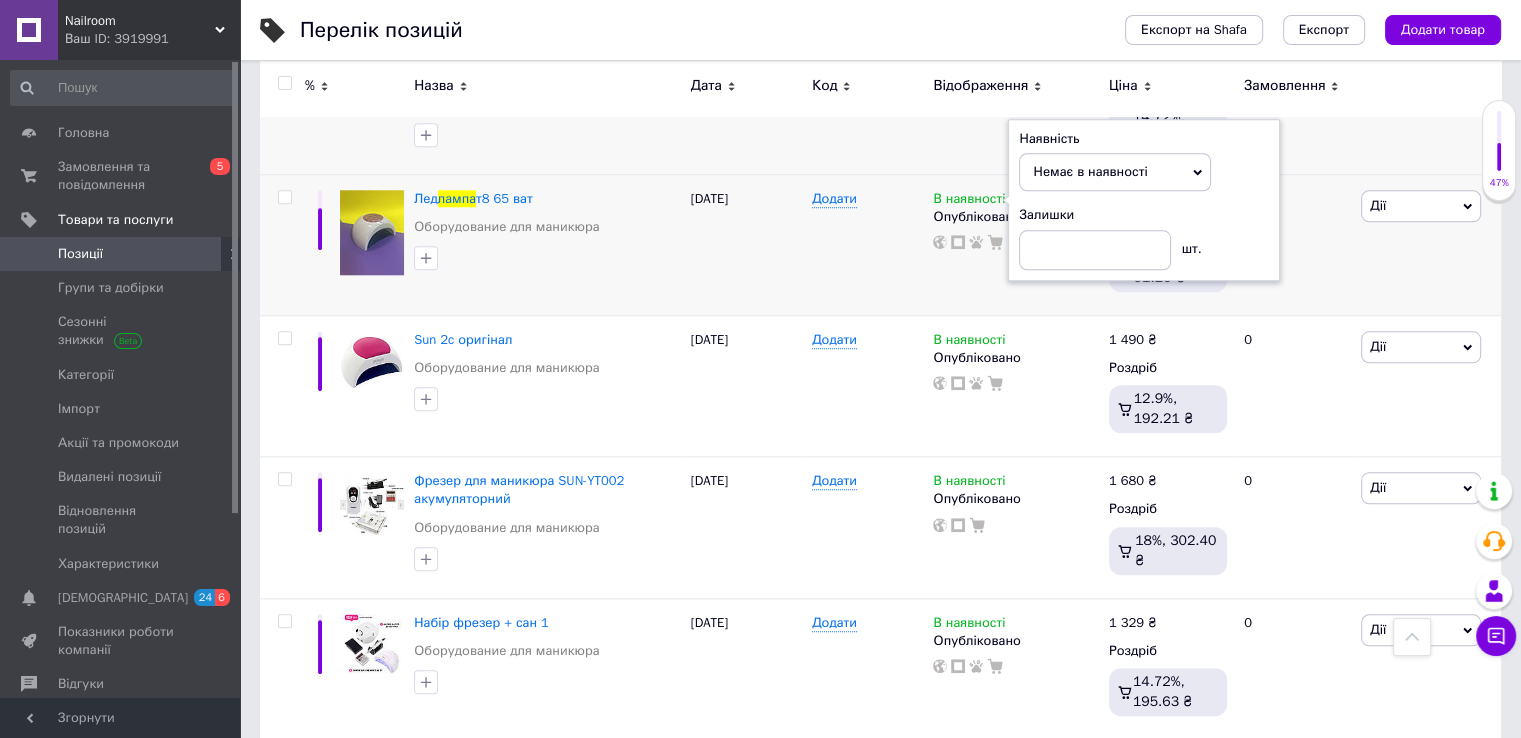 click on "0" at bounding box center (1294, 103) 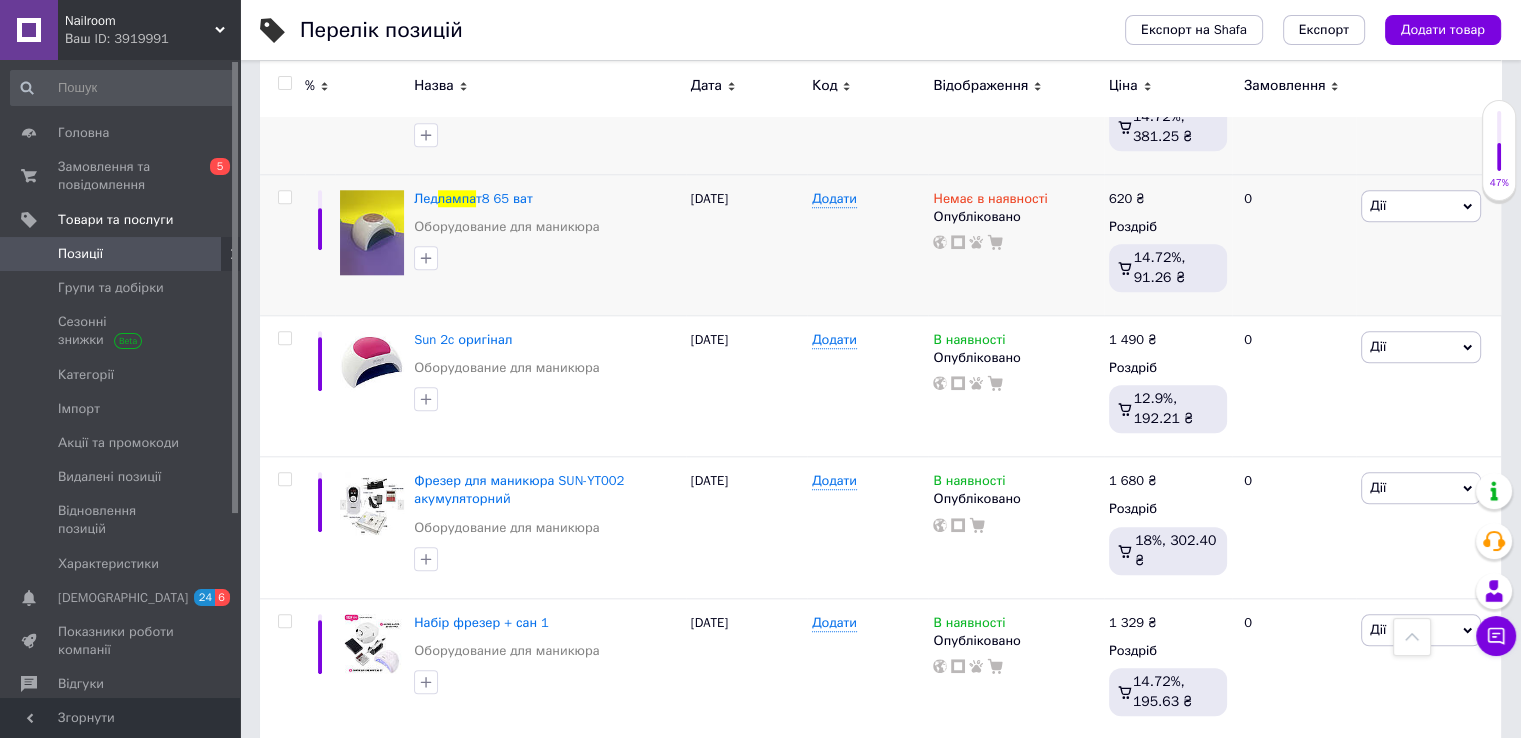 click on "0" at bounding box center [1294, 103] 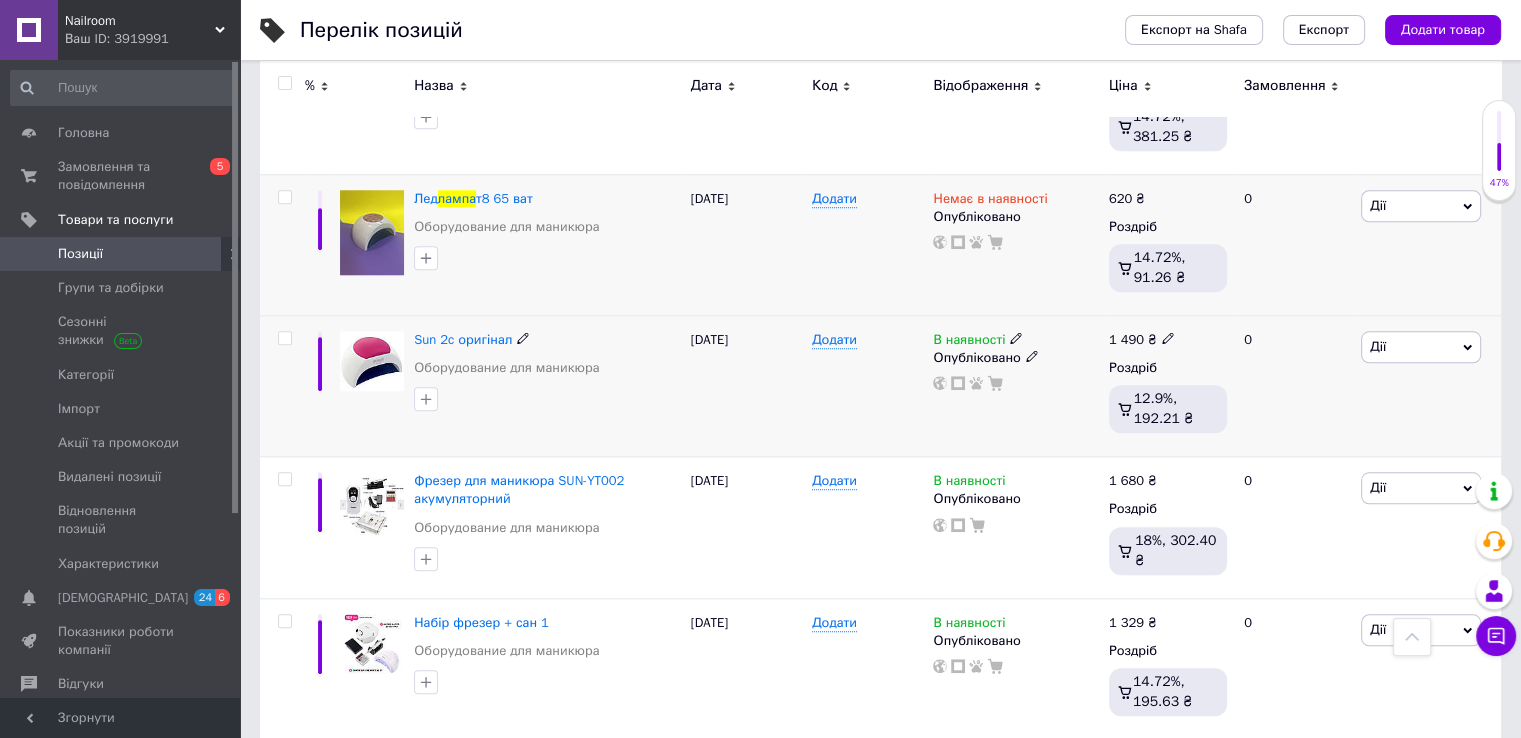 click 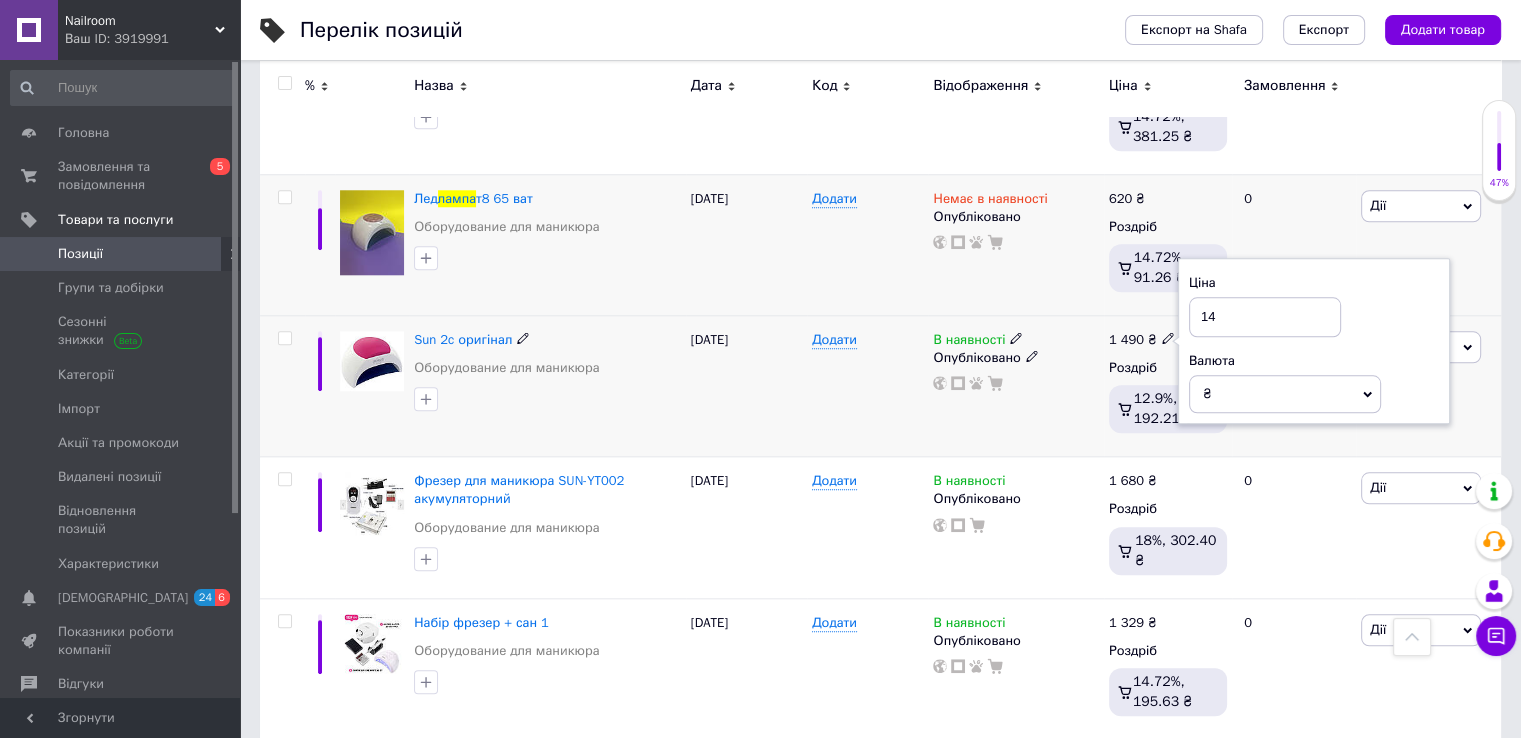 type on "1" 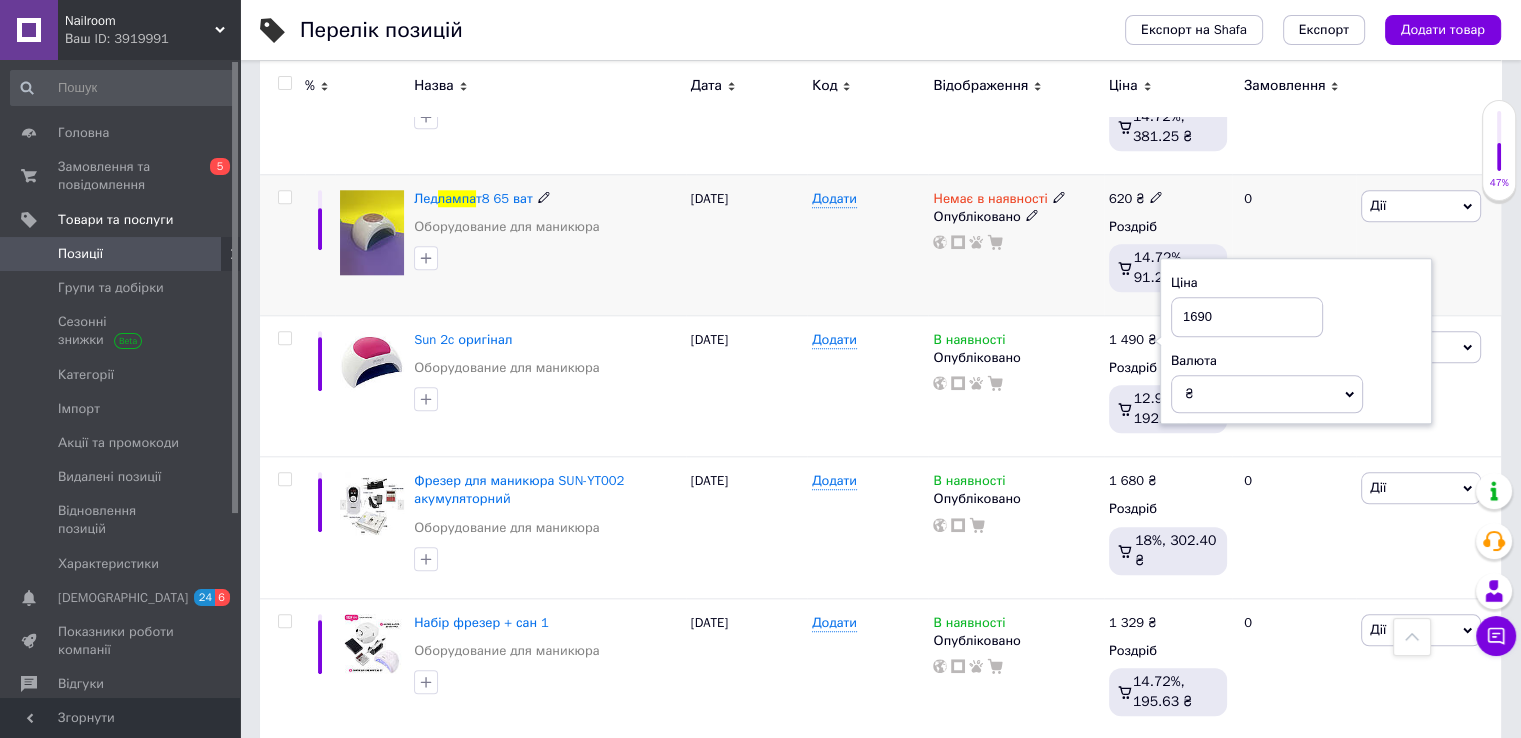 type on "1690" 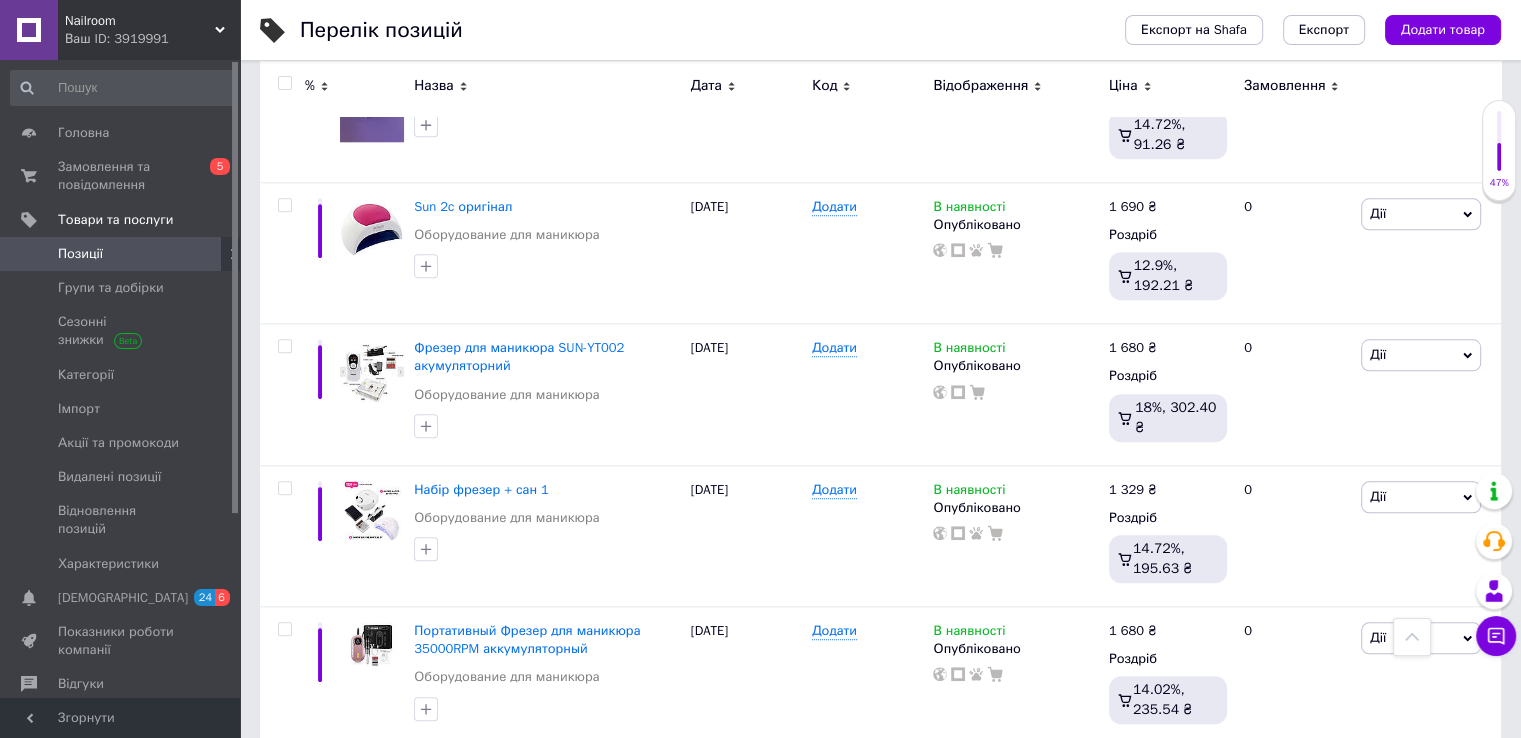 scroll, scrollTop: 2108, scrollLeft: 0, axis: vertical 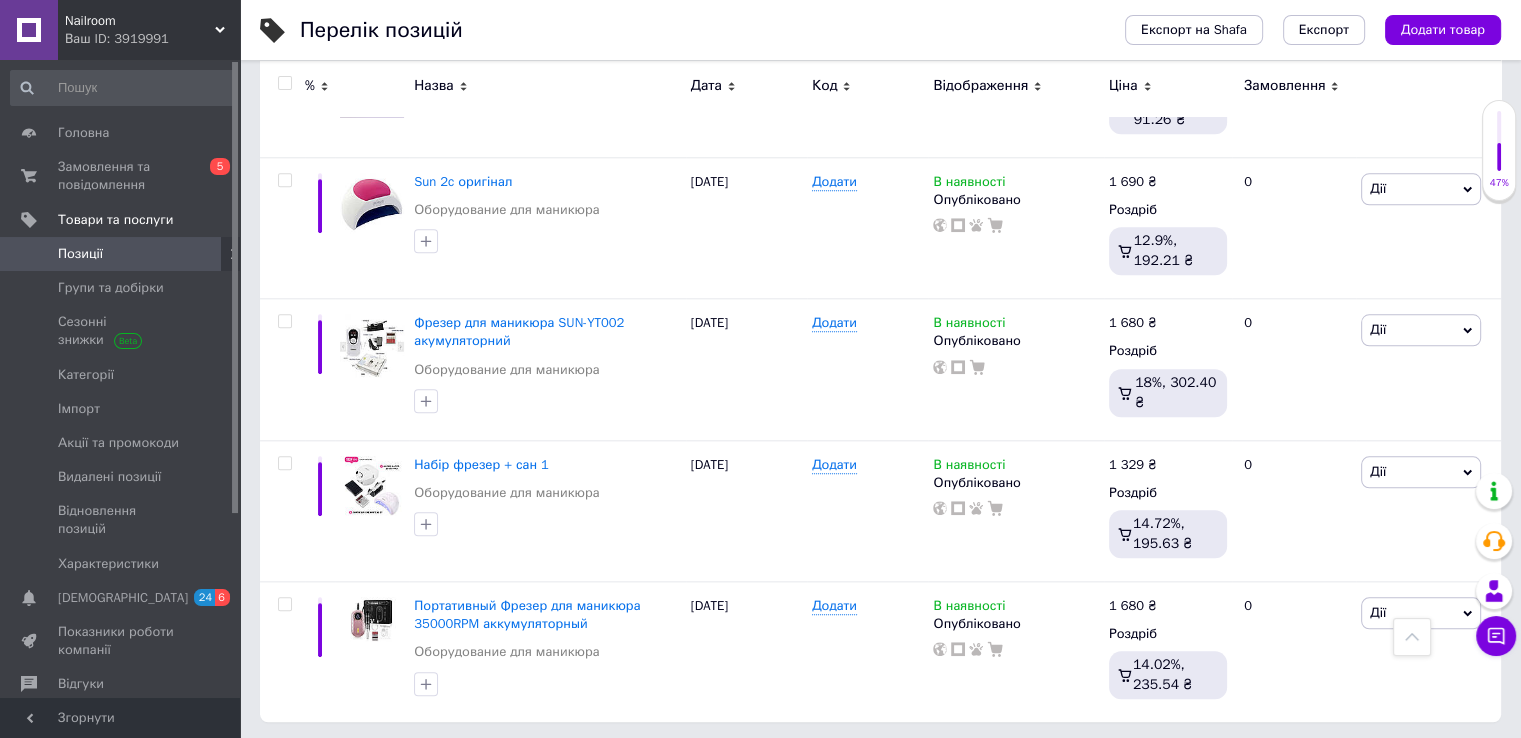 click on "Позиції" at bounding box center (121, 254) 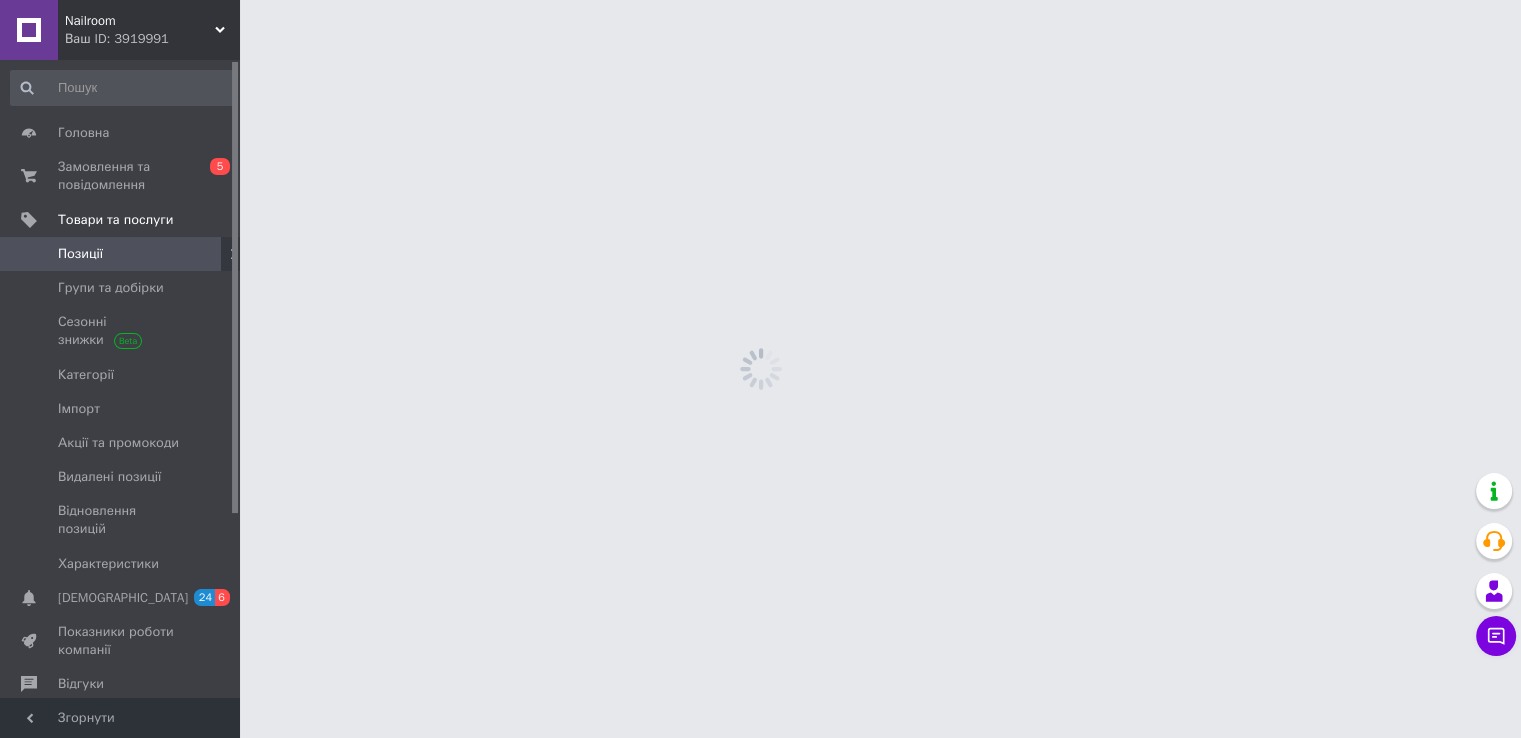 scroll, scrollTop: 0, scrollLeft: 0, axis: both 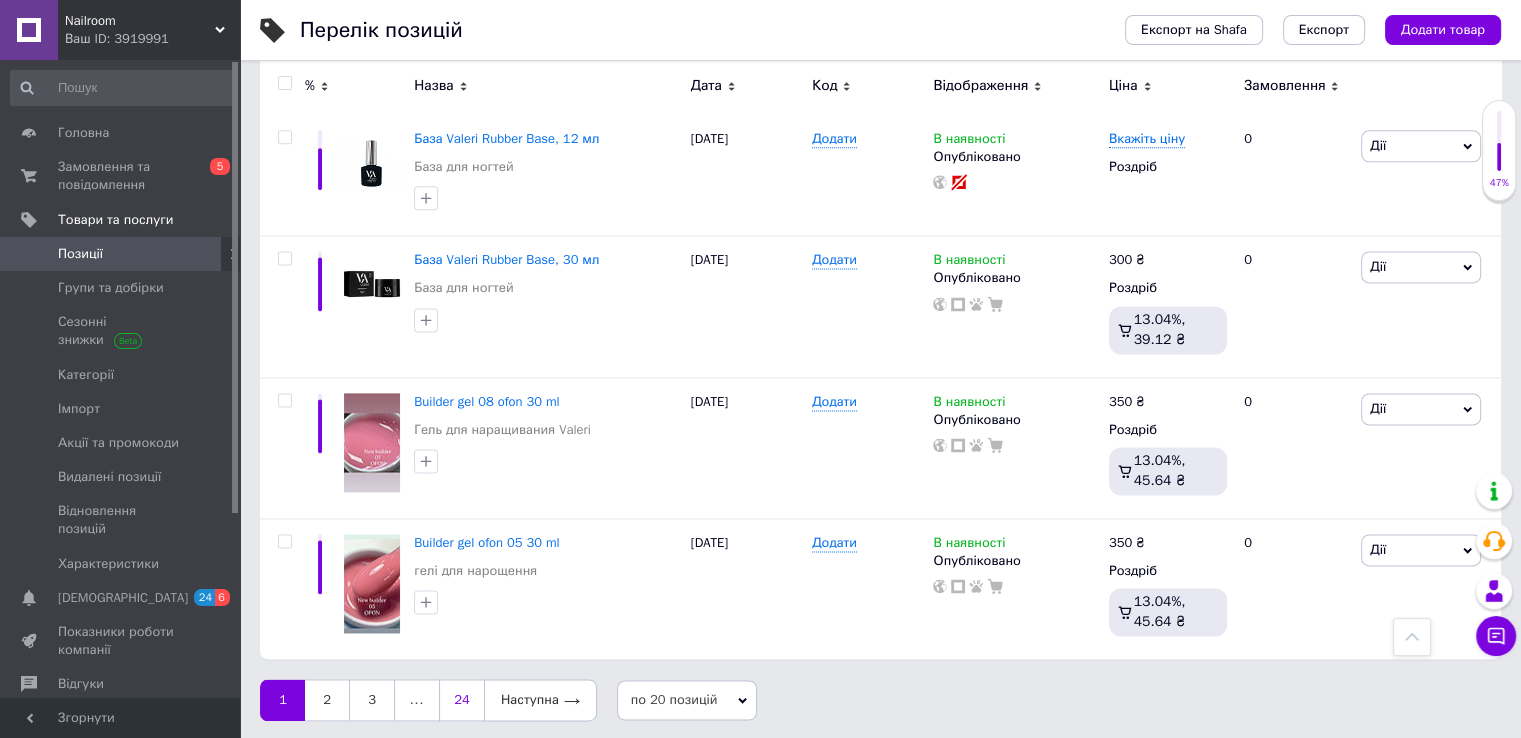 click on "24" at bounding box center [461, 700] 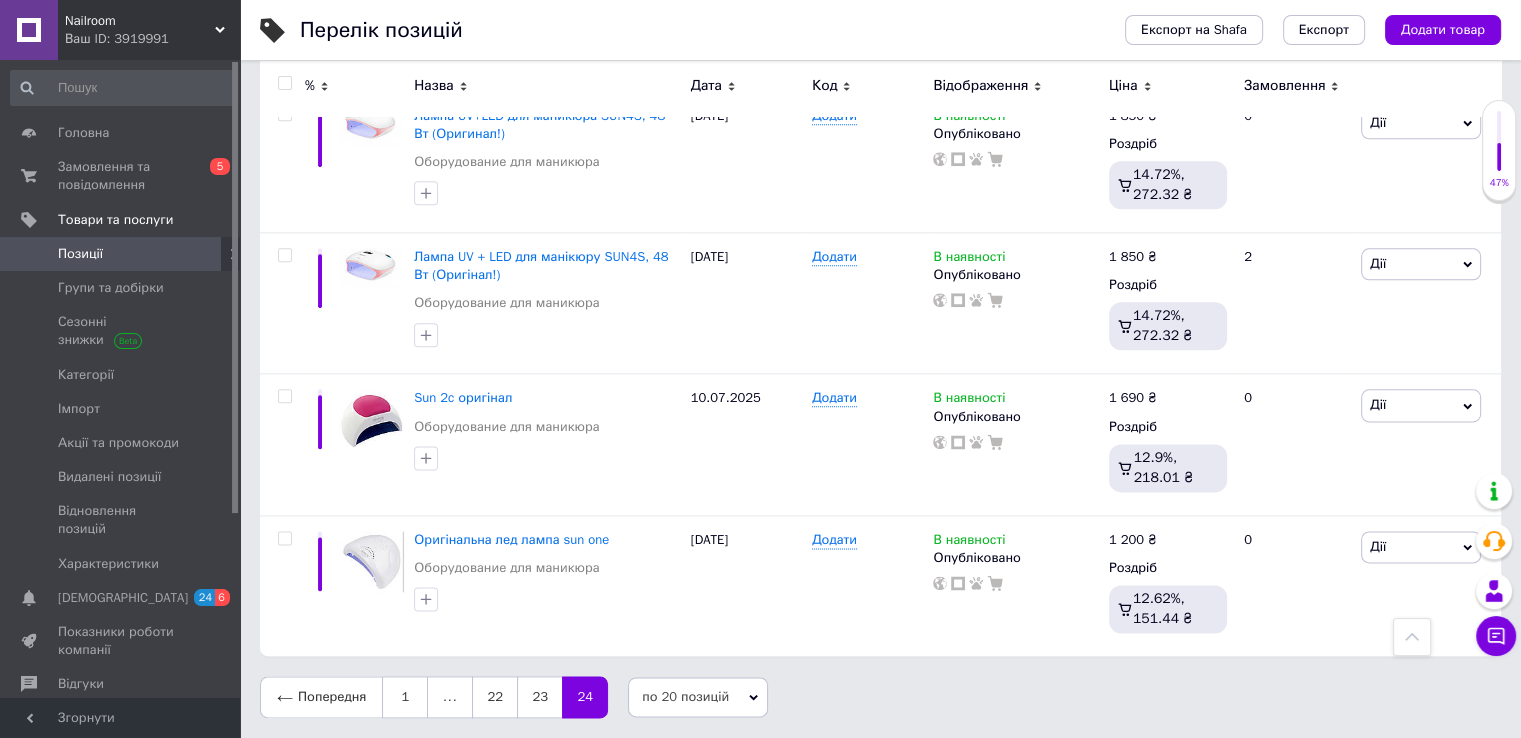 scroll, scrollTop: 2416, scrollLeft: 0, axis: vertical 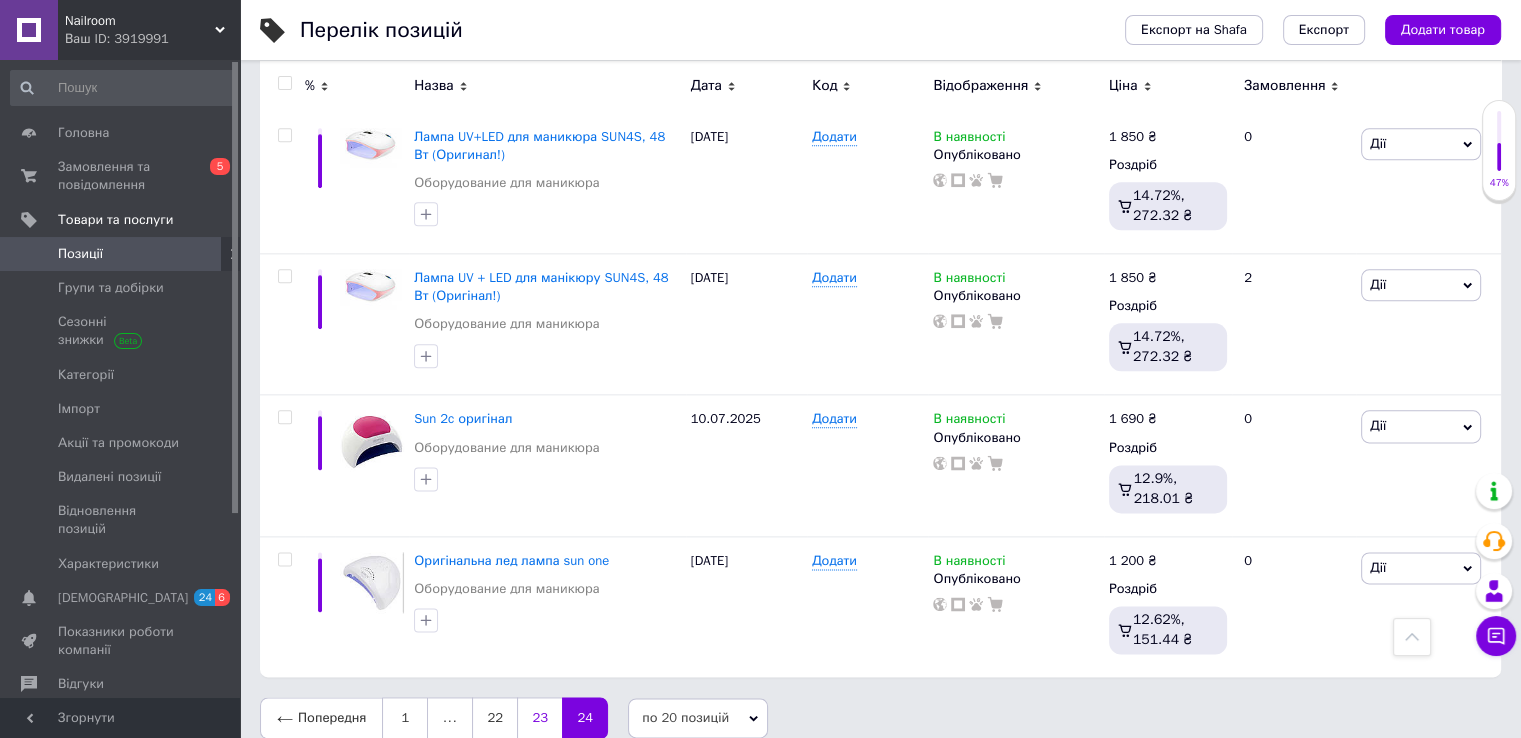 click on "23" at bounding box center [539, 718] 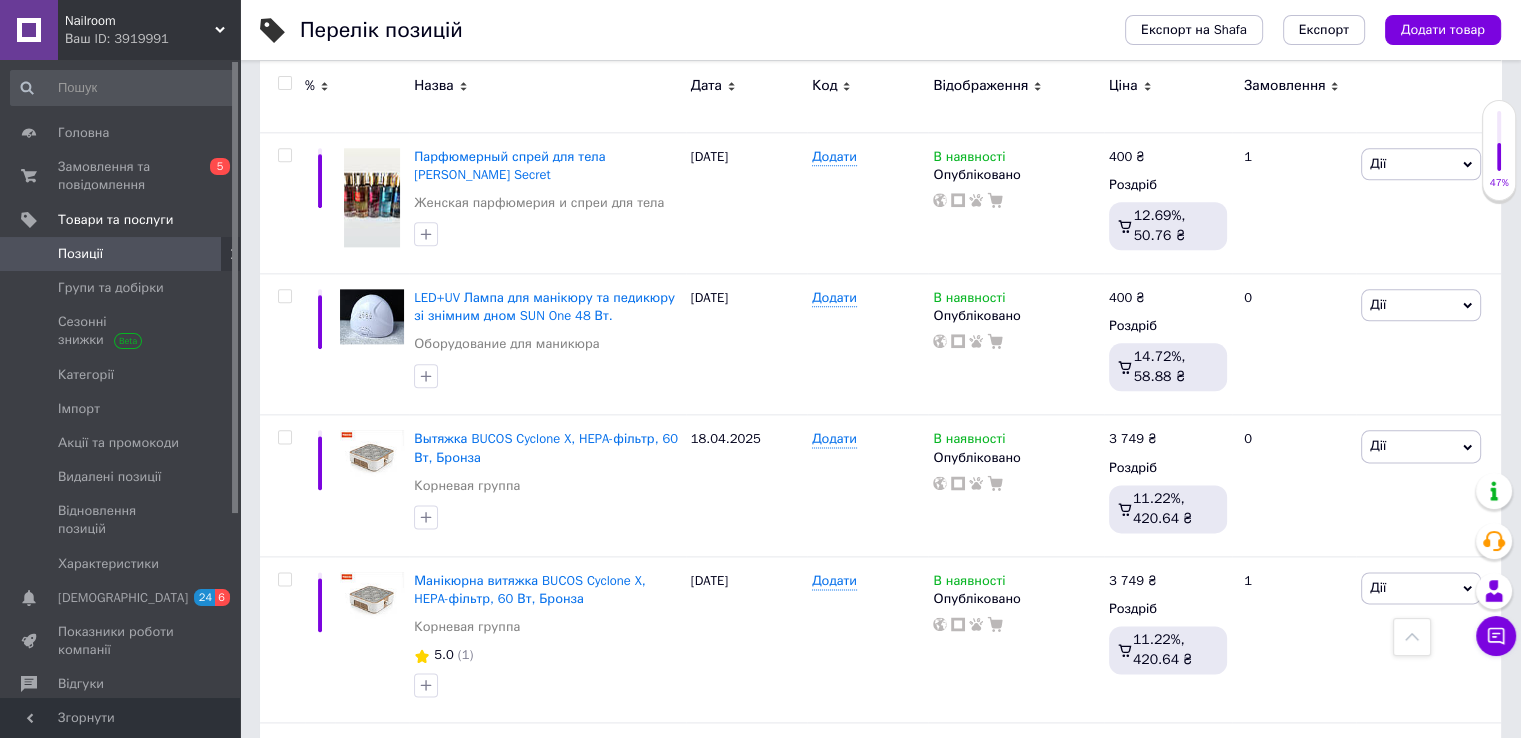 scroll, scrollTop: 2600, scrollLeft: 0, axis: vertical 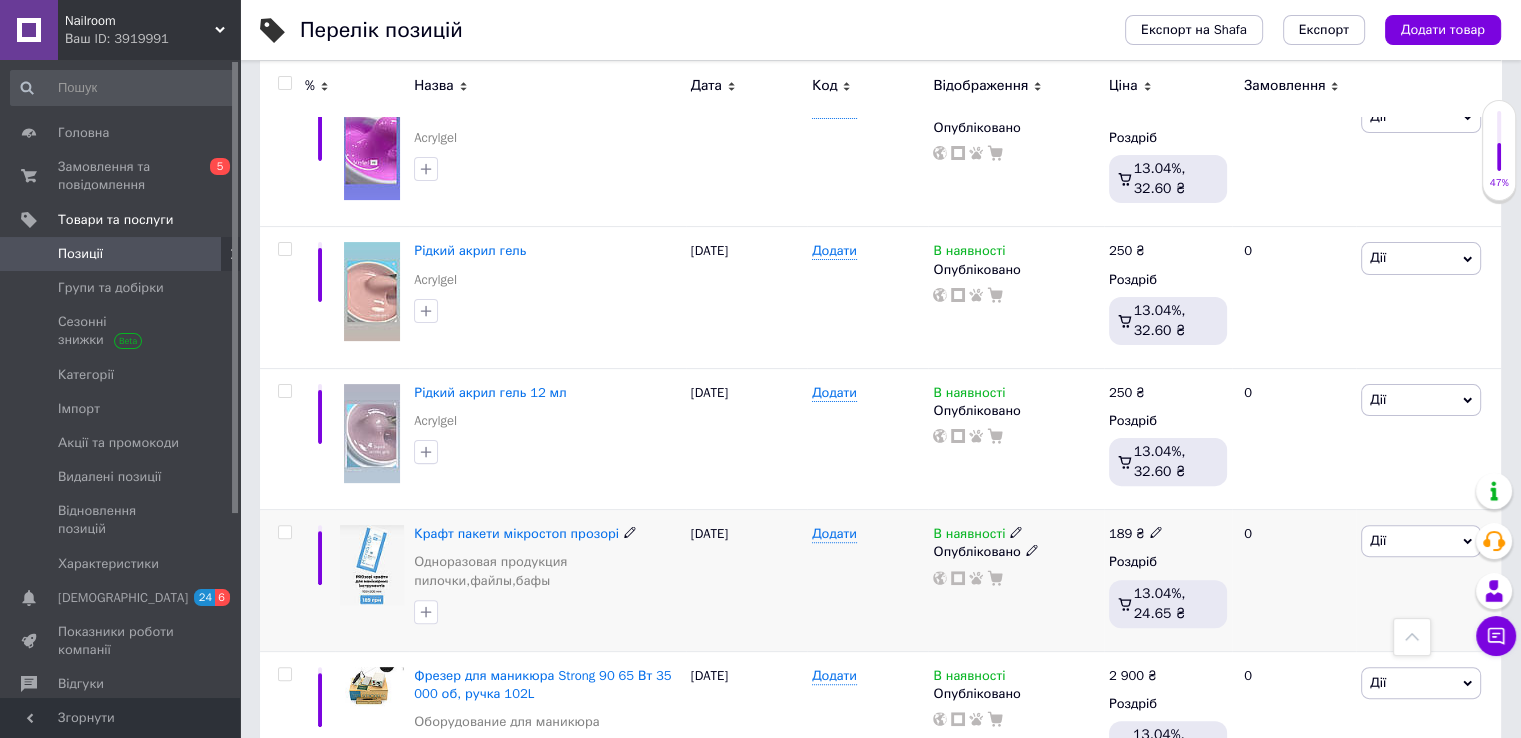 click 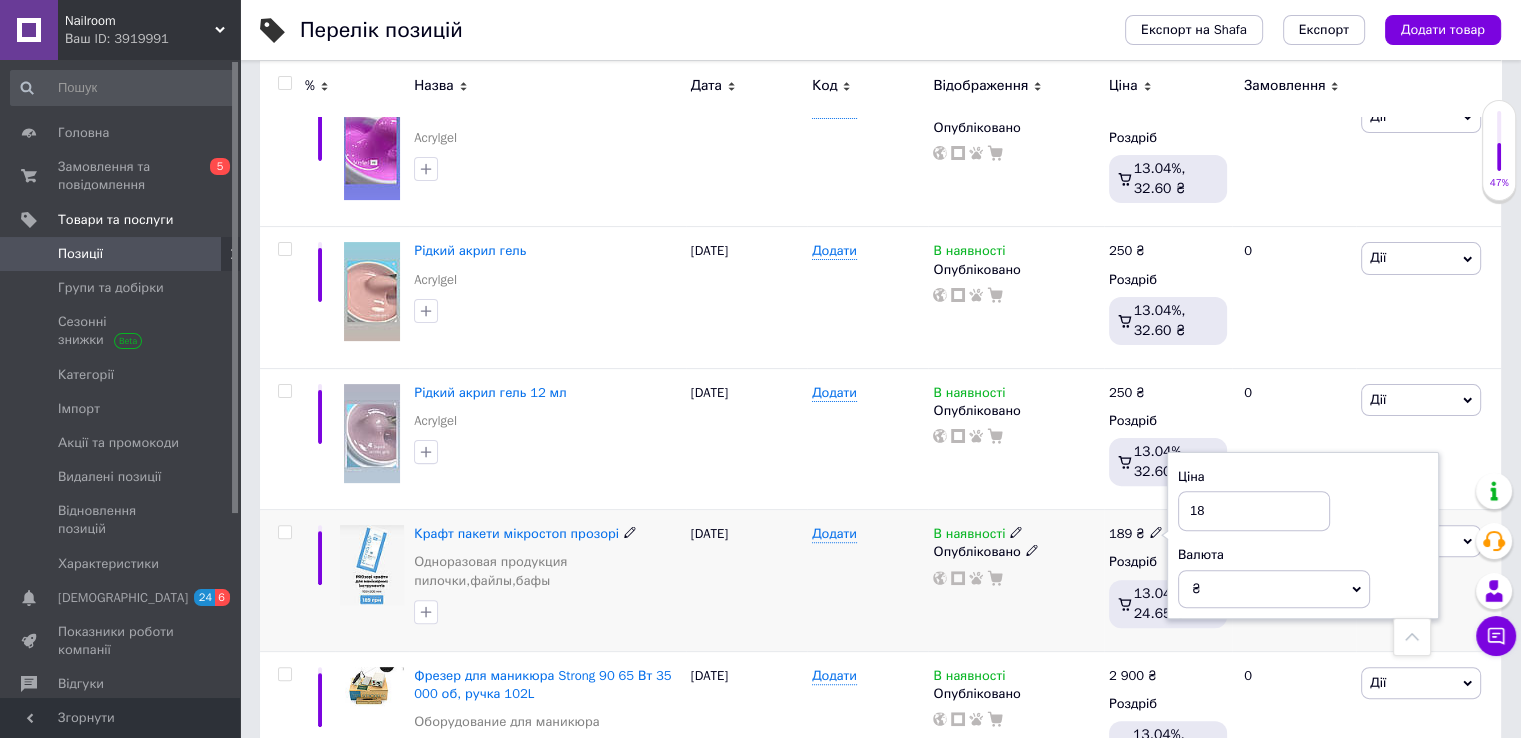 type on "1" 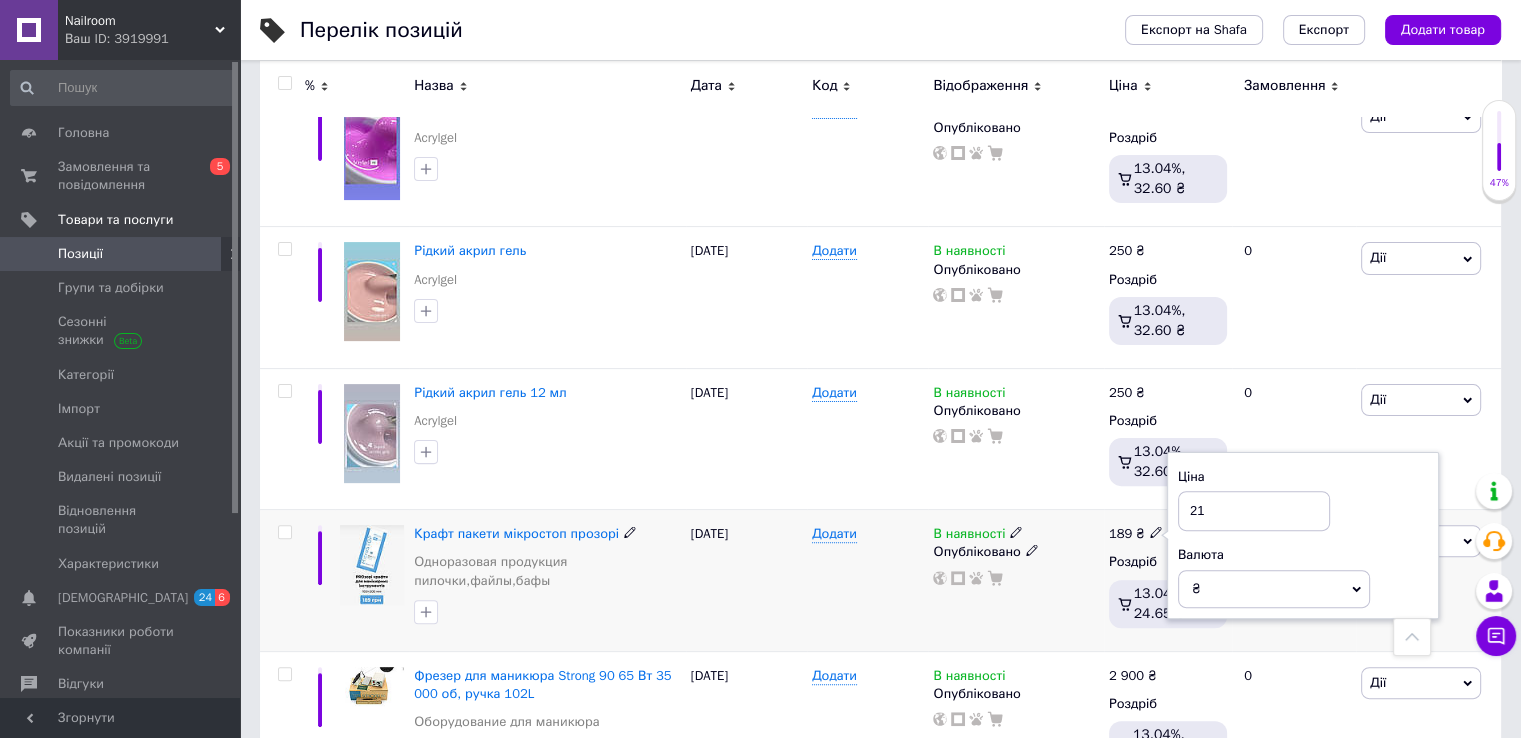type on "210" 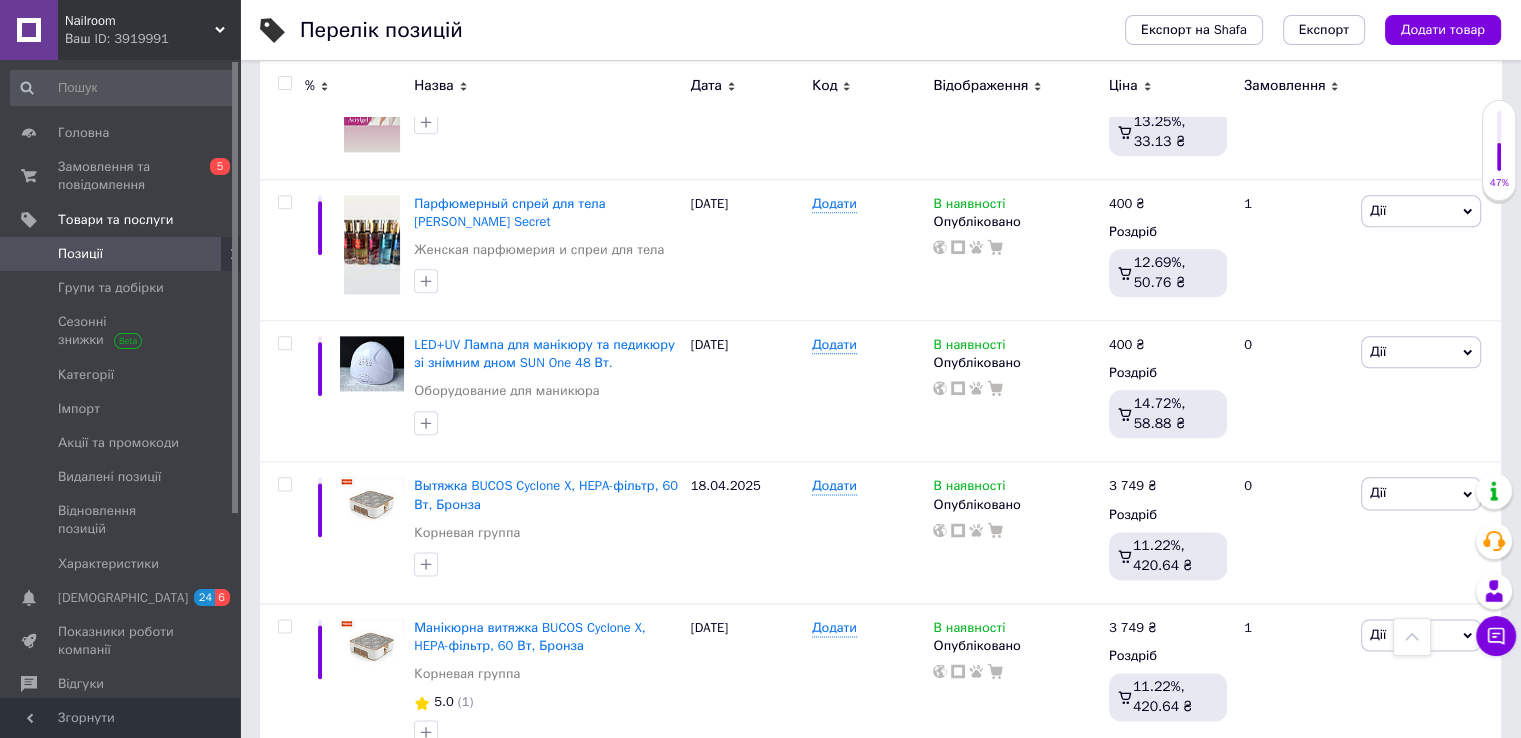 scroll, scrollTop: 2600, scrollLeft: 0, axis: vertical 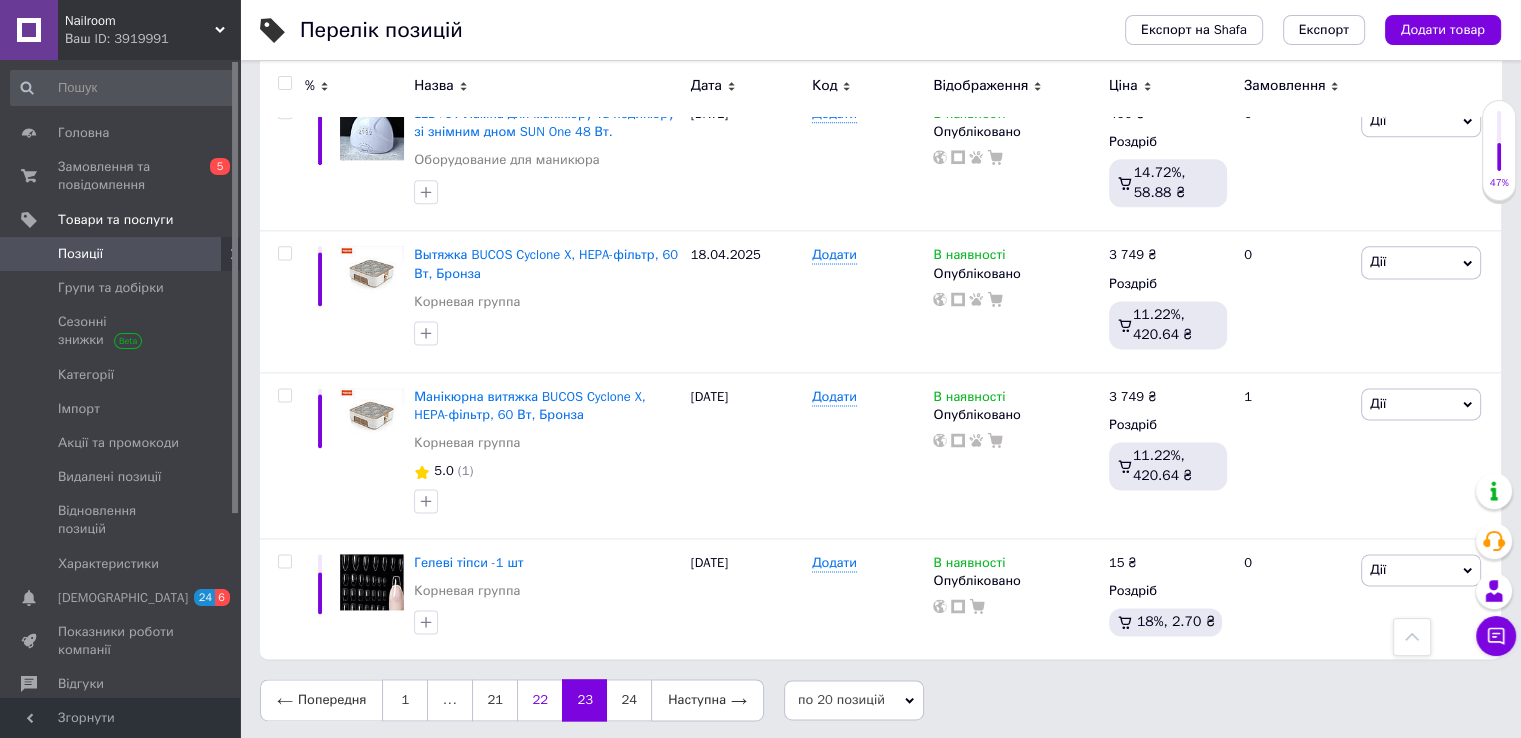 click on "22" at bounding box center [539, 700] 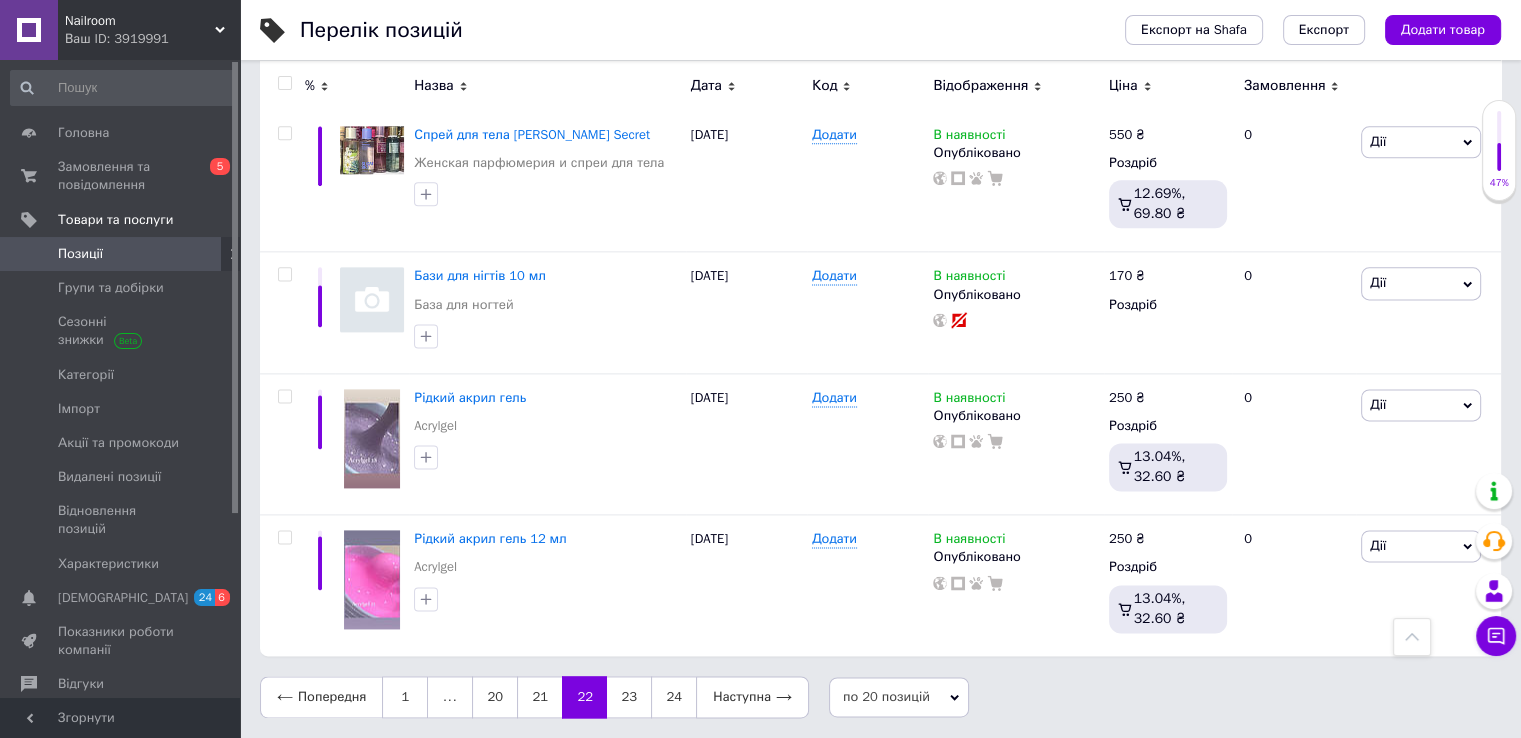 scroll, scrollTop: 2575, scrollLeft: 0, axis: vertical 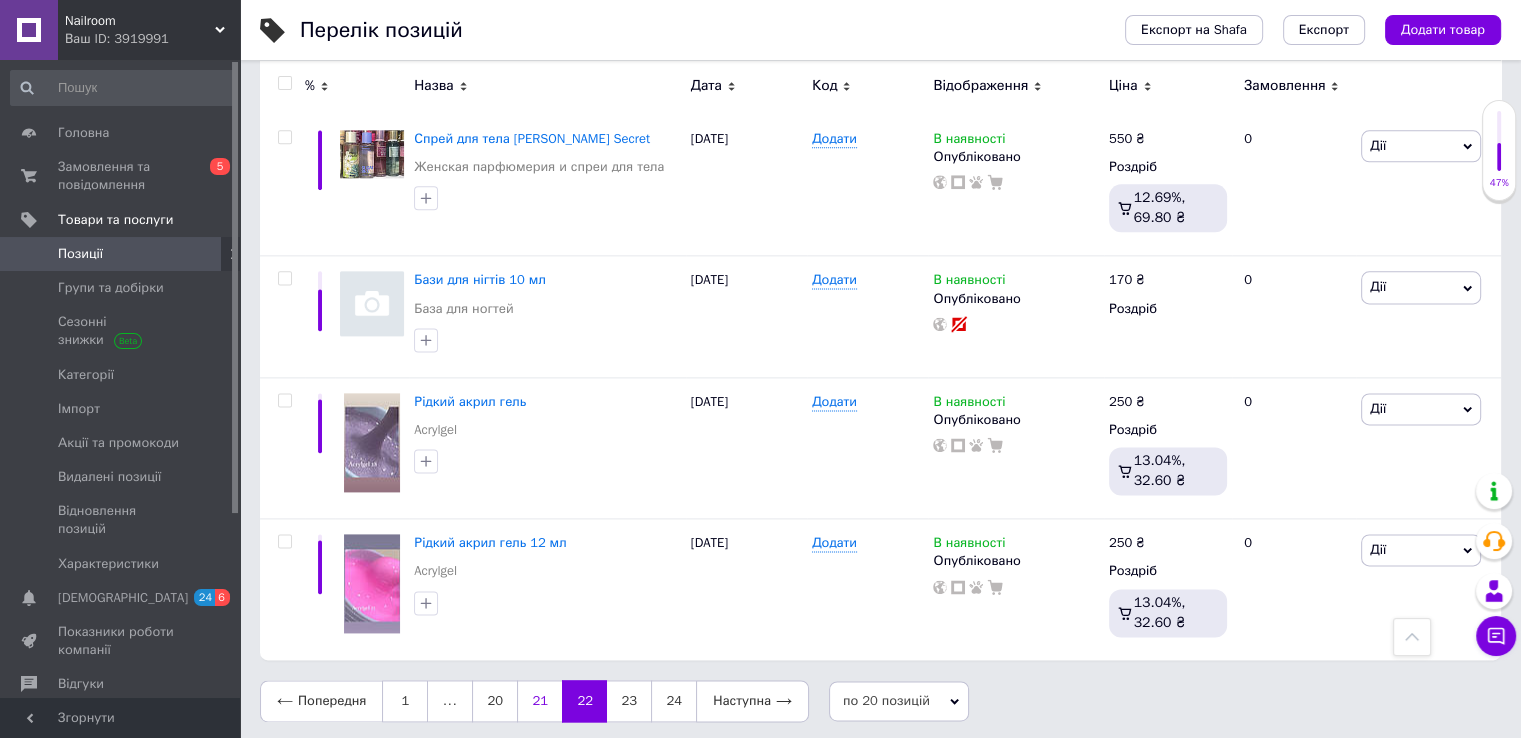 click on "21" at bounding box center (539, 701) 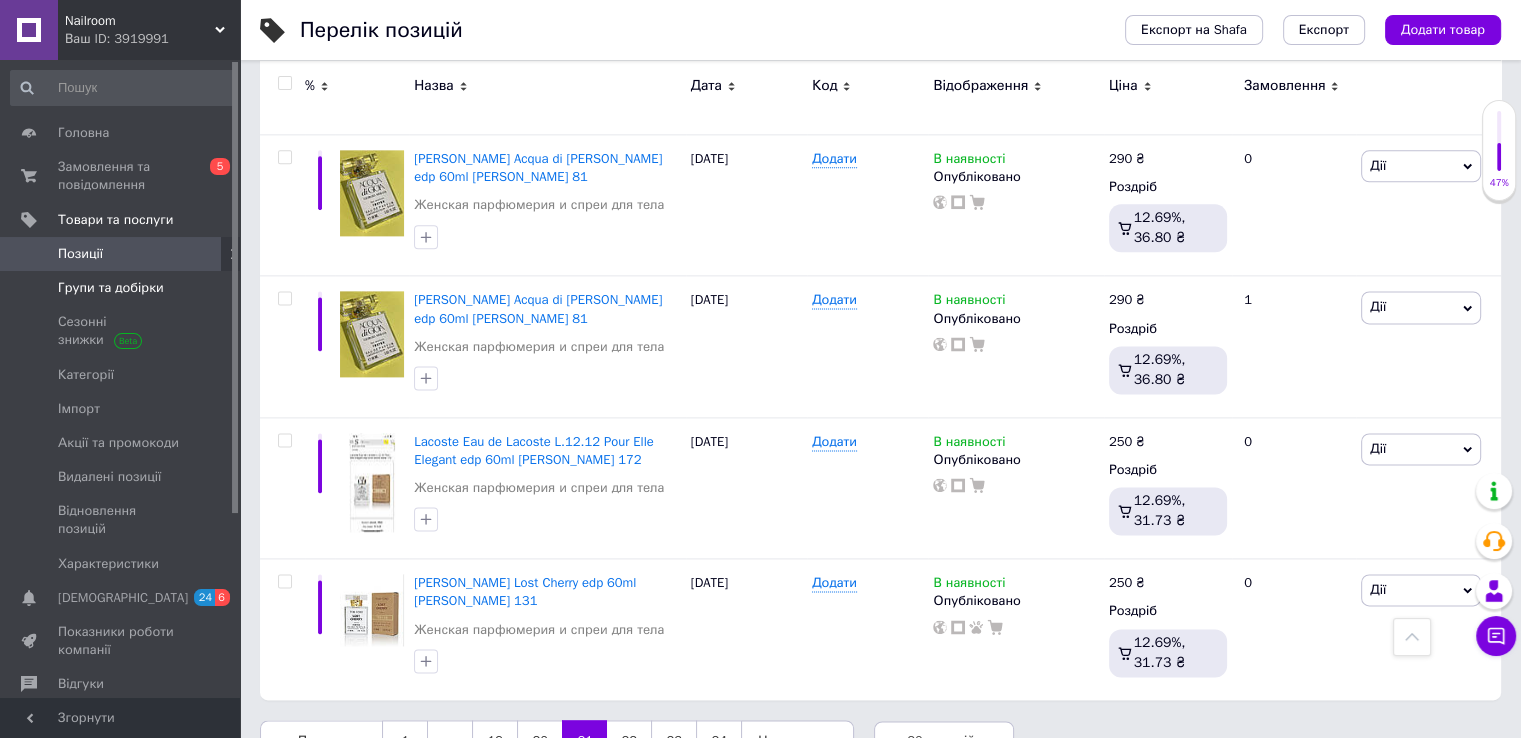 click on "Групи та добірки" at bounding box center [111, 288] 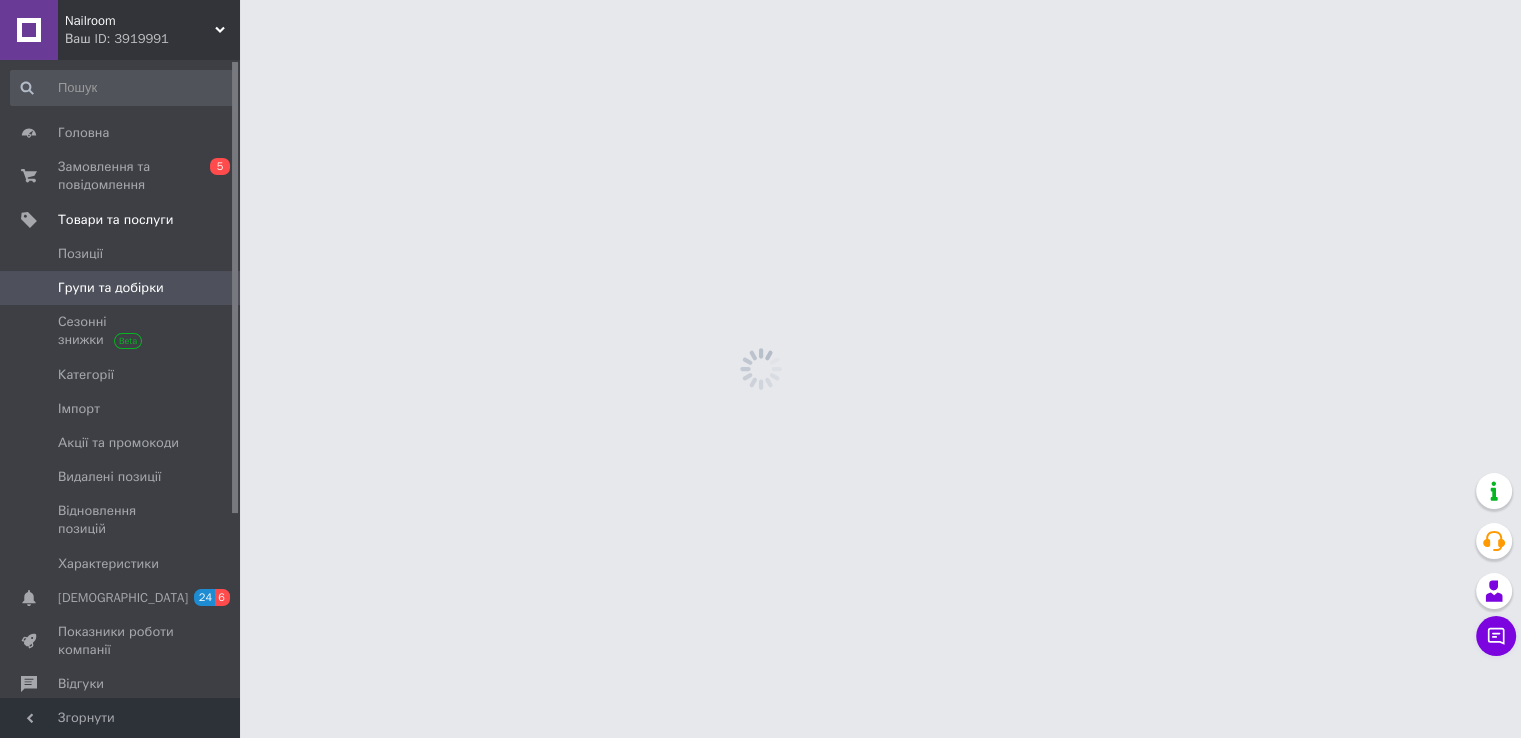scroll, scrollTop: 0, scrollLeft: 0, axis: both 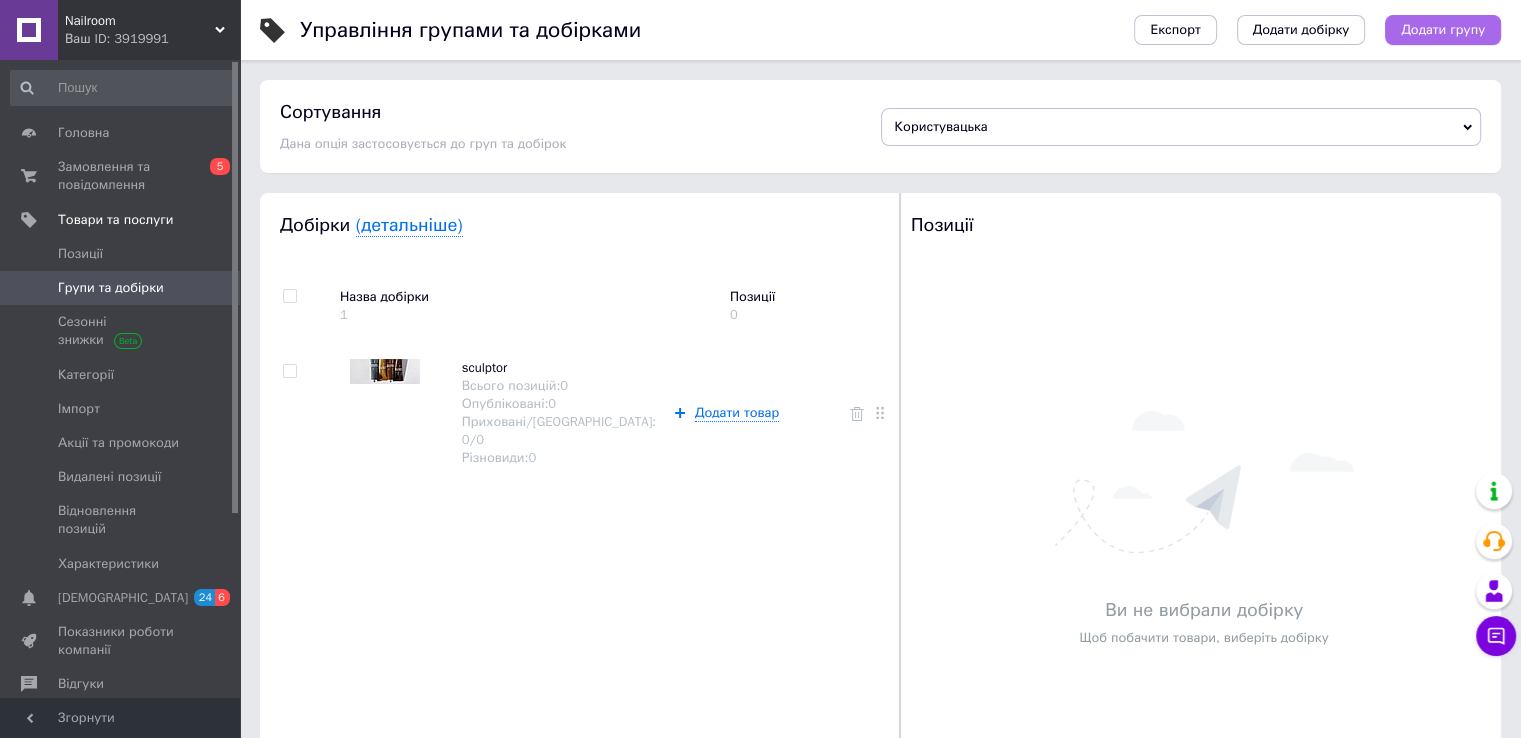 click on "Додати групу" at bounding box center [1443, 30] 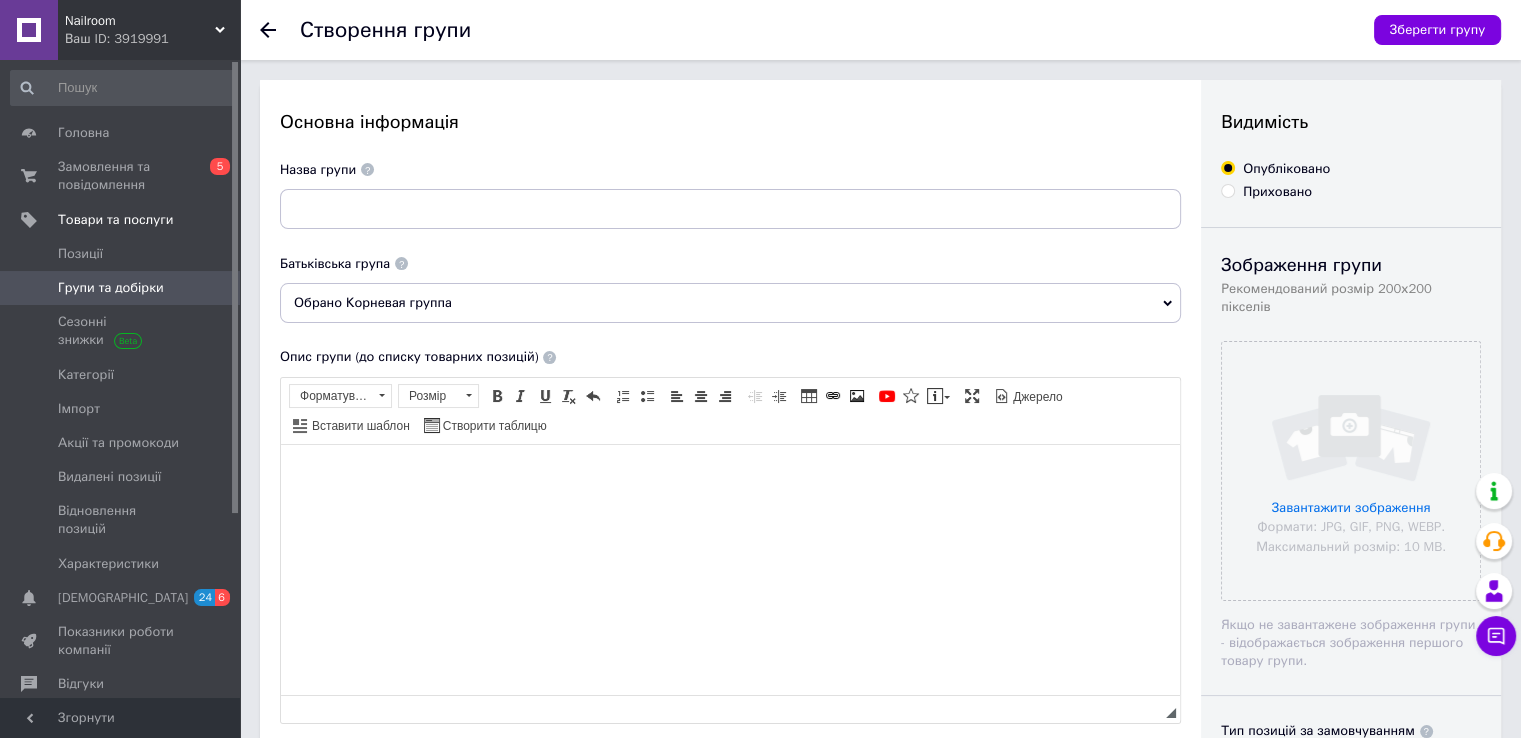 scroll, scrollTop: 0, scrollLeft: 0, axis: both 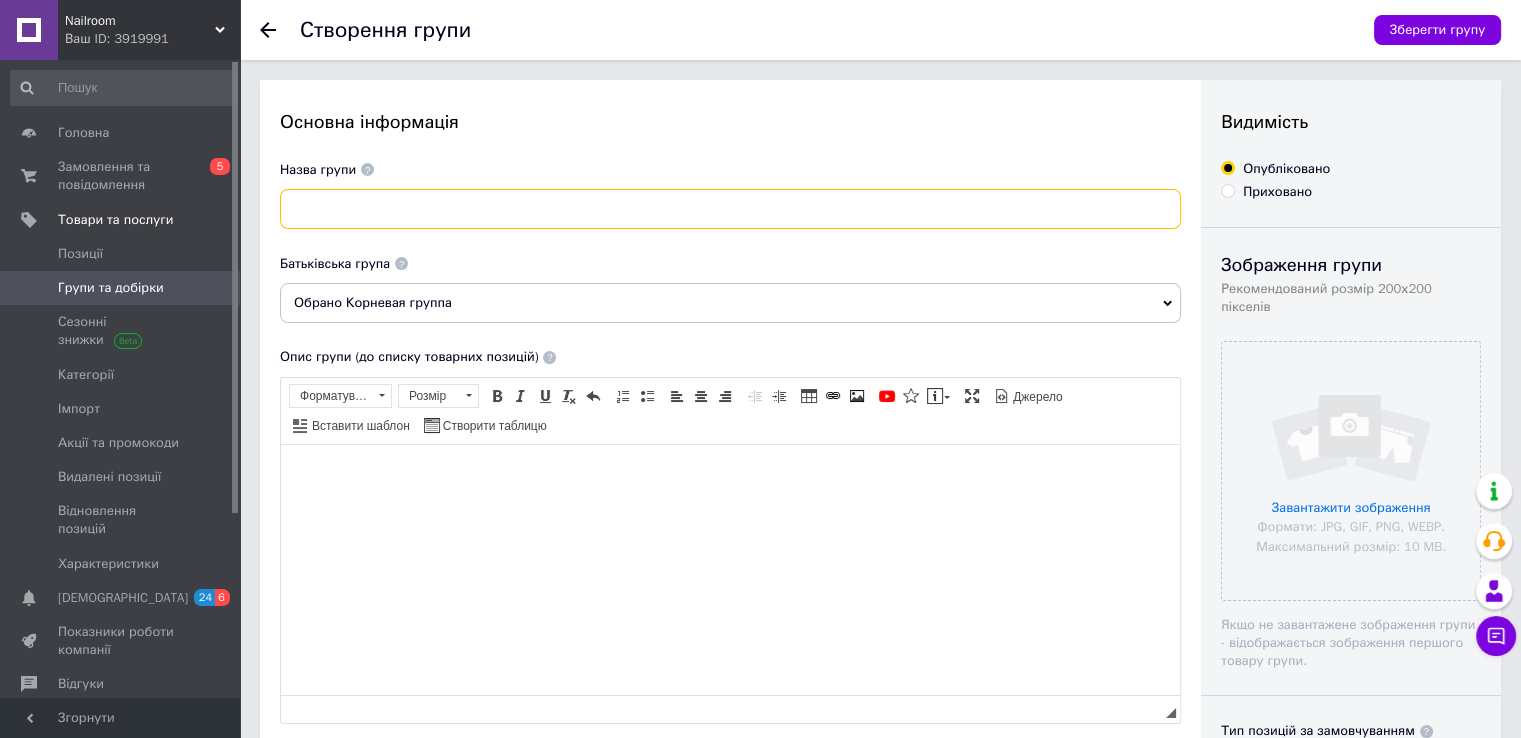 click at bounding box center (730, 209) 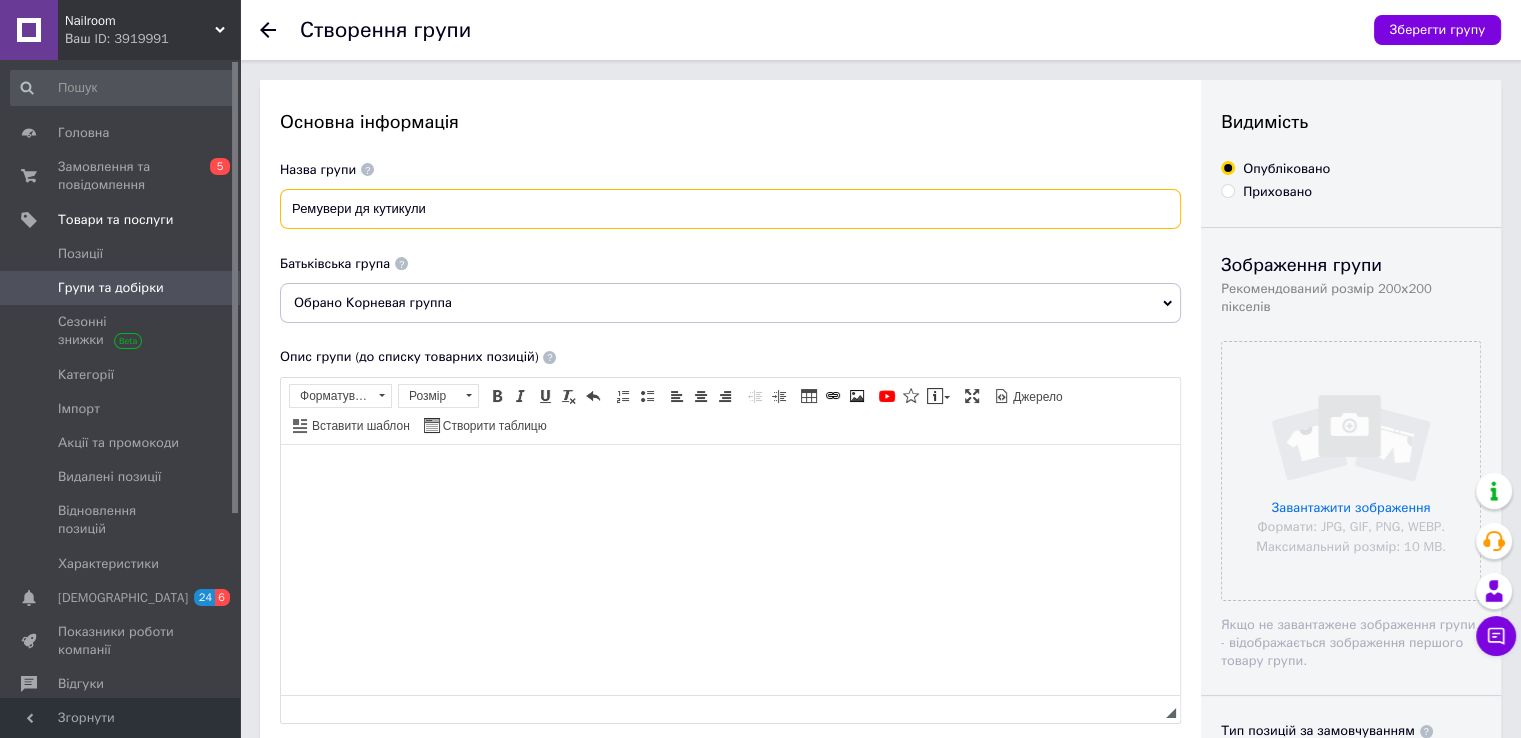 type on "Ремувери дя кутикули" 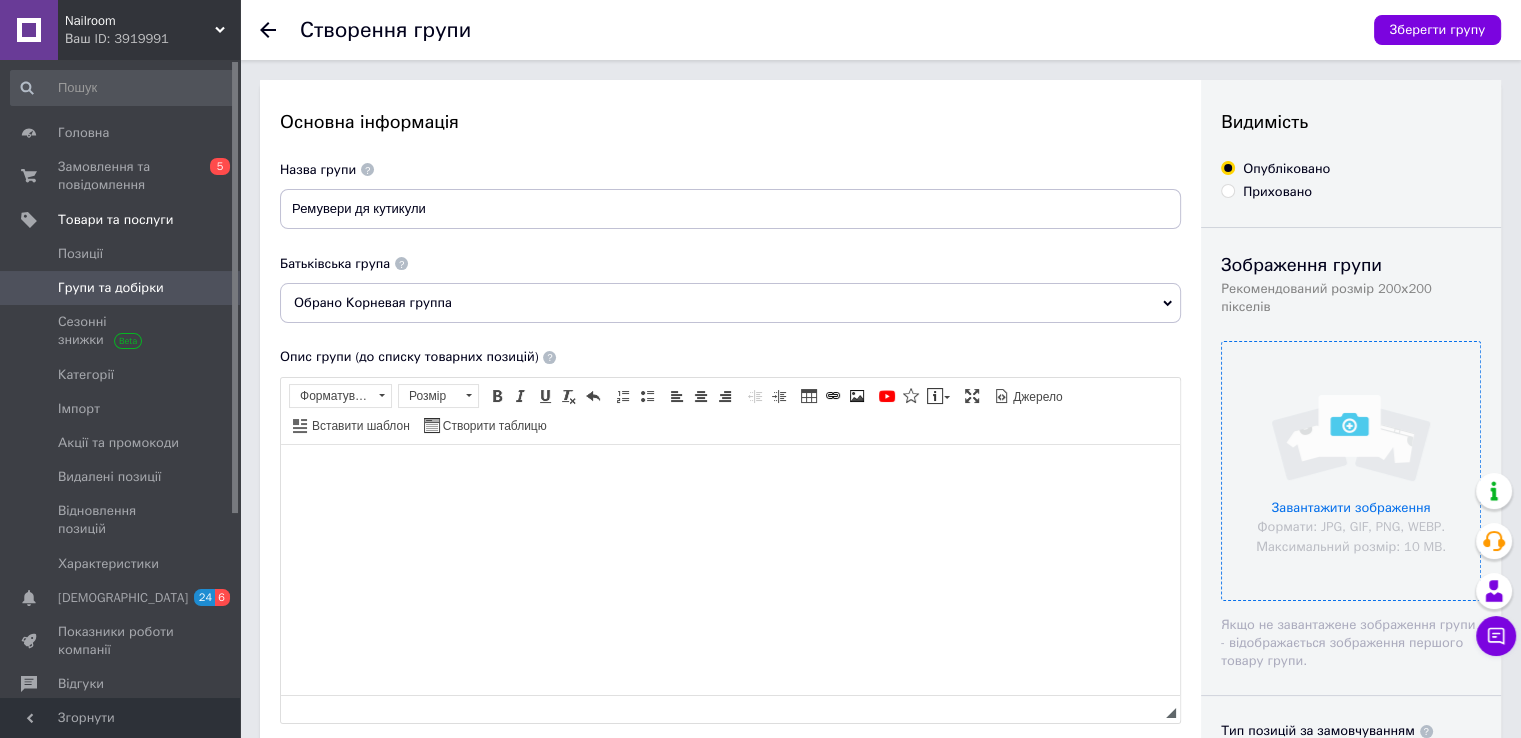 click at bounding box center (1351, 471) 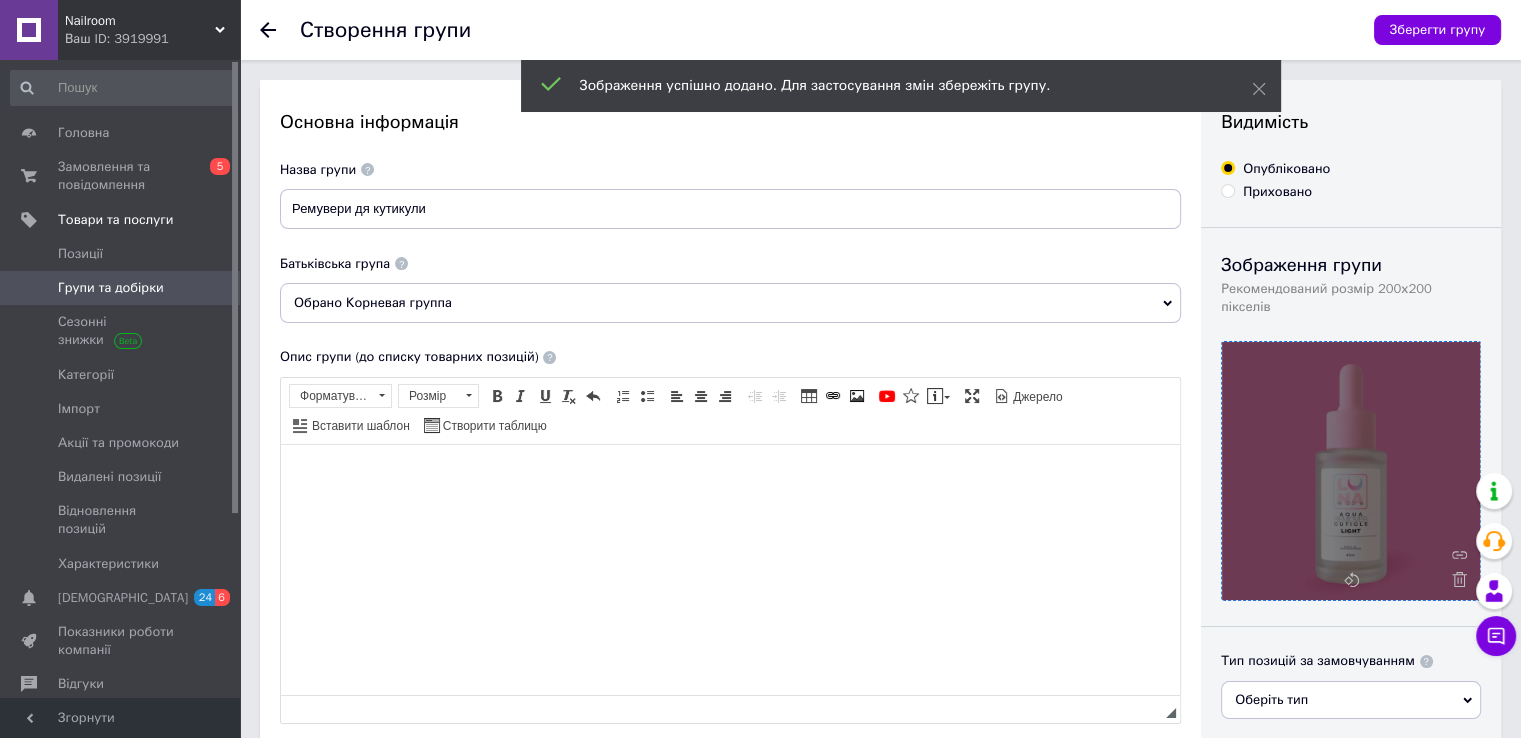 click at bounding box center [730, 474] 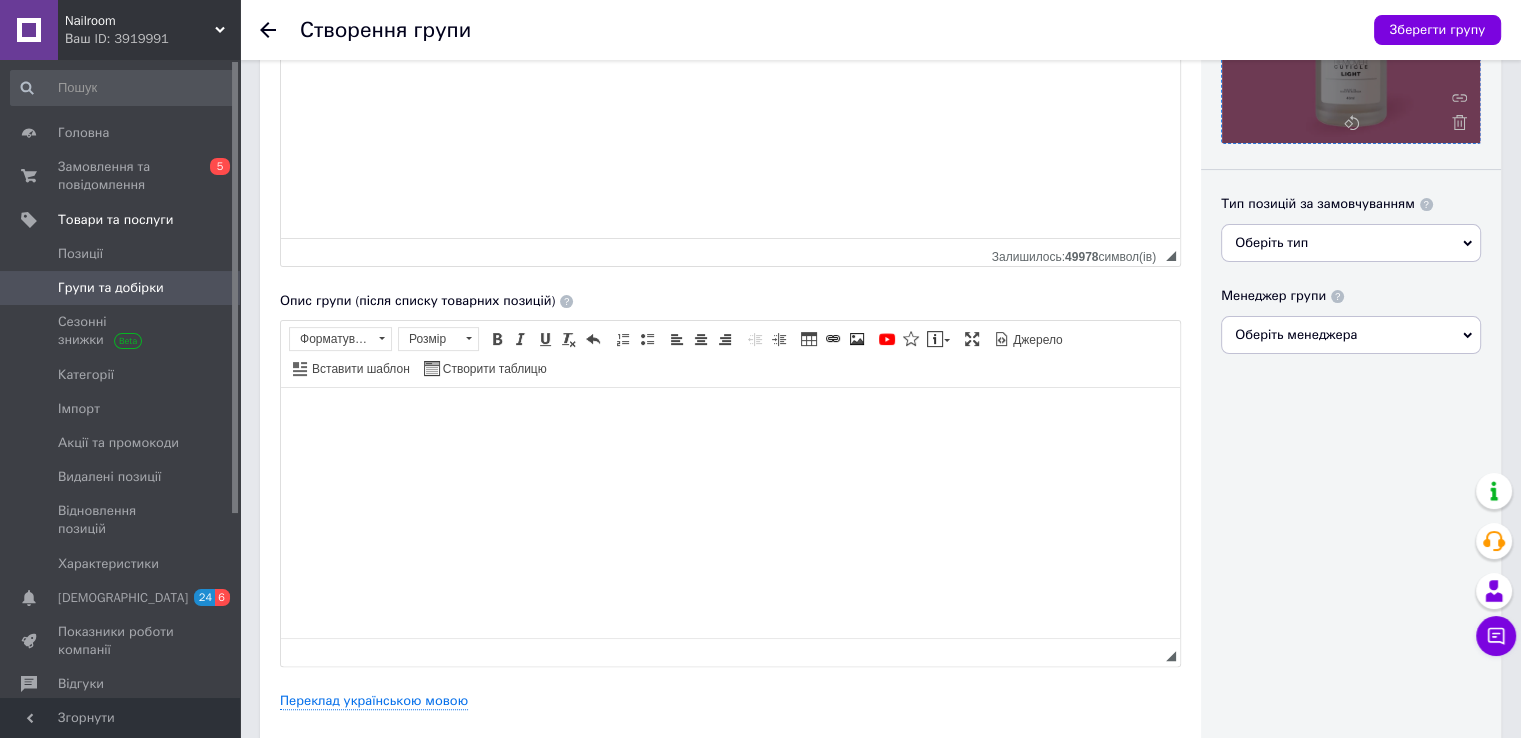scroll, scrollTop: 485, scrollLeft: 0, axis: vertical 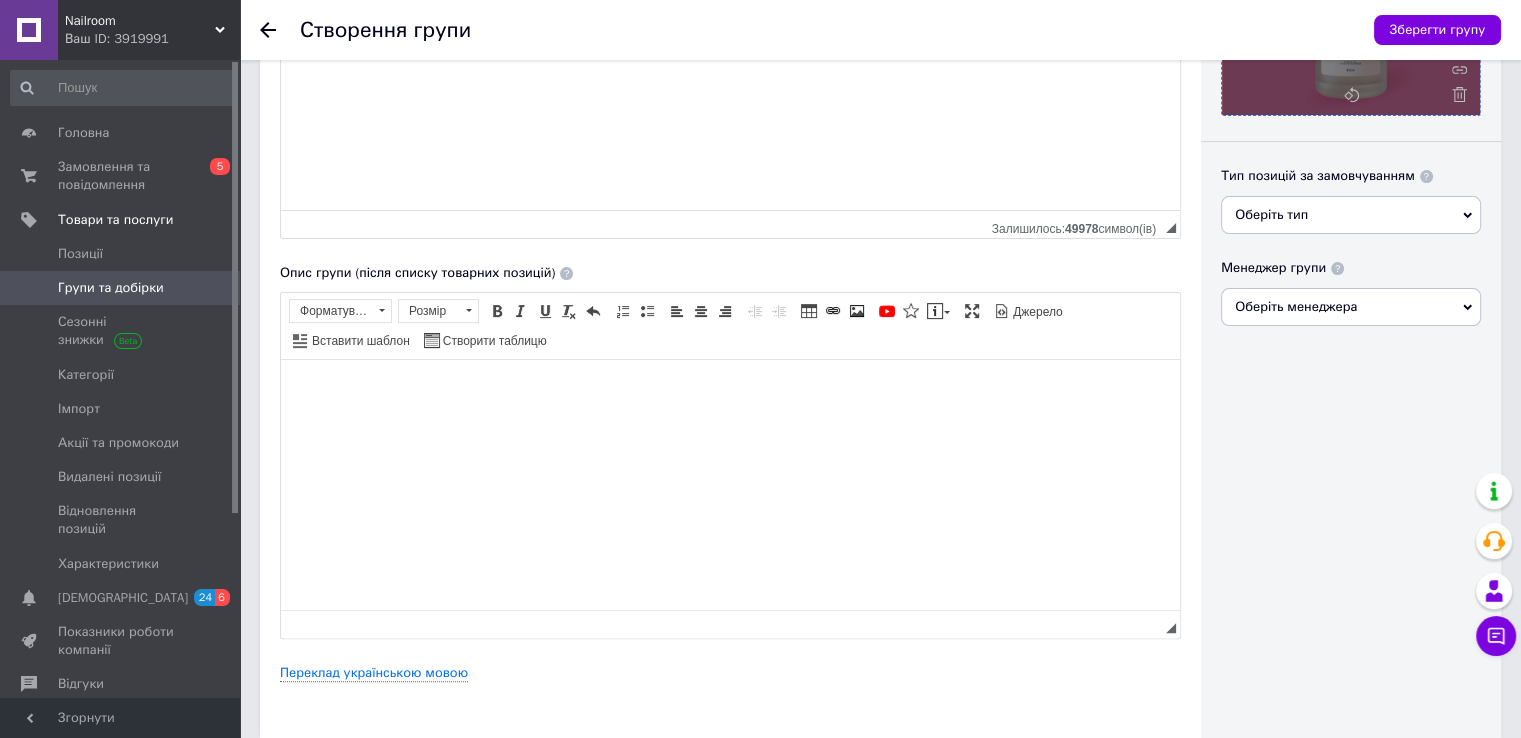 click at bounding box center [730, 390] 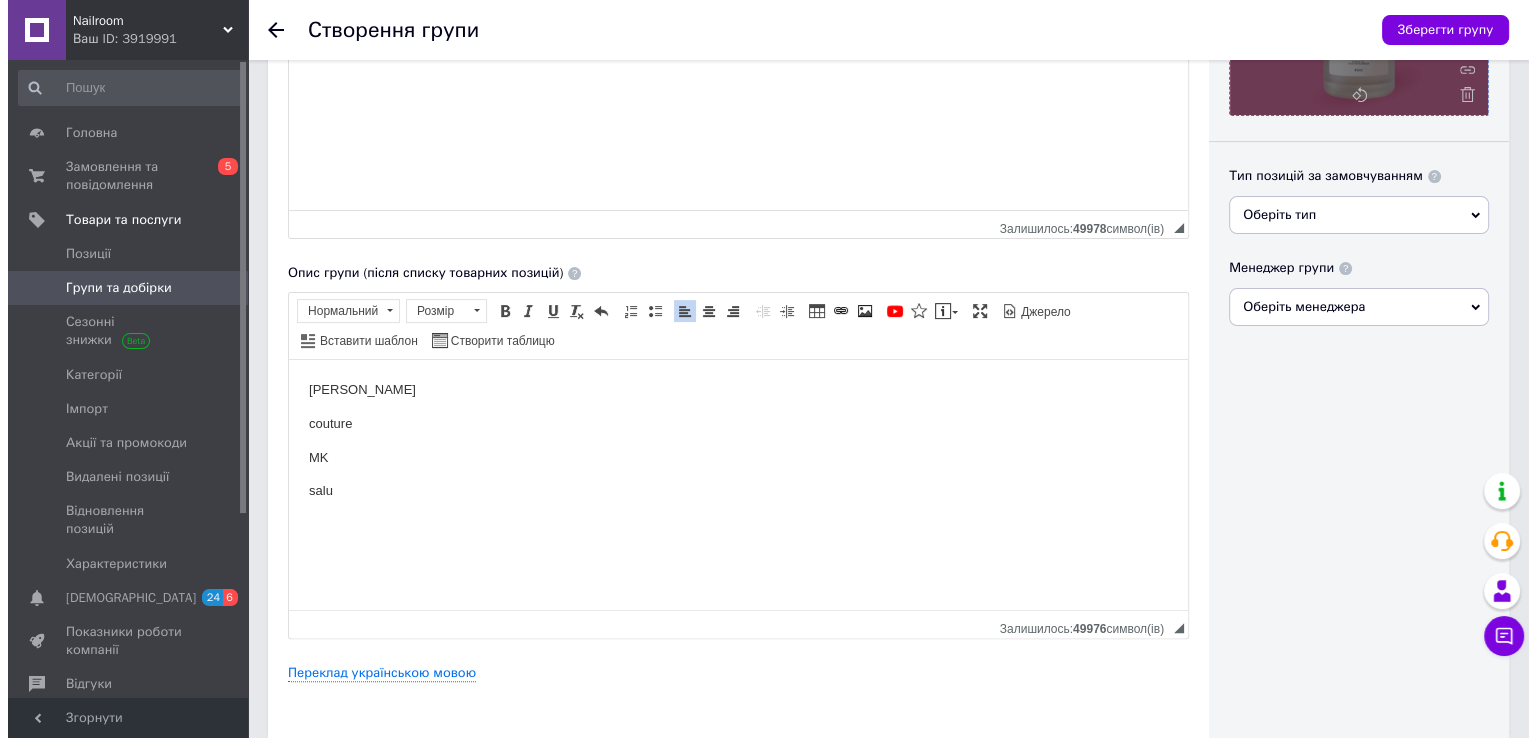 scroll, scrollTop: 566, scrollLeft: 0, axis: vertical 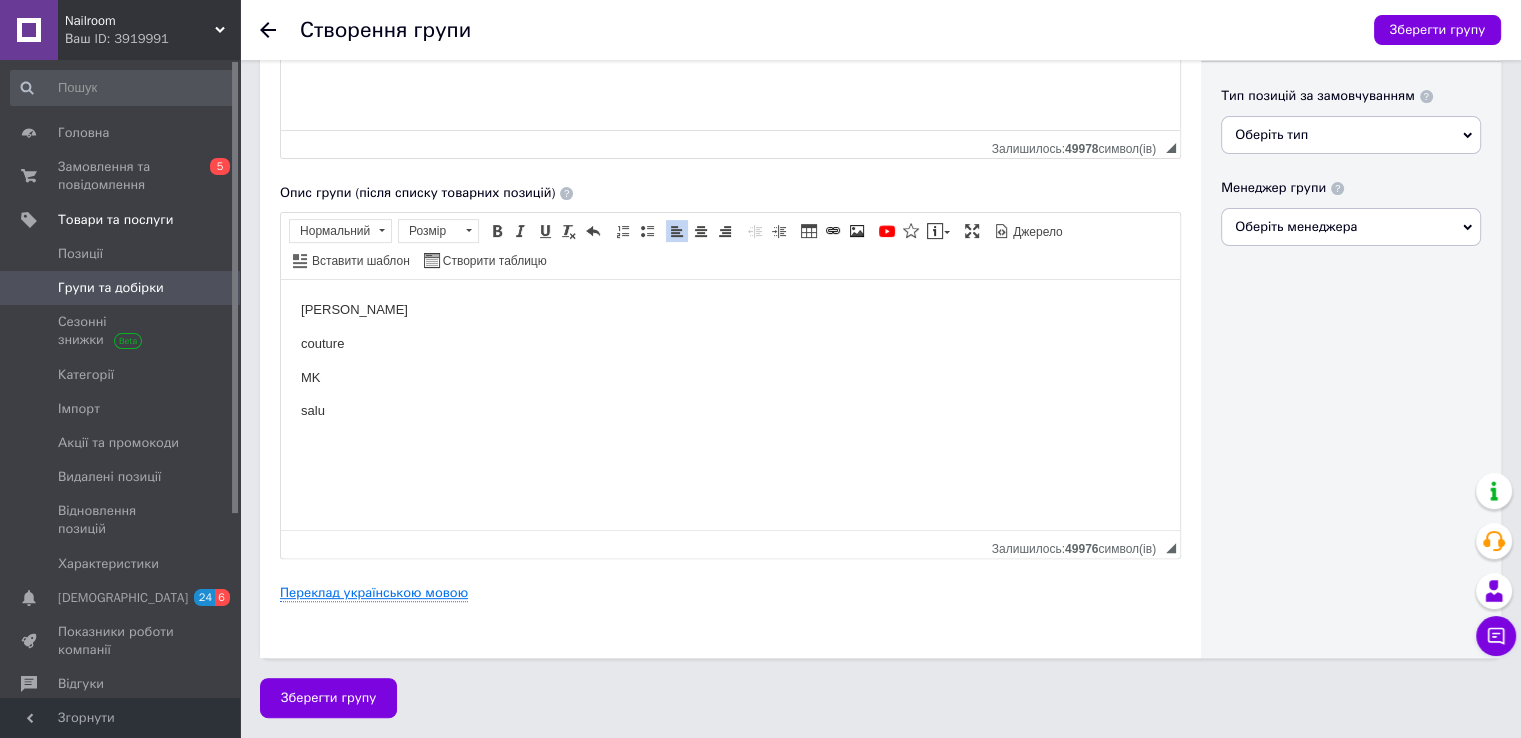 click on "Переклад українською мовою" at bounding box center [374, 593] 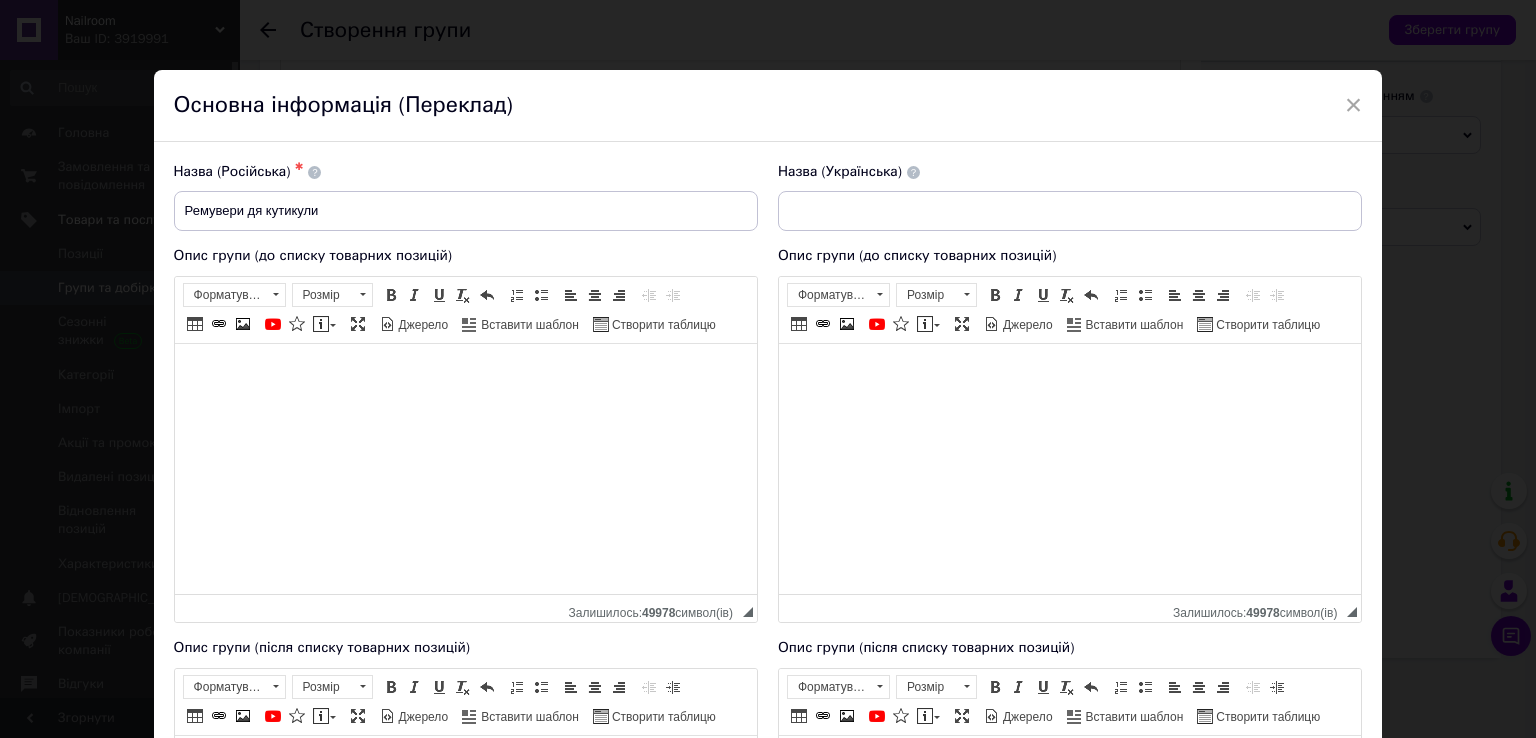 drag, startPoint x: 1529, startPoint y: 312, endPoint x: 1531, endPoint y: 412, distance: 100.02 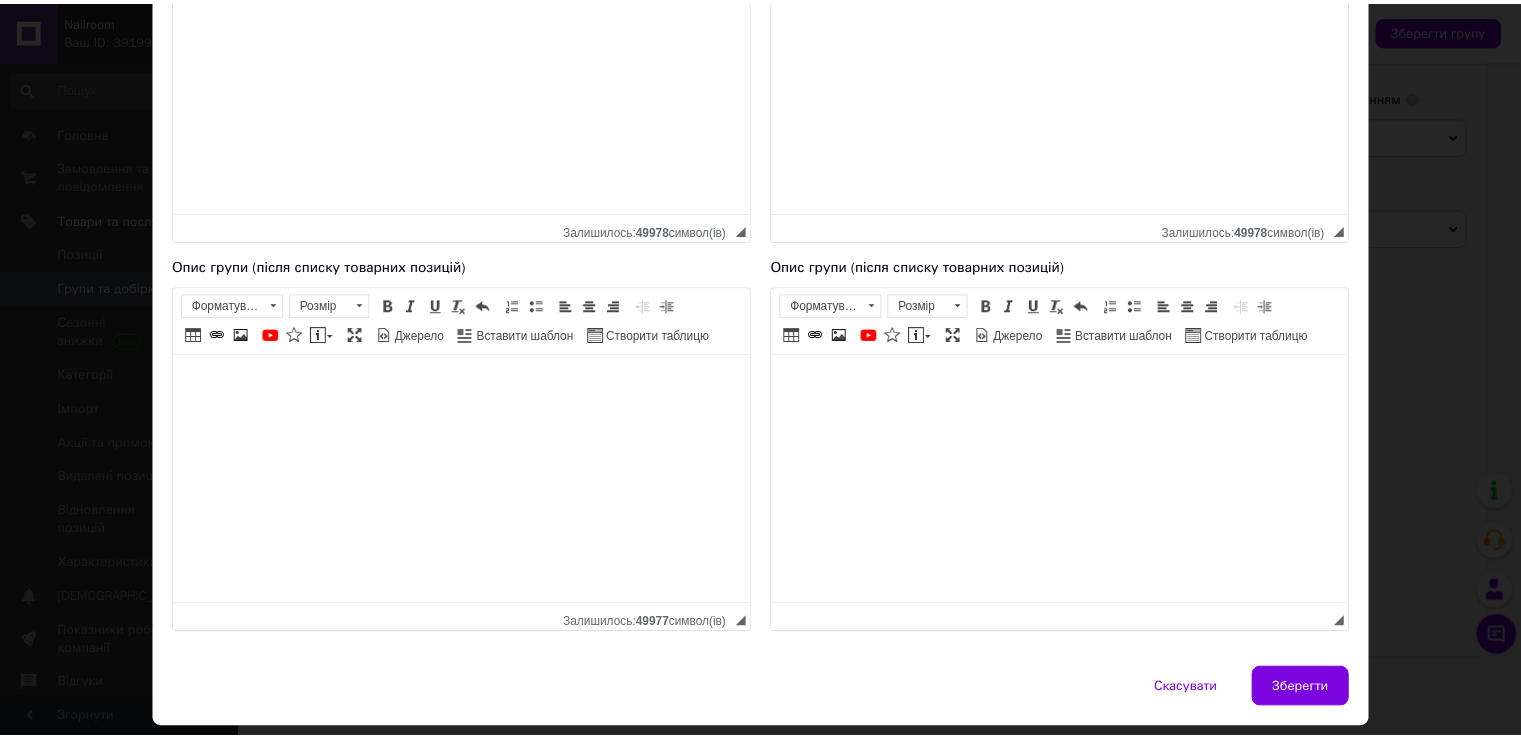 scroll, scrollTop: 383, scrollLeft: 0, axis: vertical 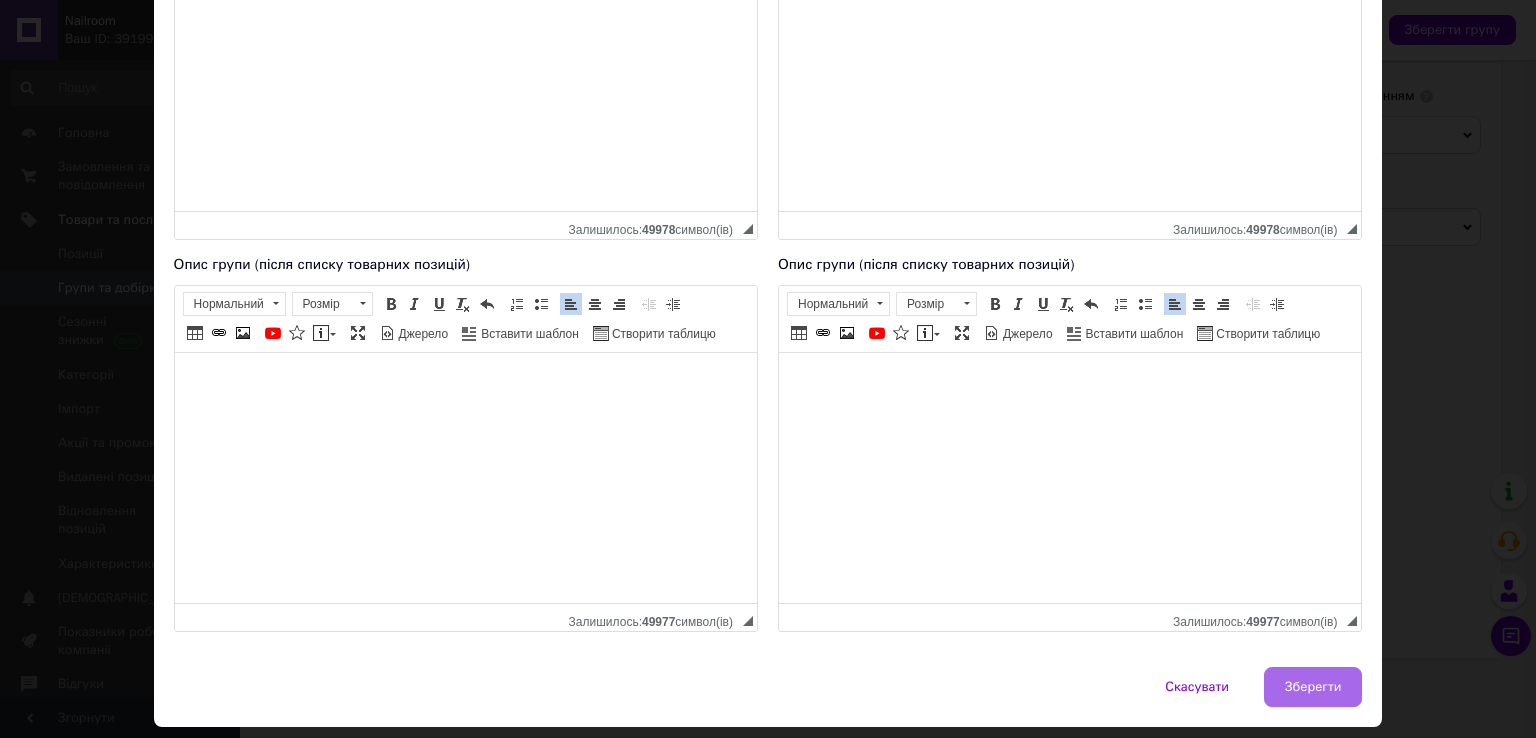 click on "Зберегти" at bounding box center [1313, 687] 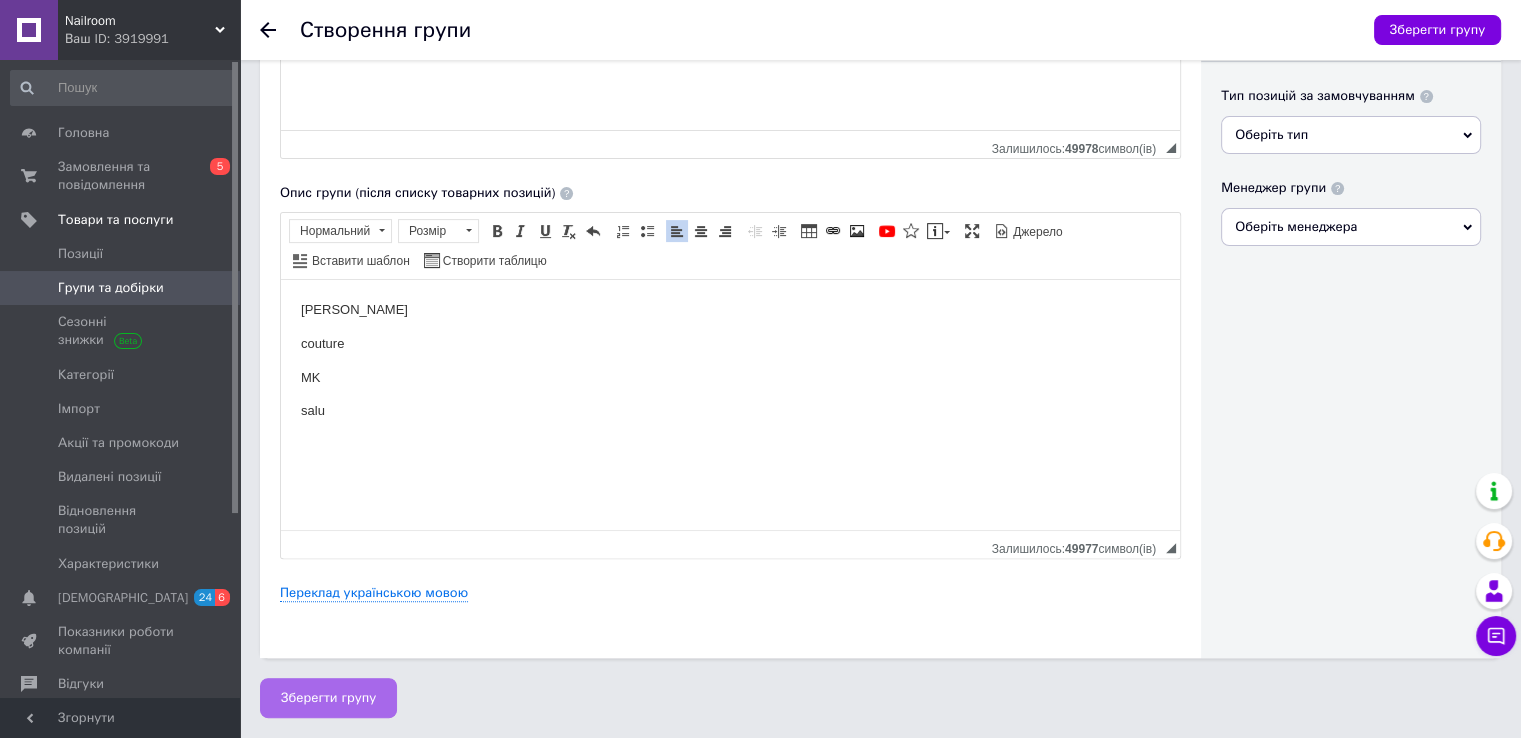click on "Зберегти групу" at bounding box center (328, 698) 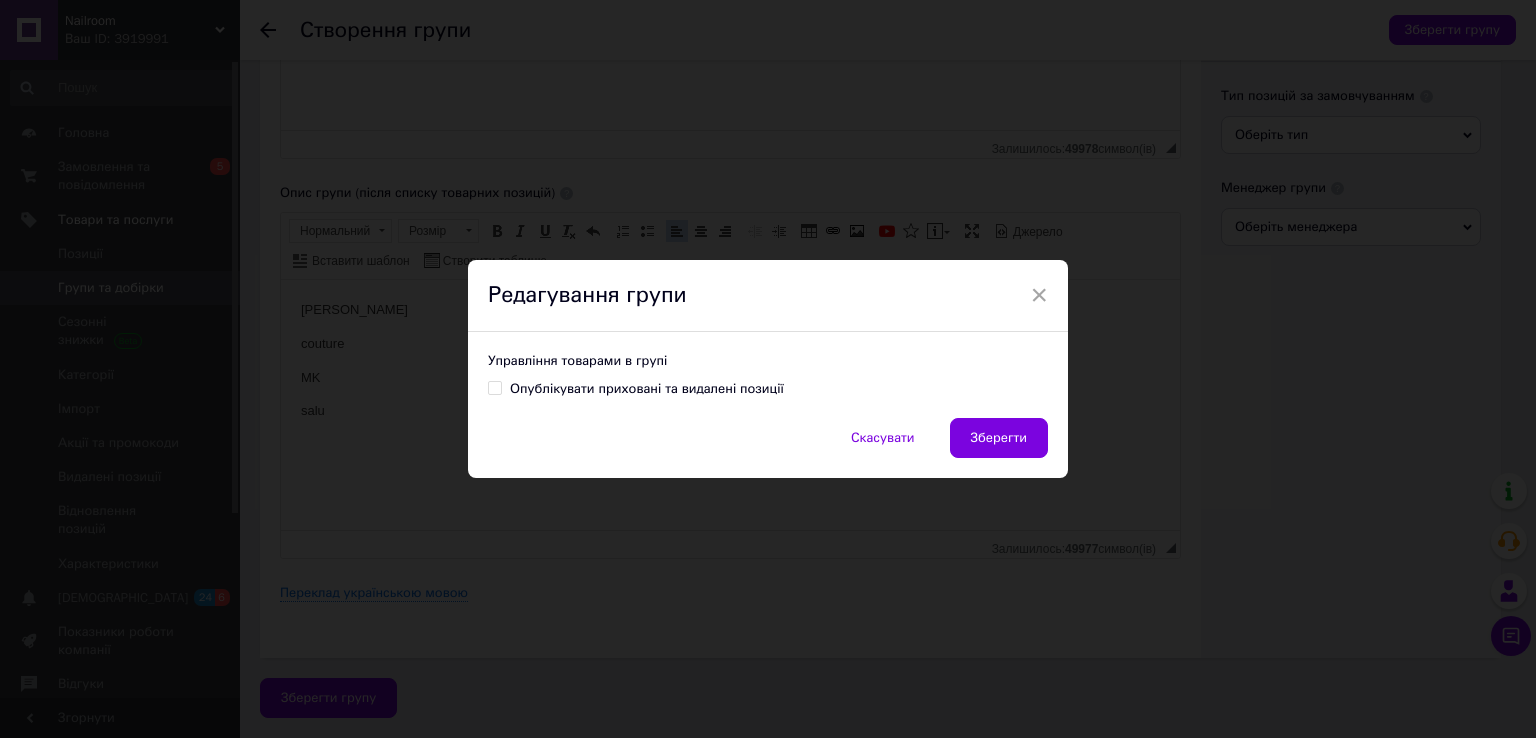 click on "Опублікувати приховані та видалені позиції" at bounding box center [494, 387] 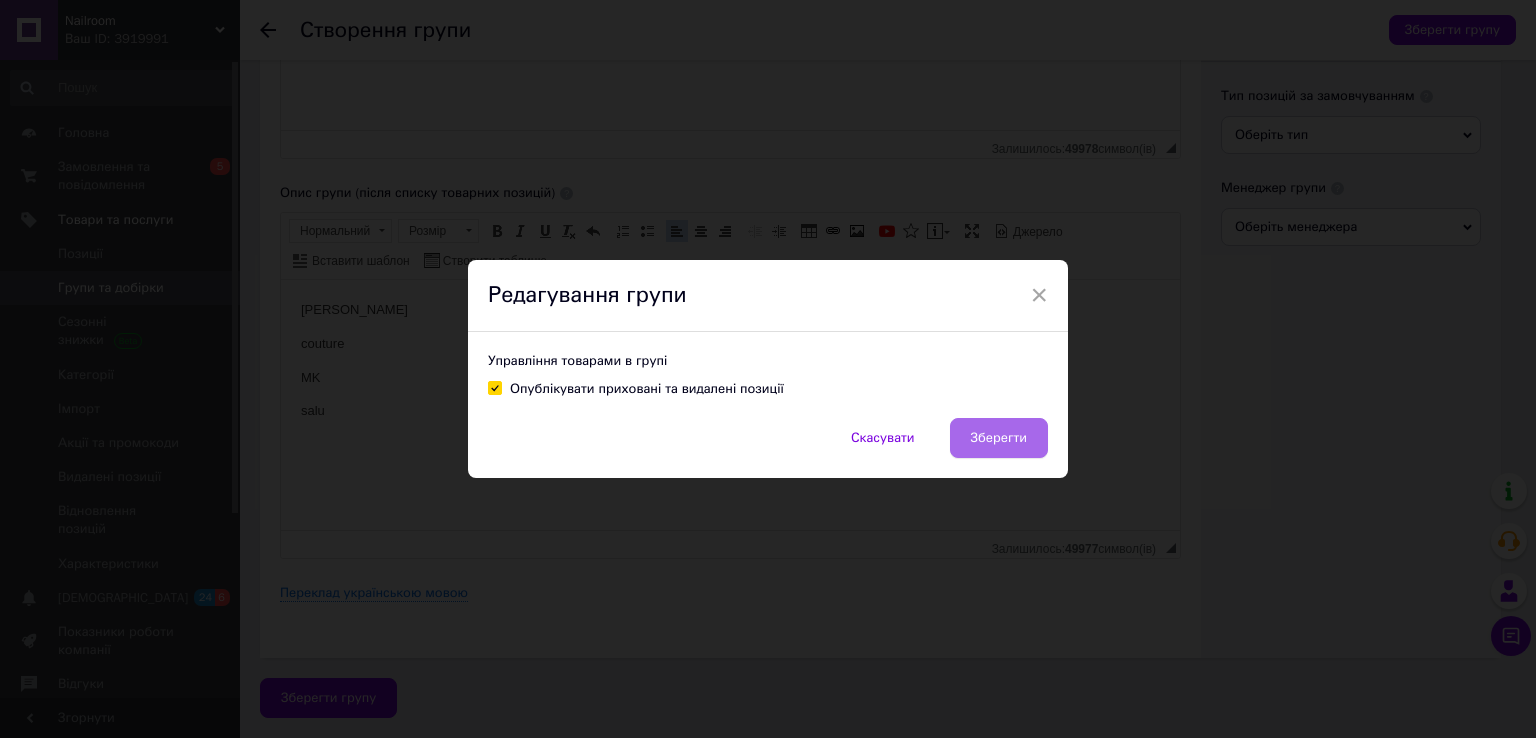 click on "Зберегти" at bounding box center [999, 438] 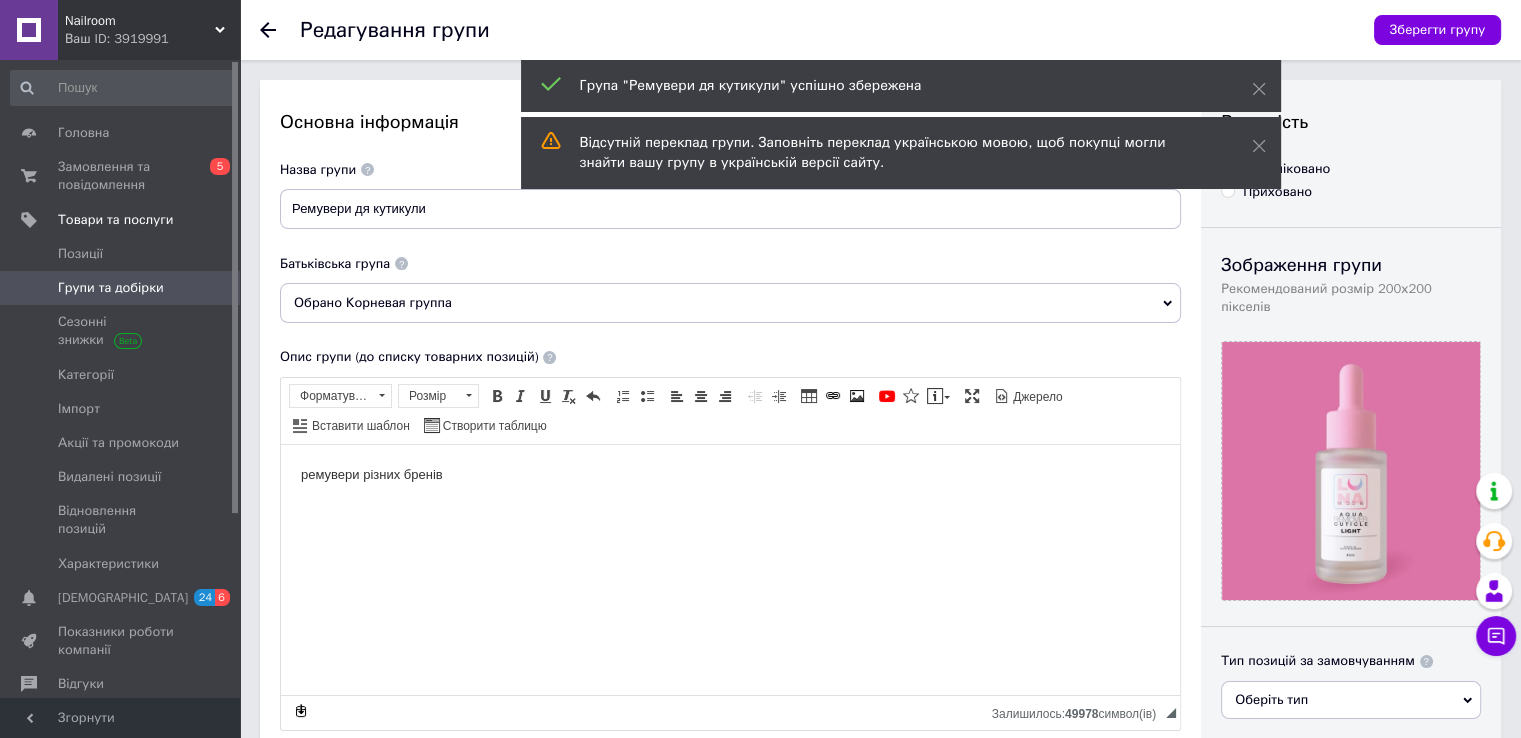 scroll, scrollTop: 0, scrollLeft: 0, axis: both 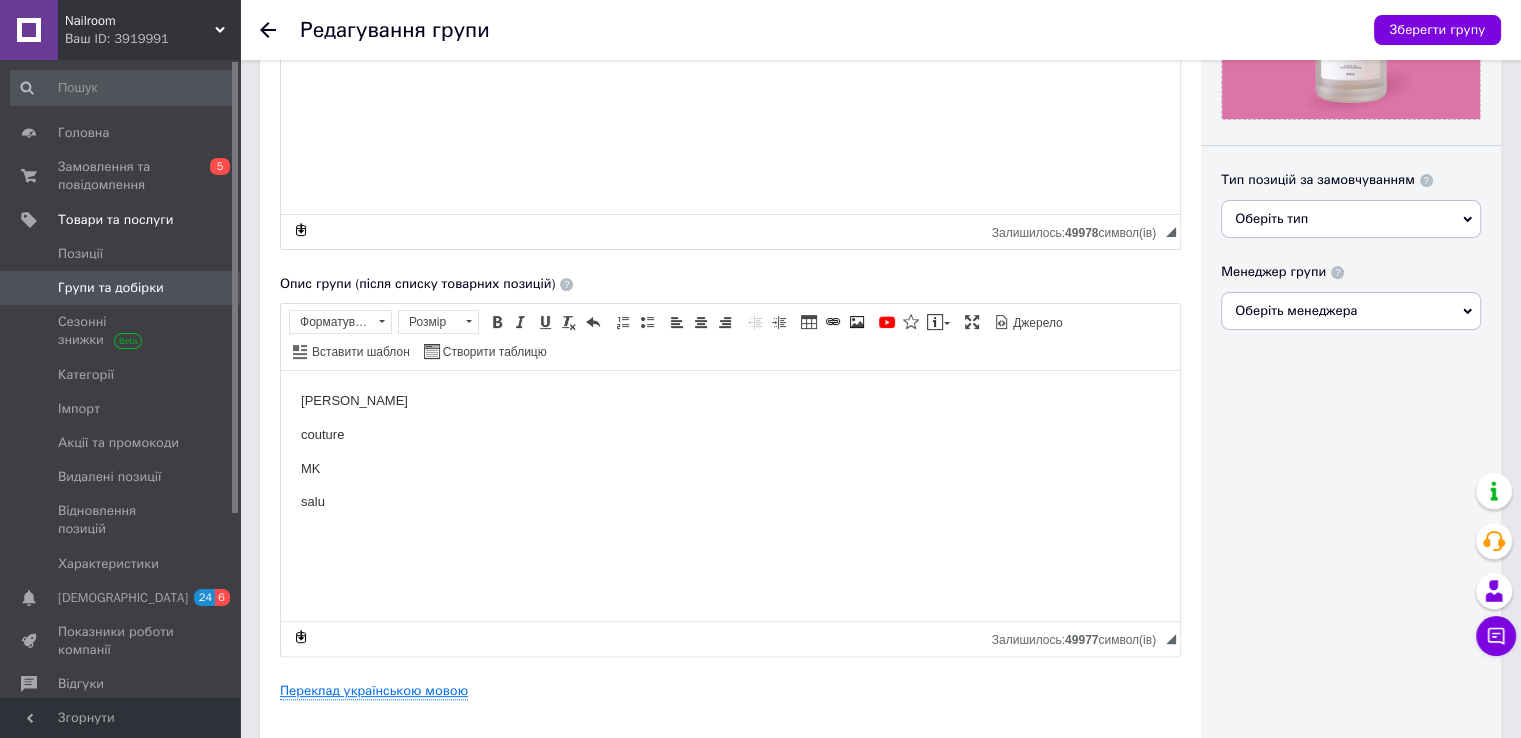 click on "Переклад українською мовою" at bounding box center (374, 691) 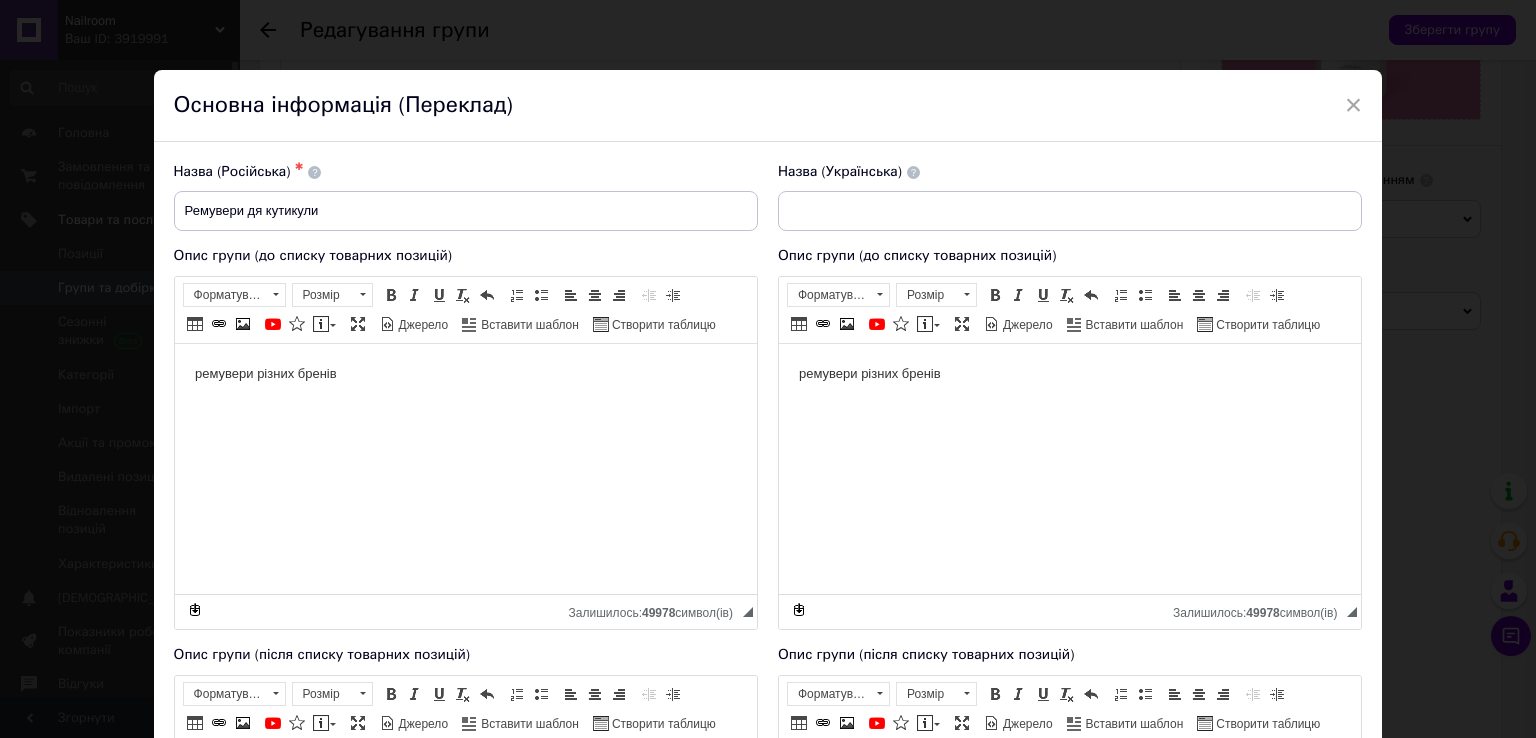 scroll, scrollTop: 0, scrollLeft: 0, axis: both 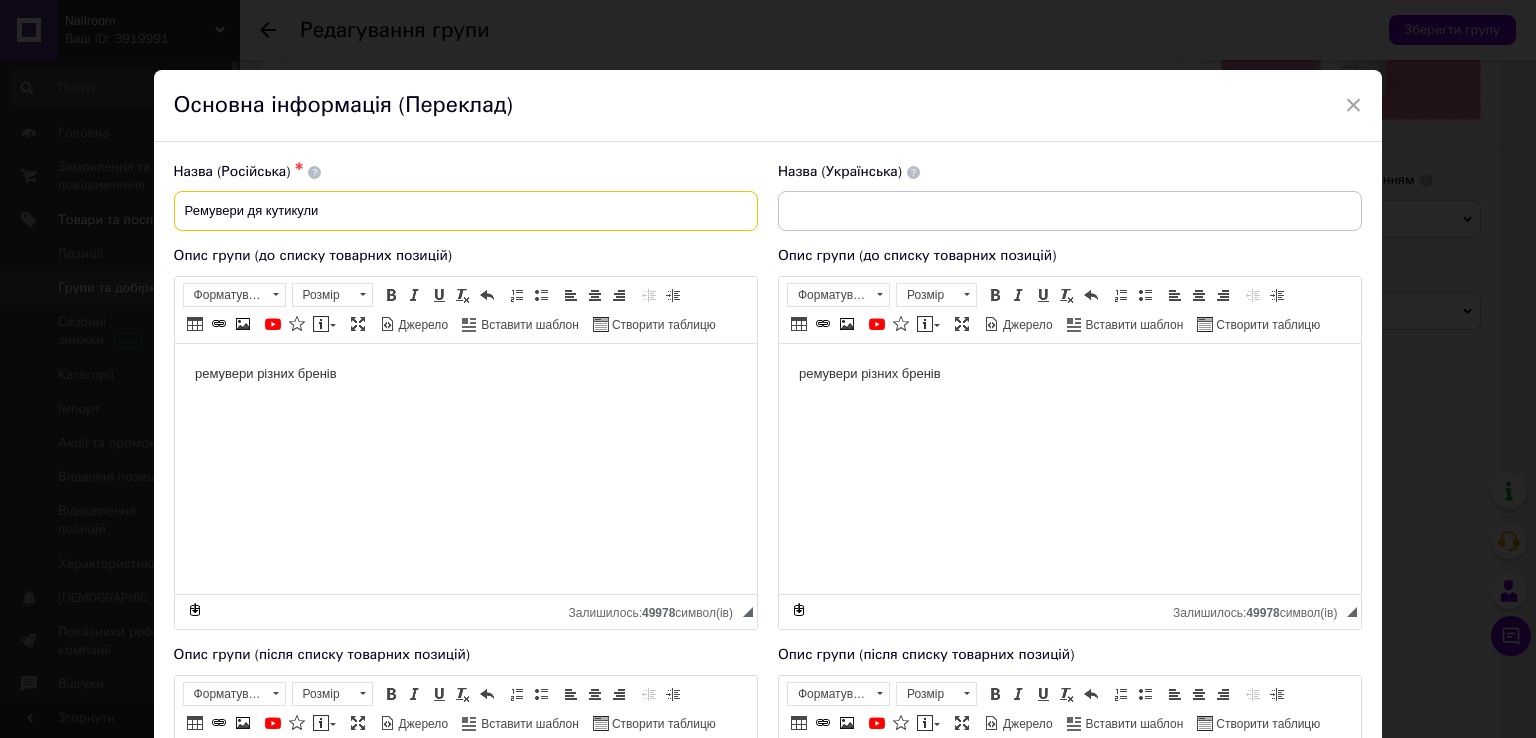drag, startPoint x: 337, startPoint y: 197, endPoint x: 160, endPoint y: 182, distance: 177.63446 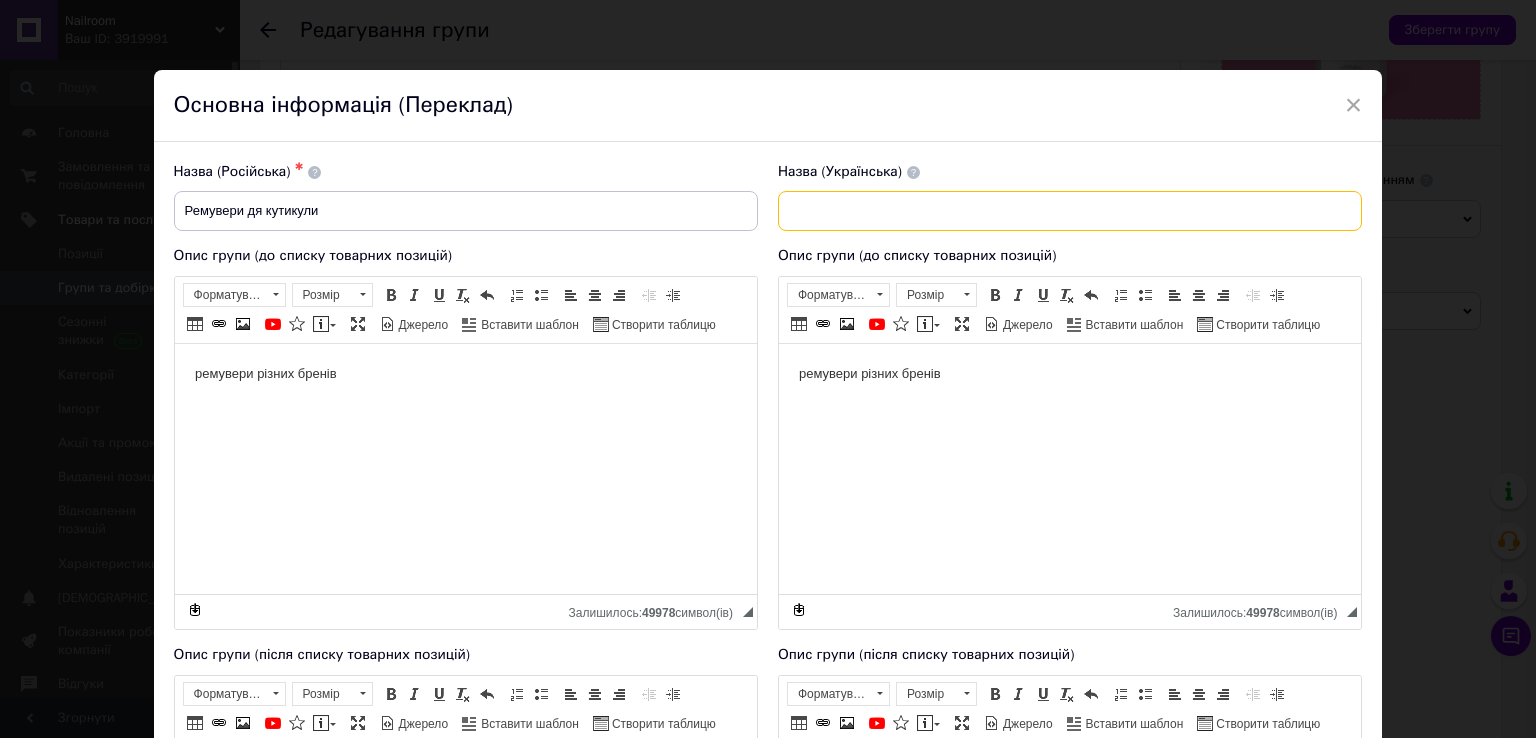click at bounding box center [1070, 211] 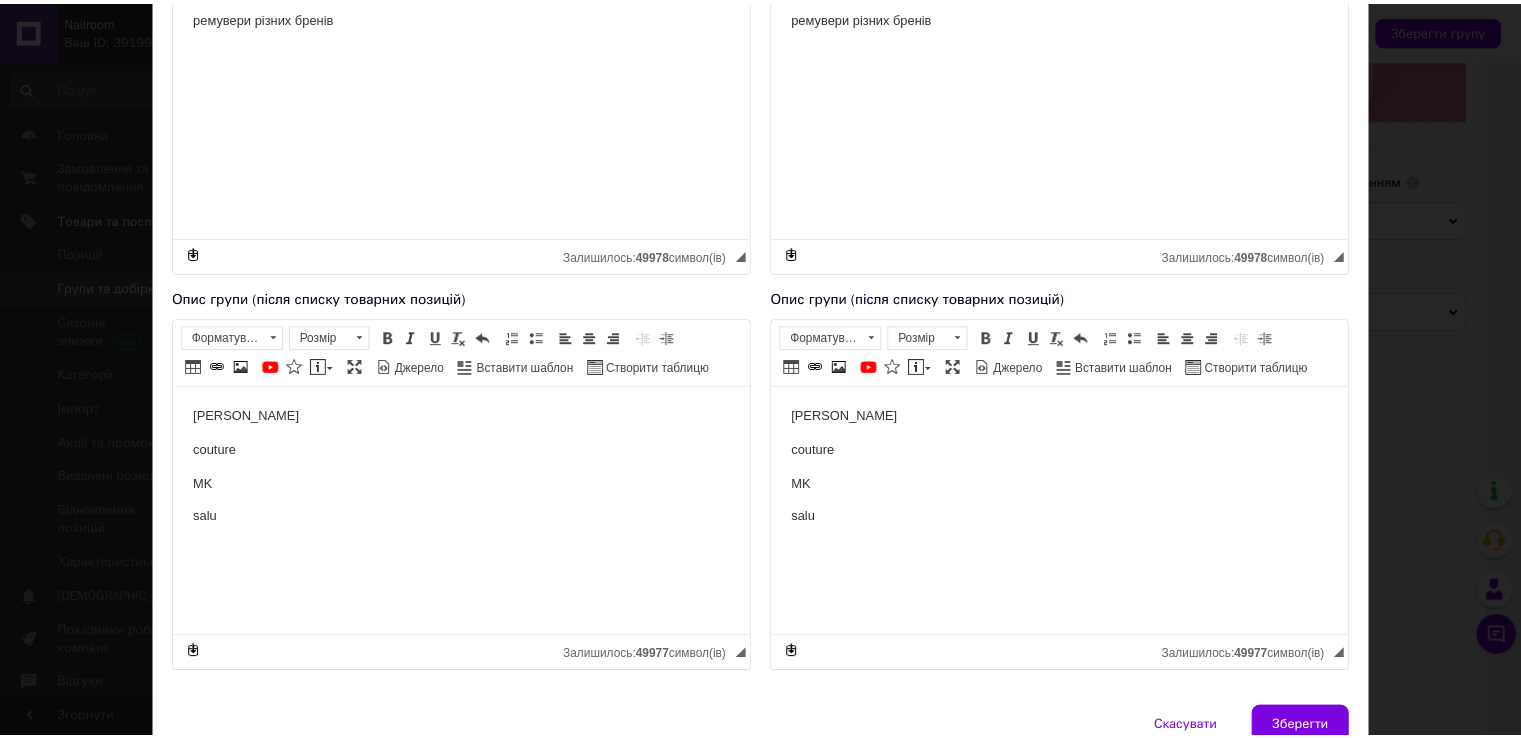 scroll, scrollTop: 430, scrollLeft: 0, axis: vertical 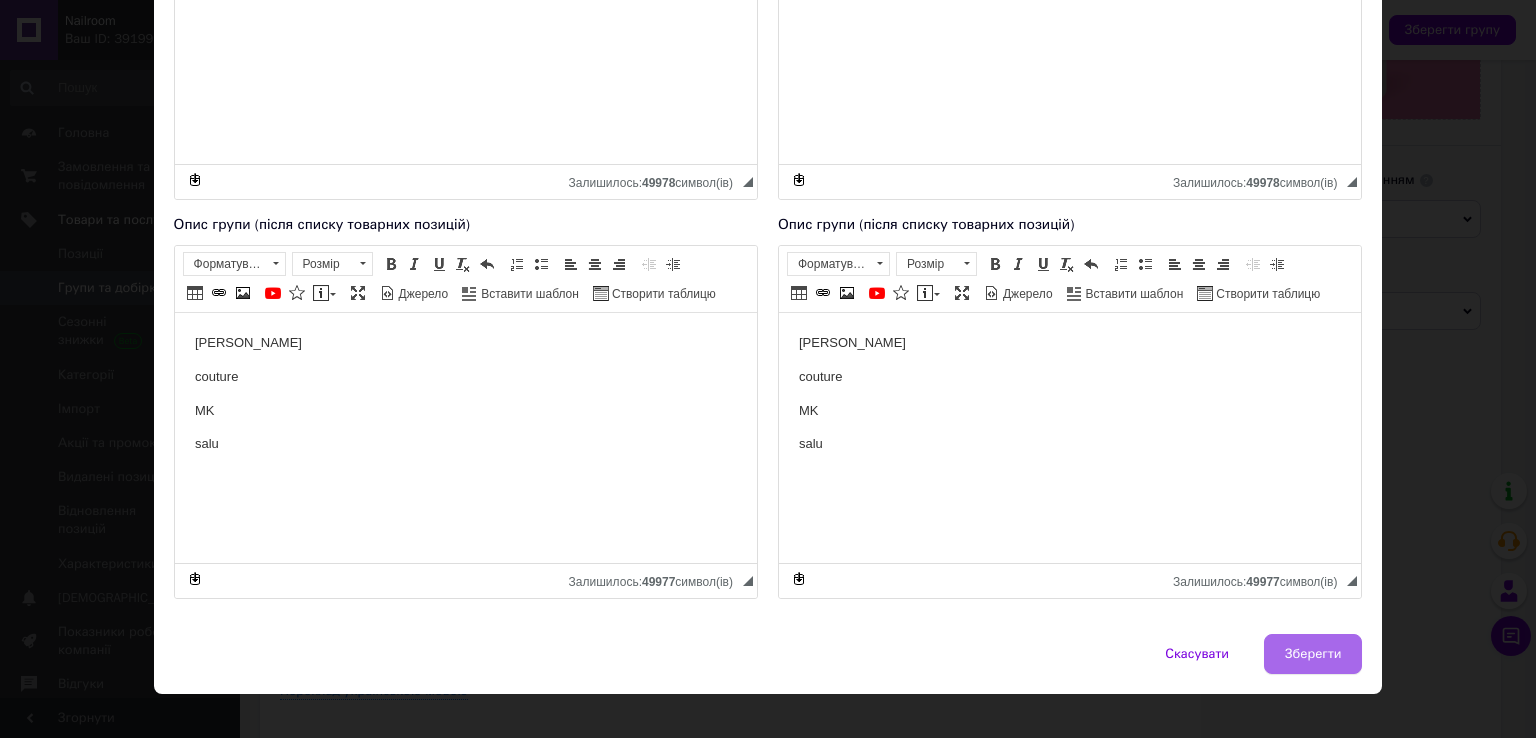 type on "Ремувери дя кутикули" 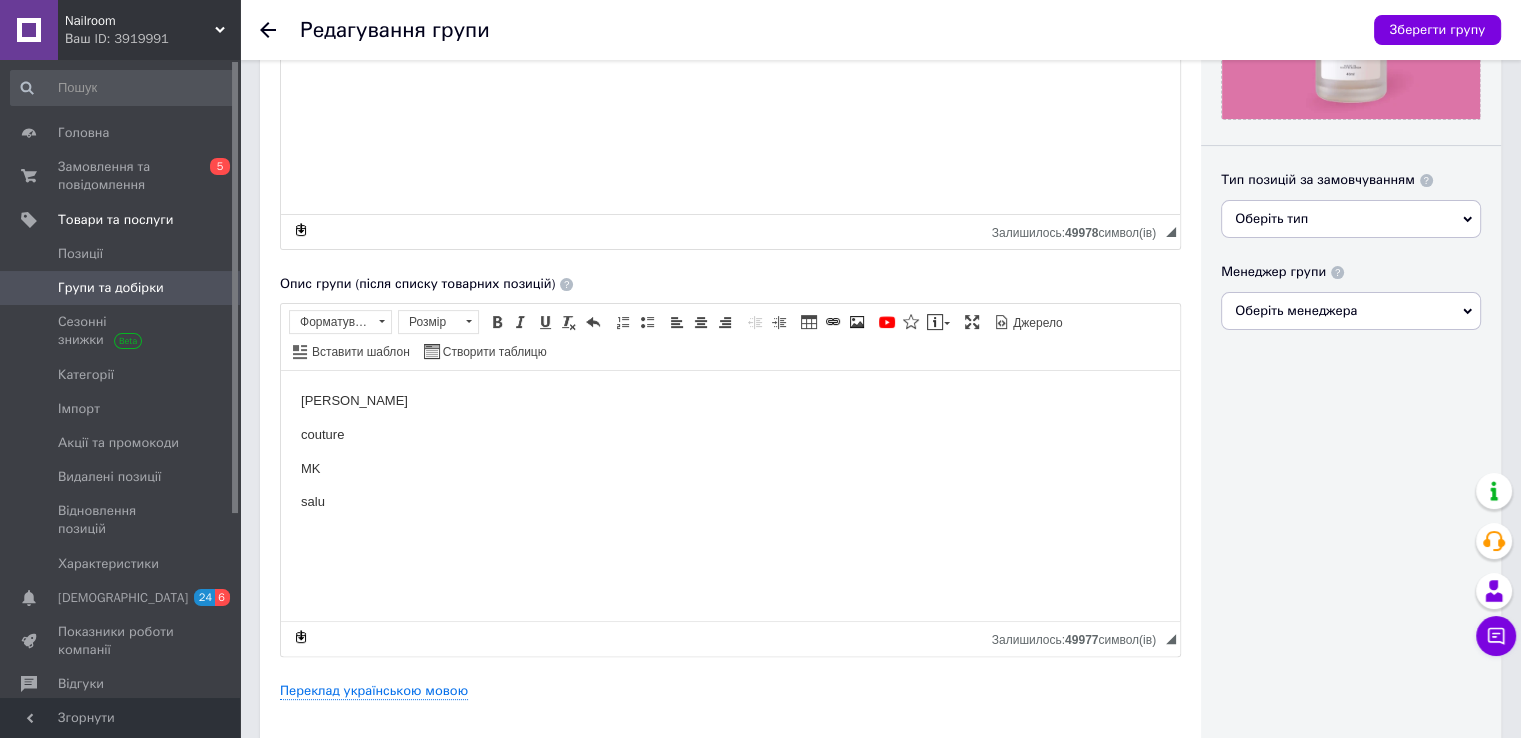 click on "Видимість Опубліковано Приховано Зображення групи Рекомендований розмір 200х200 пікселів Тип позицій за замовчуванням Оберіть тип Роздріб Опт Опт та [PERSON_NAME] Менеджер групи Оберіть менеджера" at bounding box center [1351, 177] 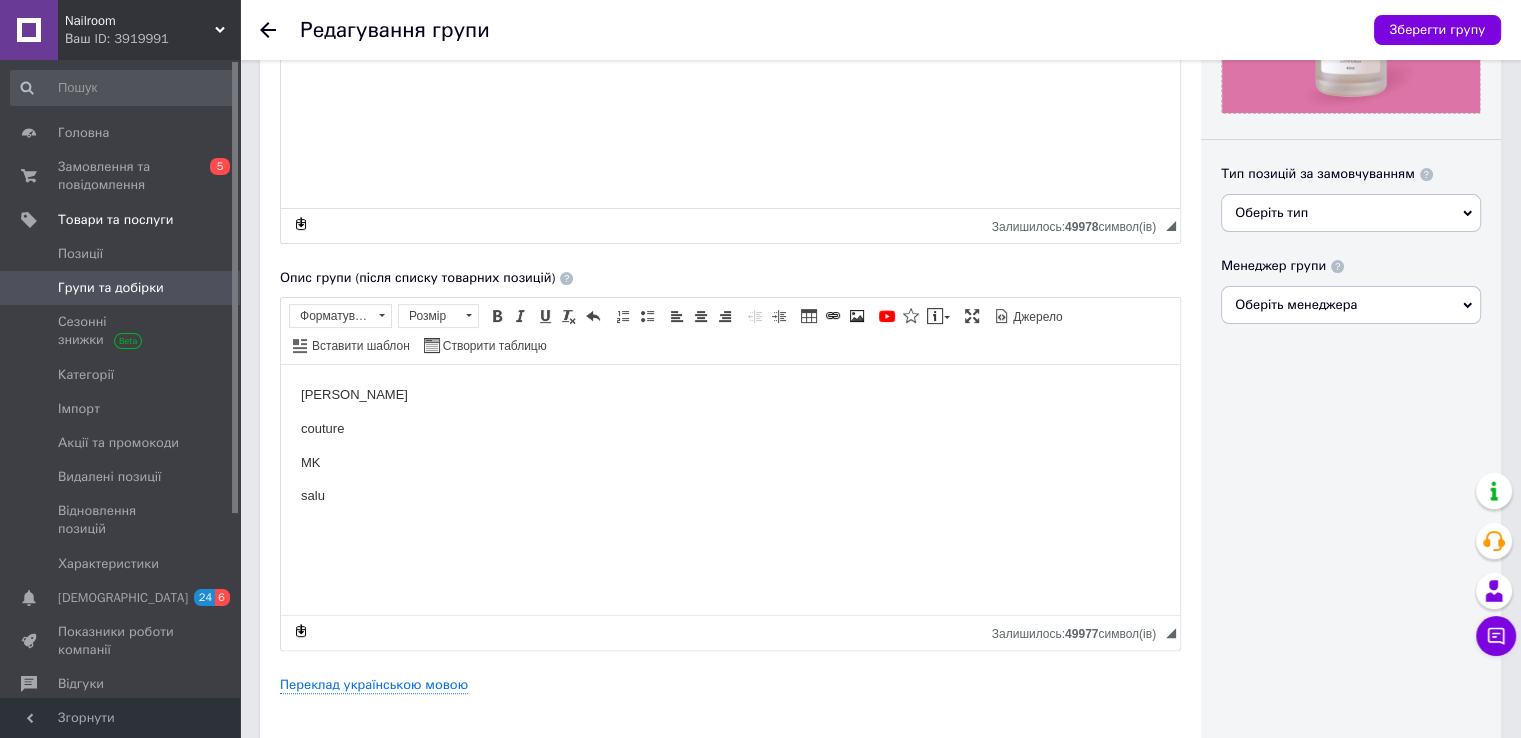 scroll, scrollTop: 580, scrollLeft: 0, axis: vertical 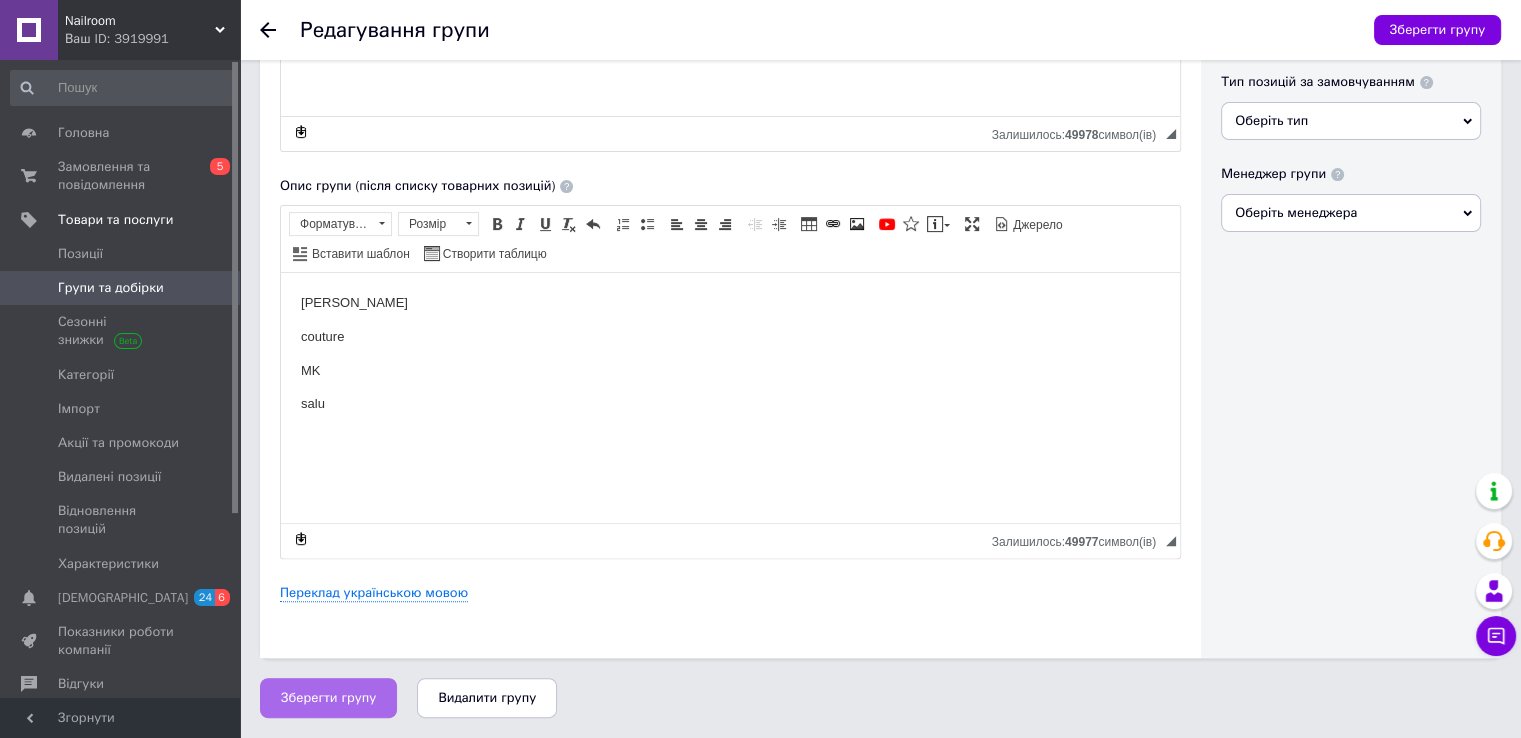 click on "Зберегти групу" at bounding box center [328, 698] 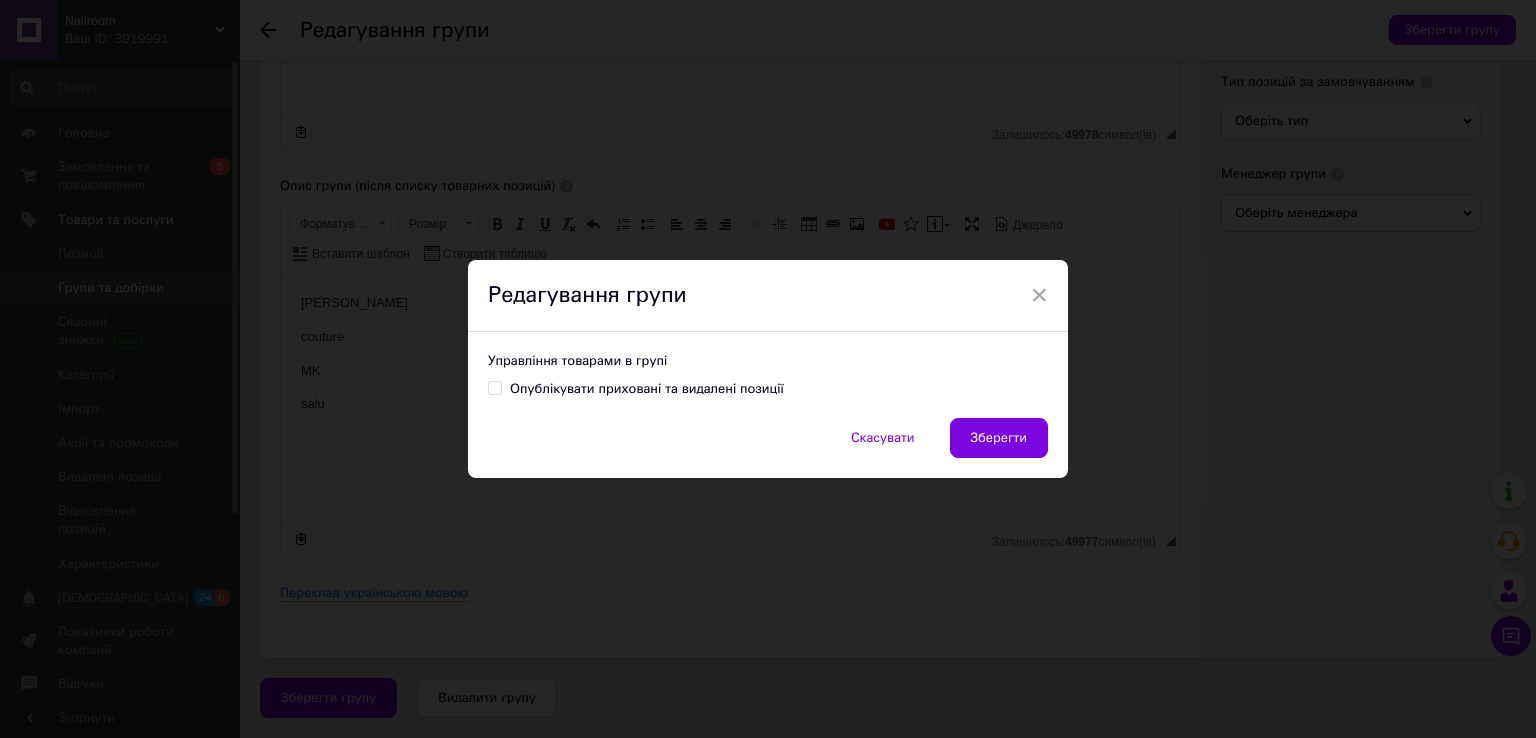 click on "Опублікувати приховані та видалені позиції" at bounding box center (494, 387) 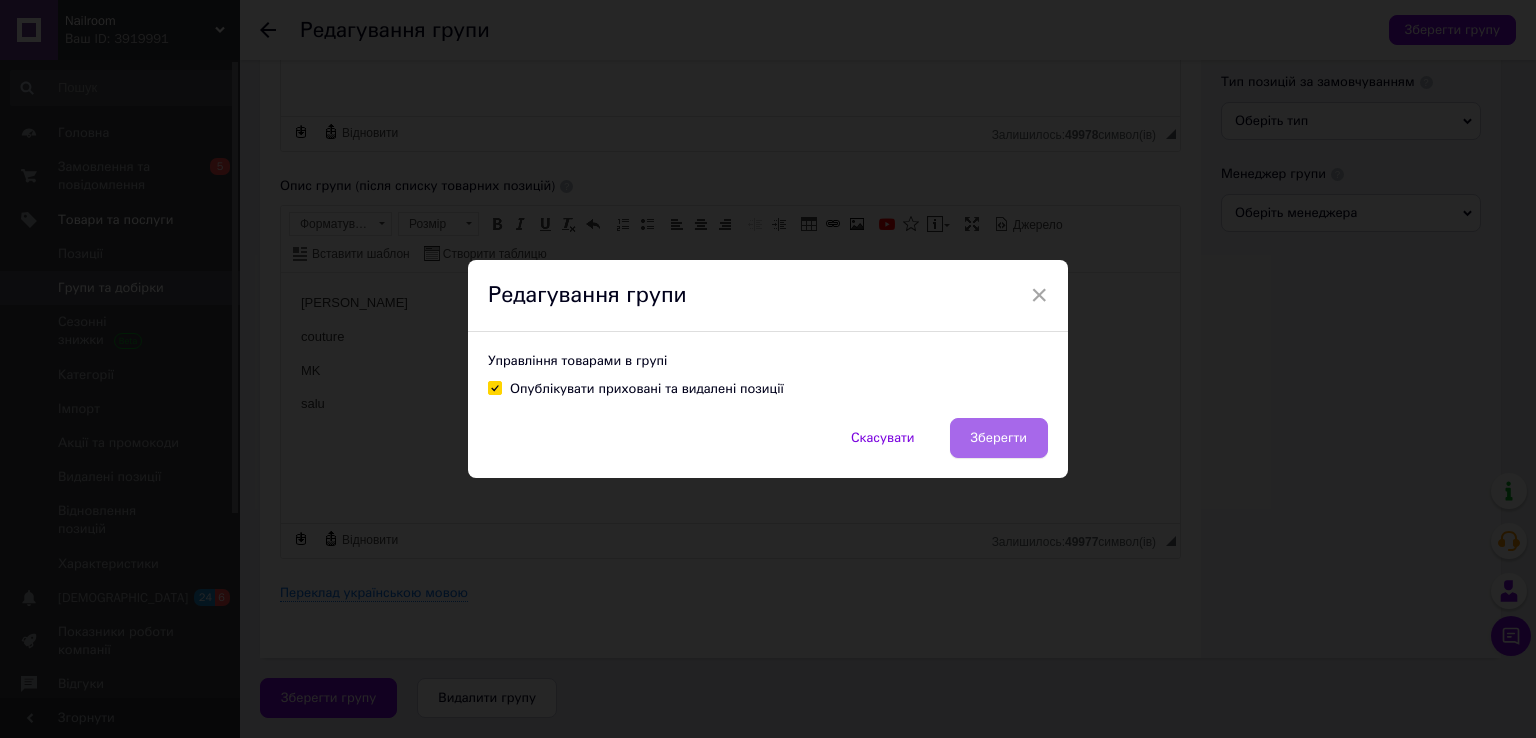 click on "Зберегти" at bounding box center [999, 438] 